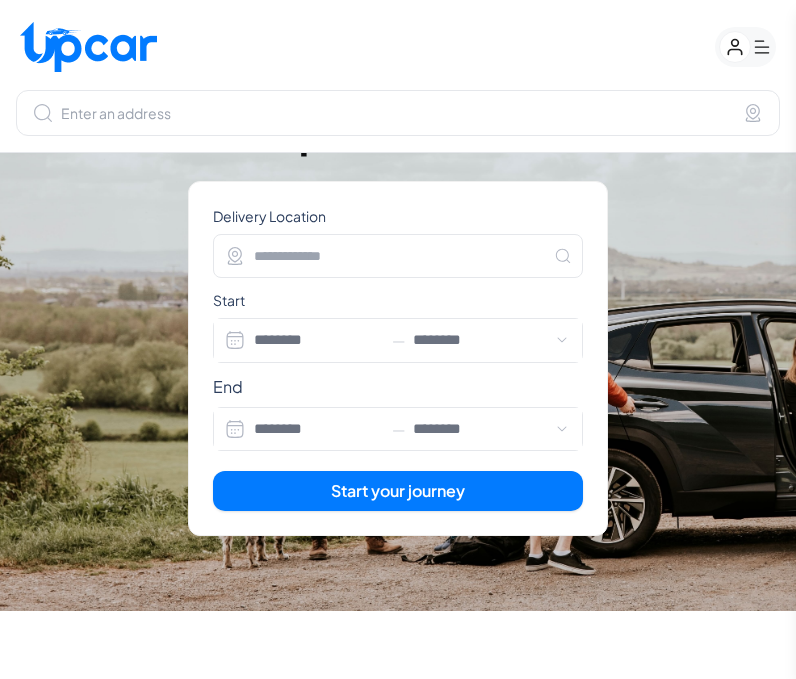 select on "********" 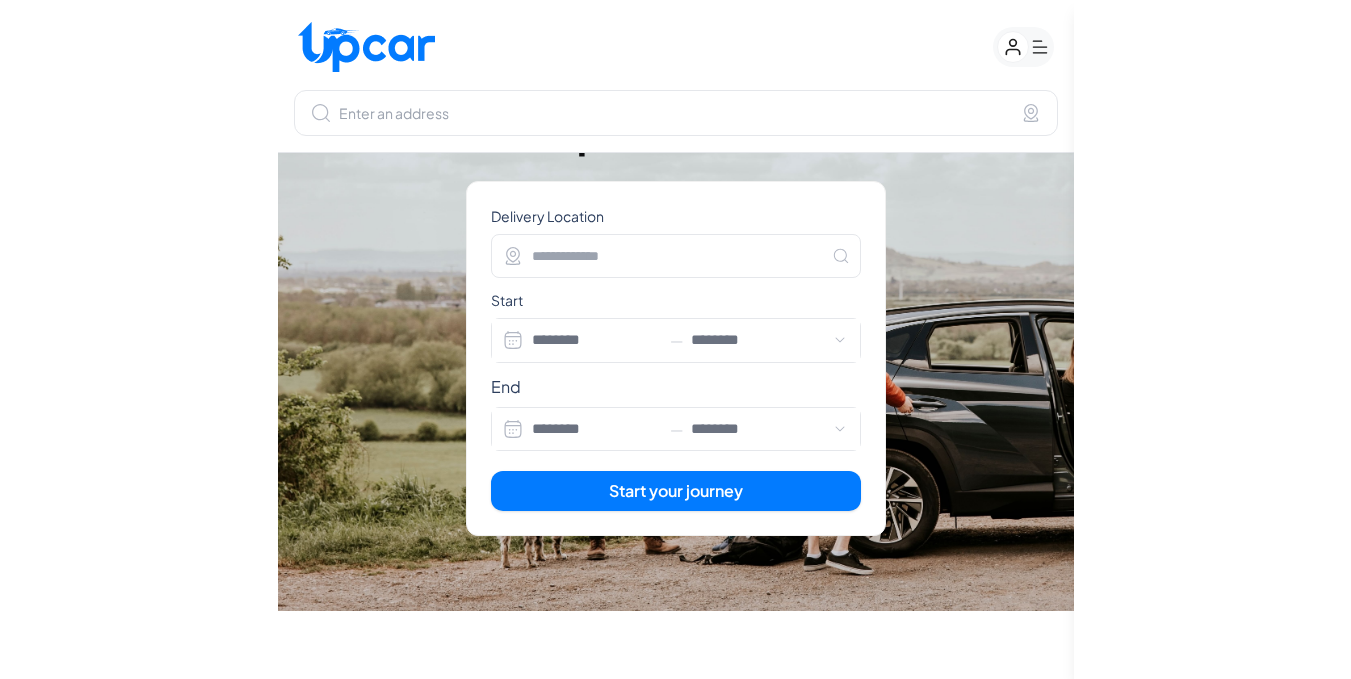 scroll, scrollTop: 0, scrollLeft: 0, axis: both 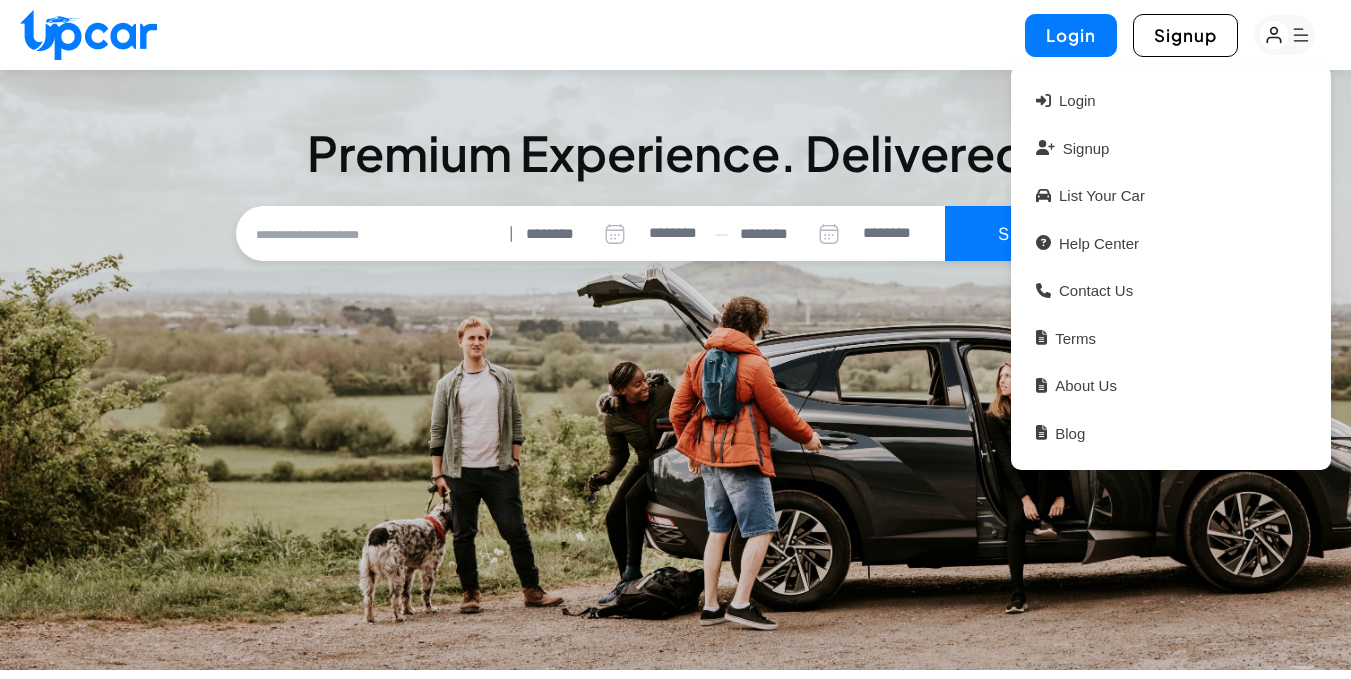 select on "********" 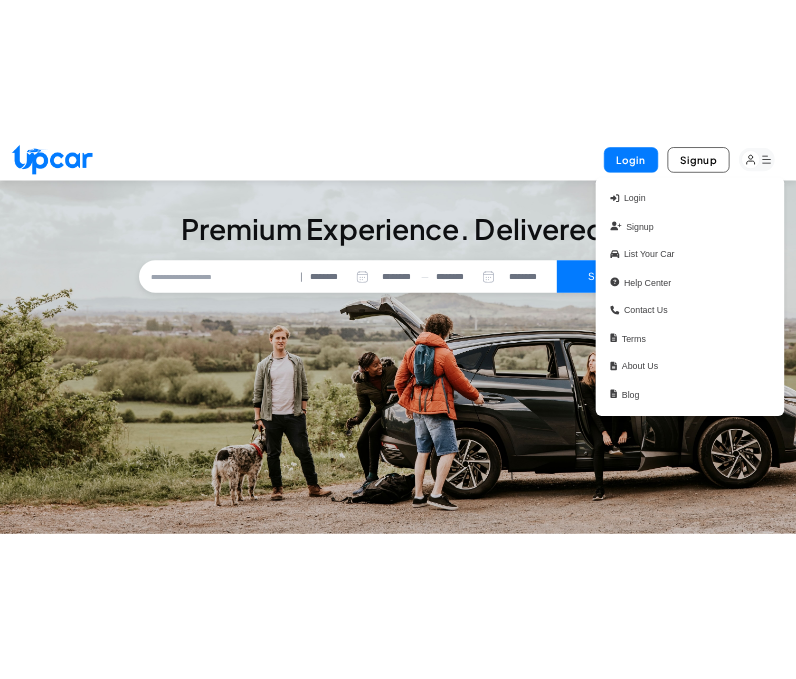 scroll, scrollTop: 0, scrollLeft: 0, axis: both 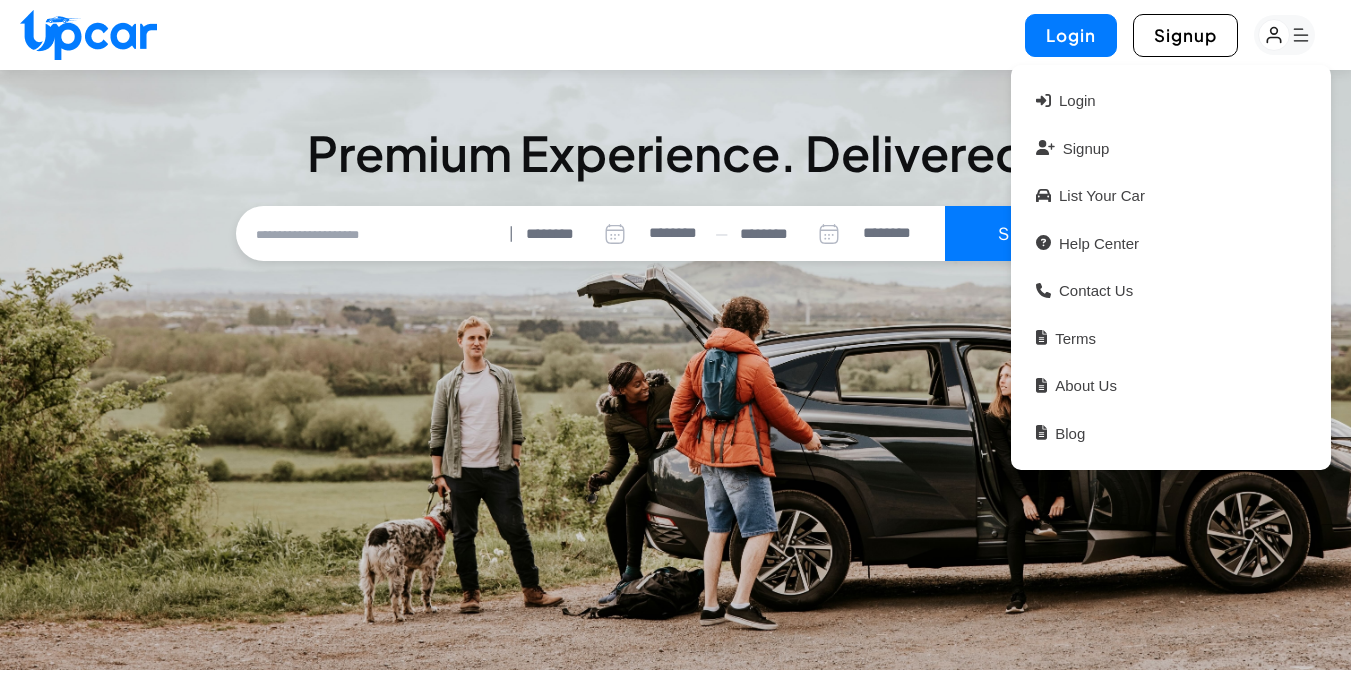 type 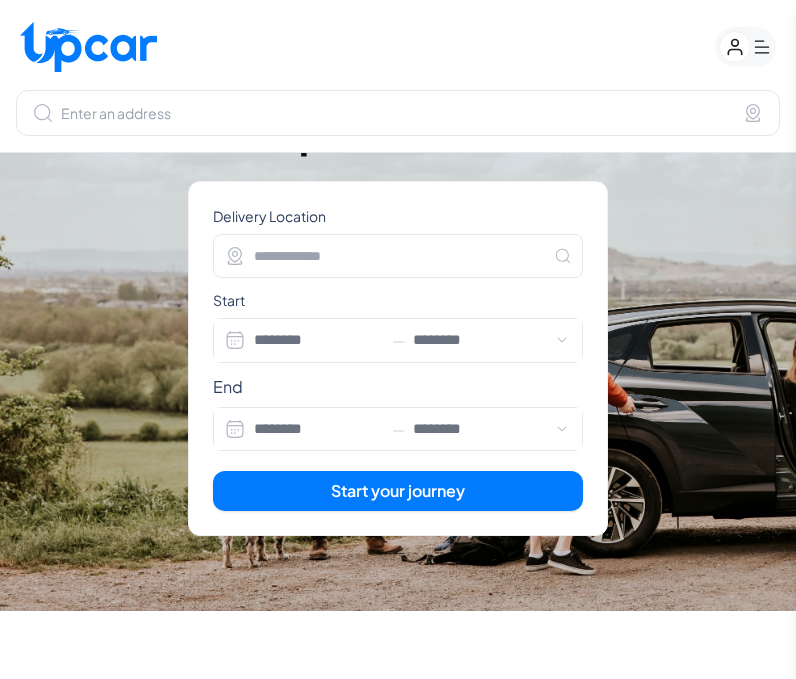 click 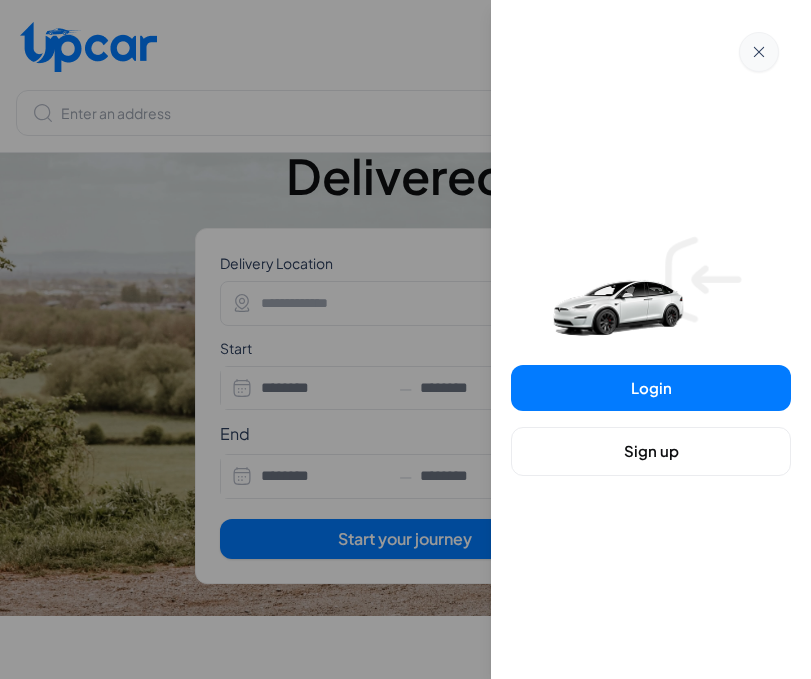 click at bounding box center [405, 339] 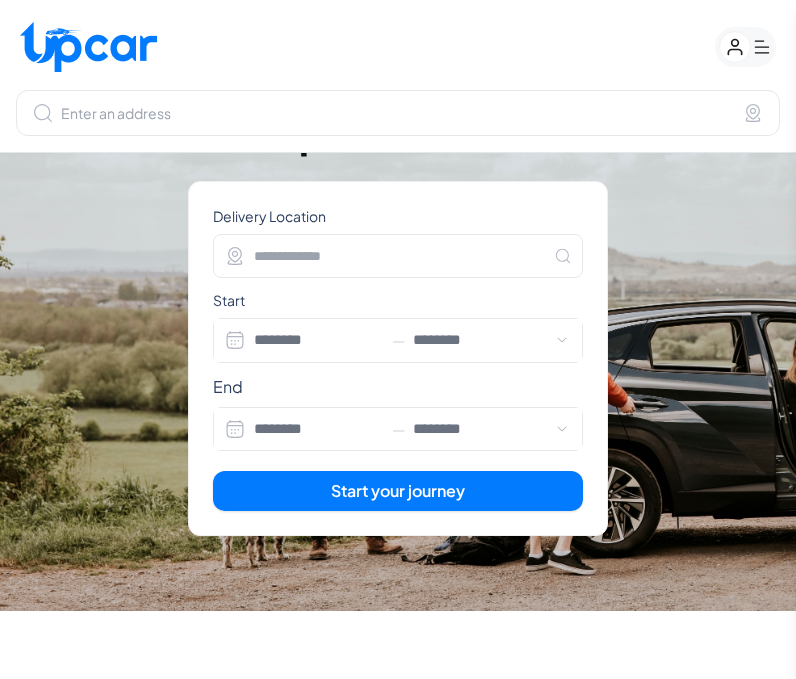 click 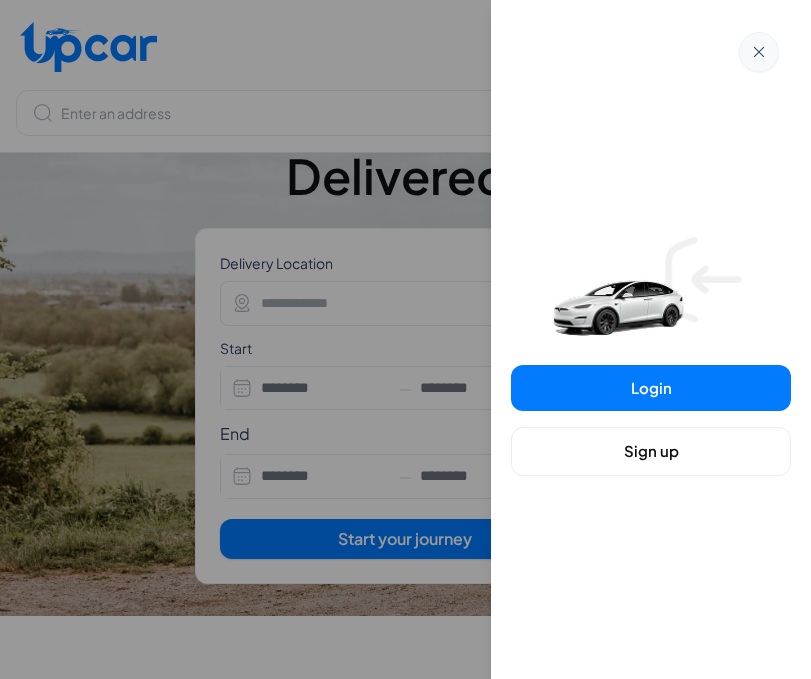 click on "Sign up" at bounding box center [651, 451] 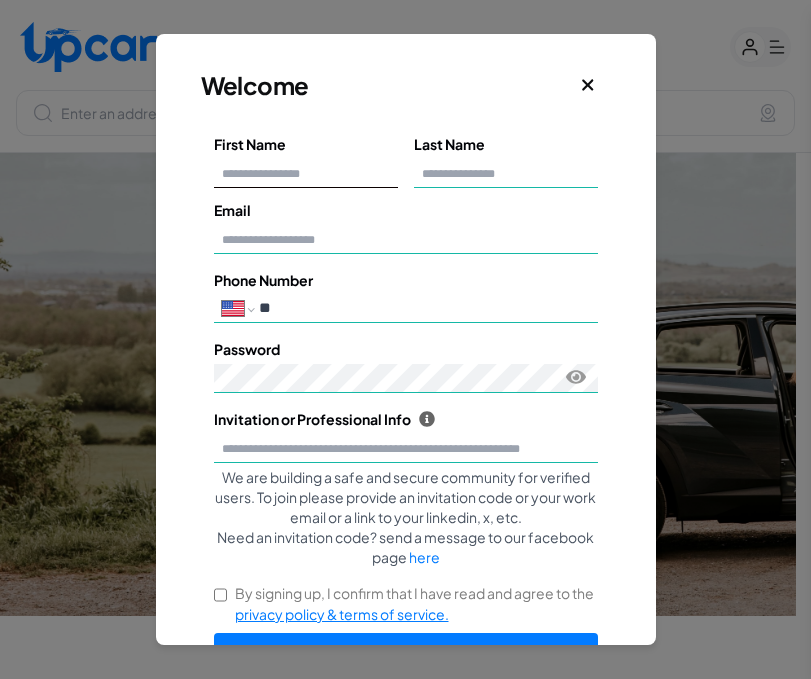 click on "First Name" at bounding box center (306, 173) 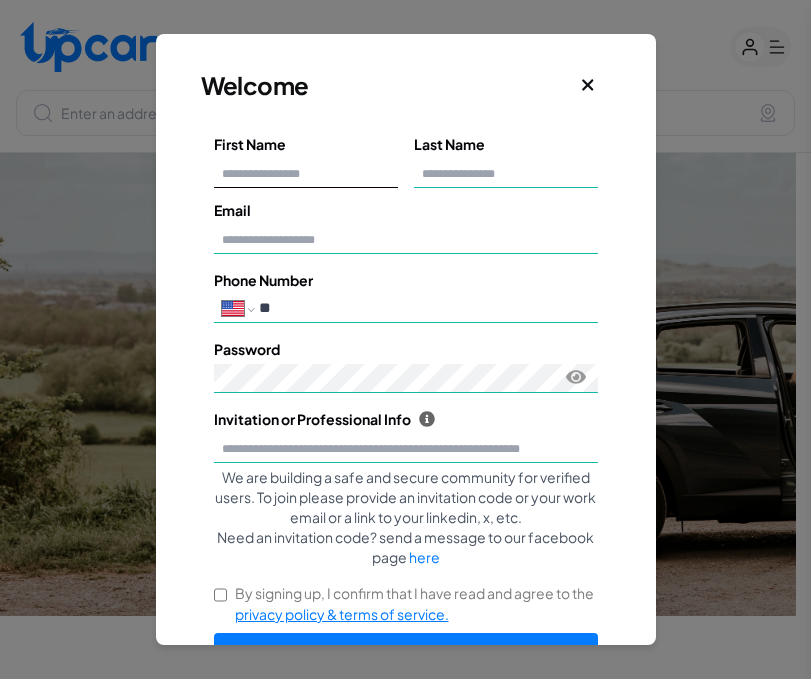 type on "****" 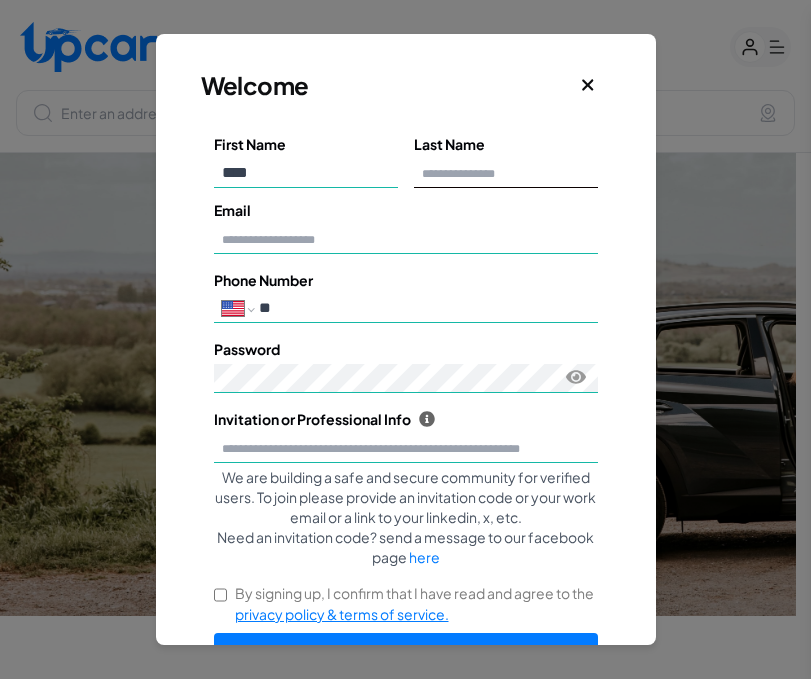 click on "Last Name" at bounding box center [506, 173] 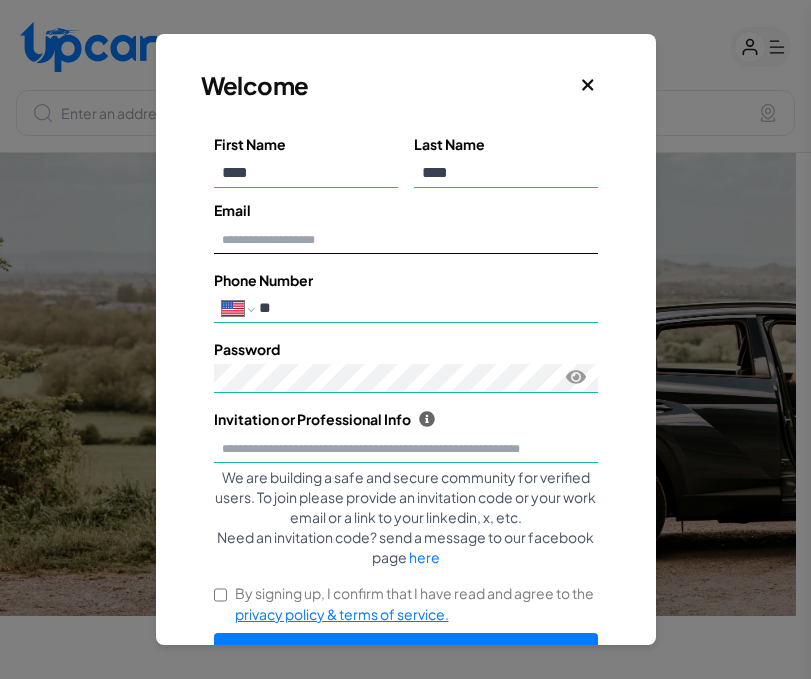 click on "Email" at bounding box center (406, 239) 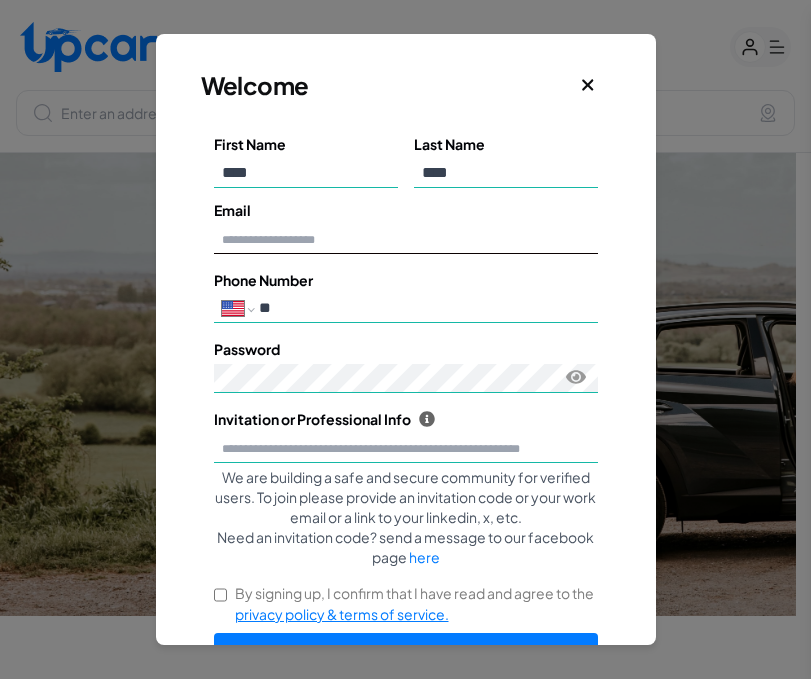 type on "**********" 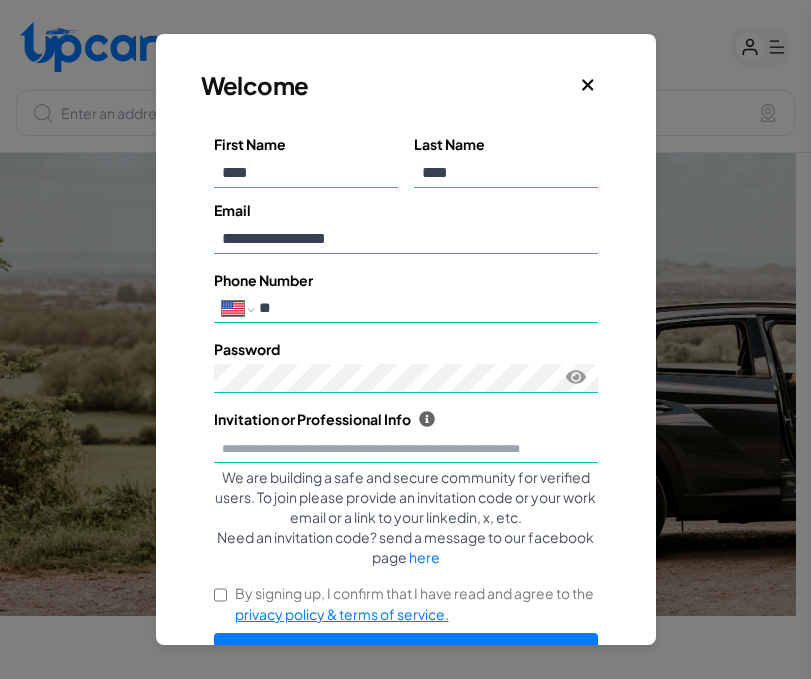 click on "**" at bounding box center [424, 308] 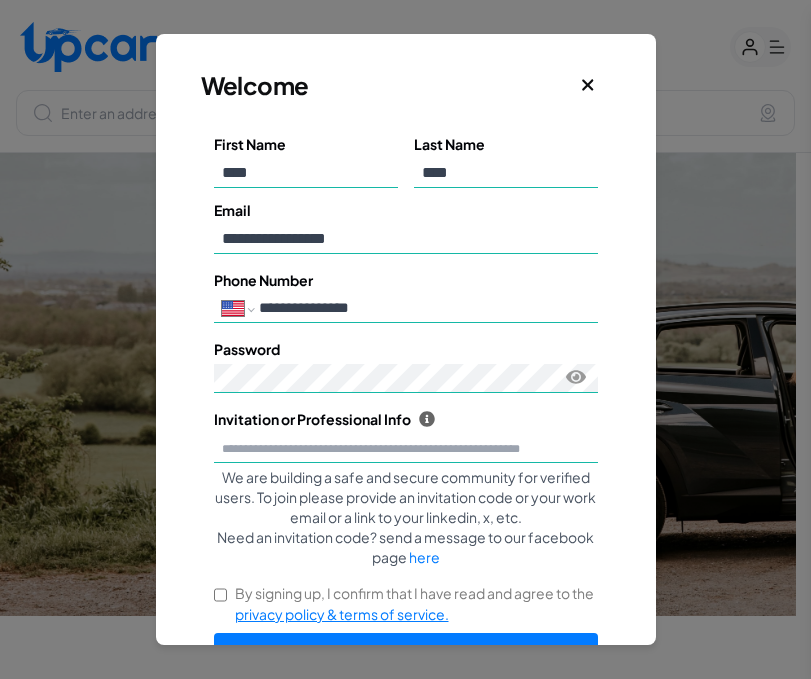 drag, startPoint x: 388, startPoint y: 304, endPoint x: 358, endPoint y: 310, distance: 30.594116 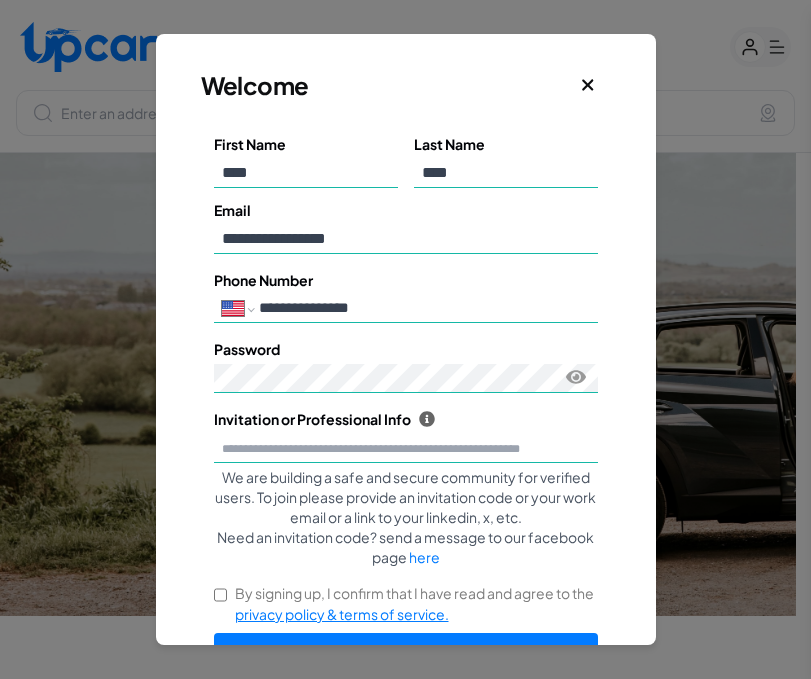 click on "**********" at bounding box center (424, 308) 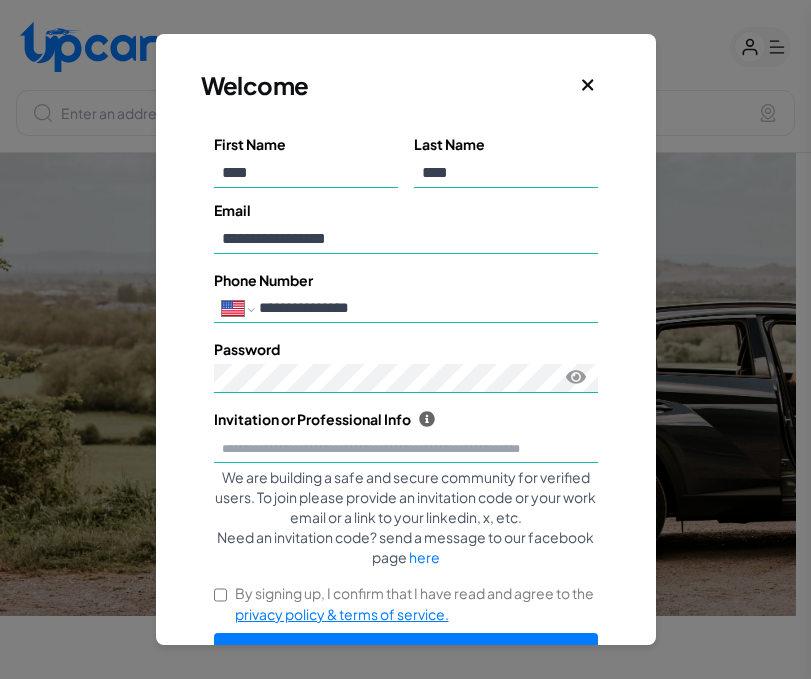 type on "**********" 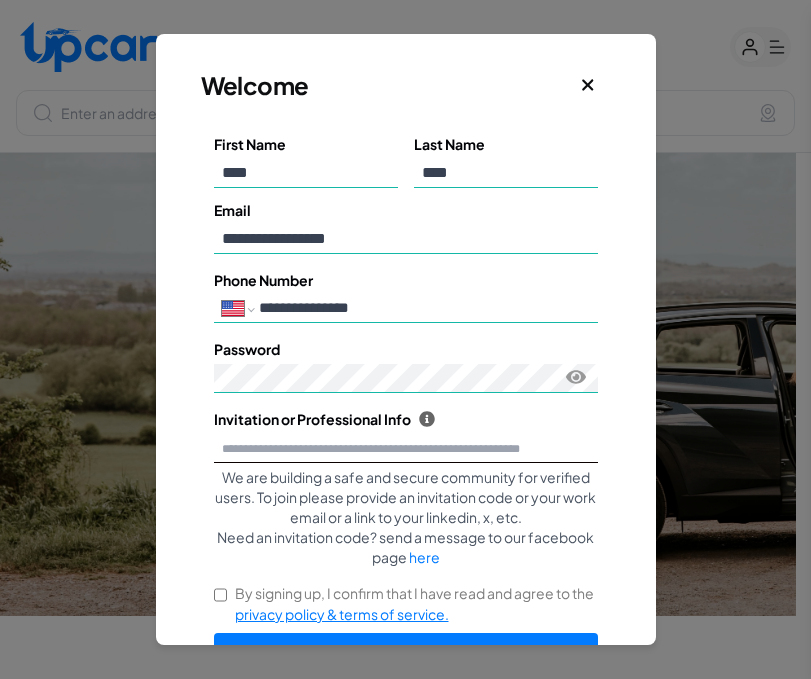 click on "Invitation or Professional Info Upcar is a community exclusively for verified professionals. To join please provide an invitation code or your work email or a link to your professional website." at bounding box center (406, 448) 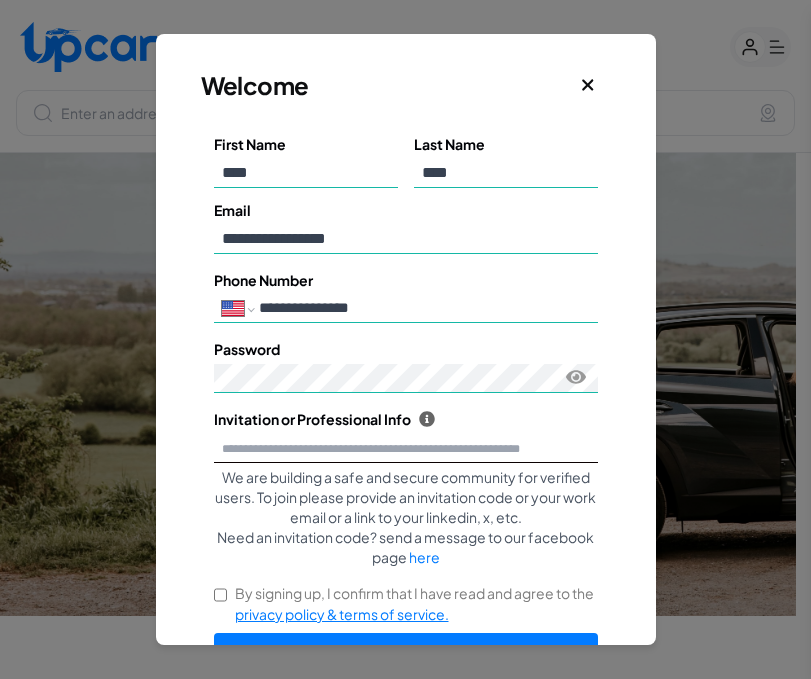 type on "**********" 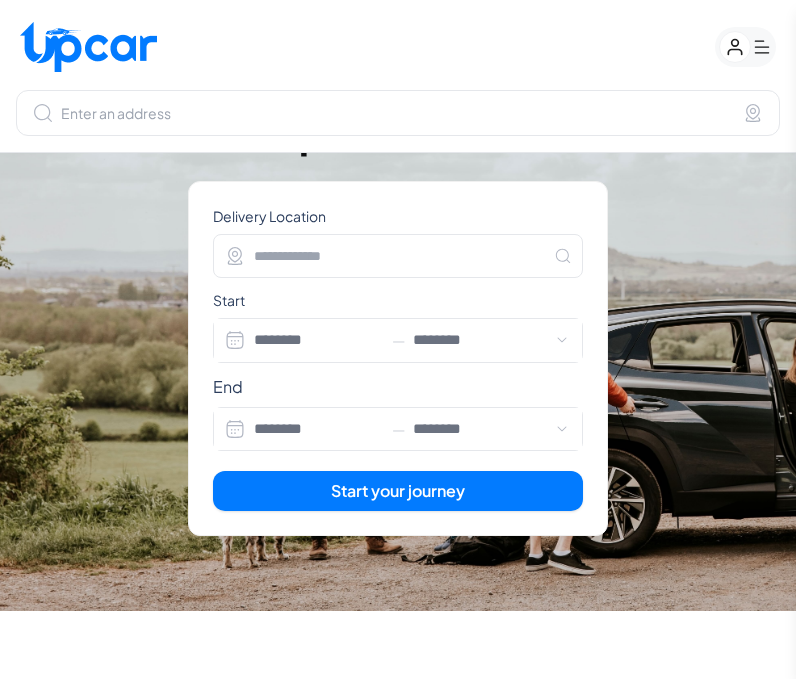 click 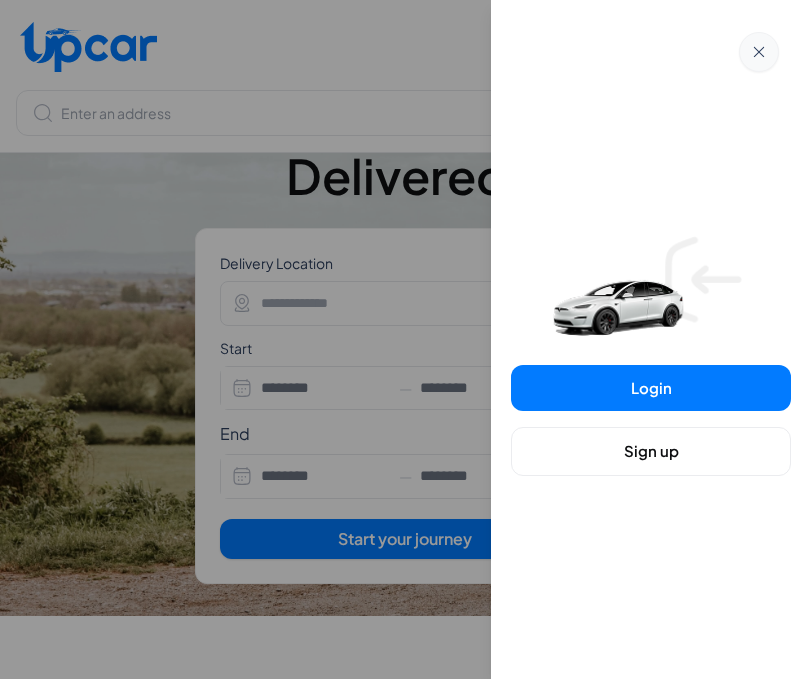 click on "Sign up" at bounding box center [651, 451] 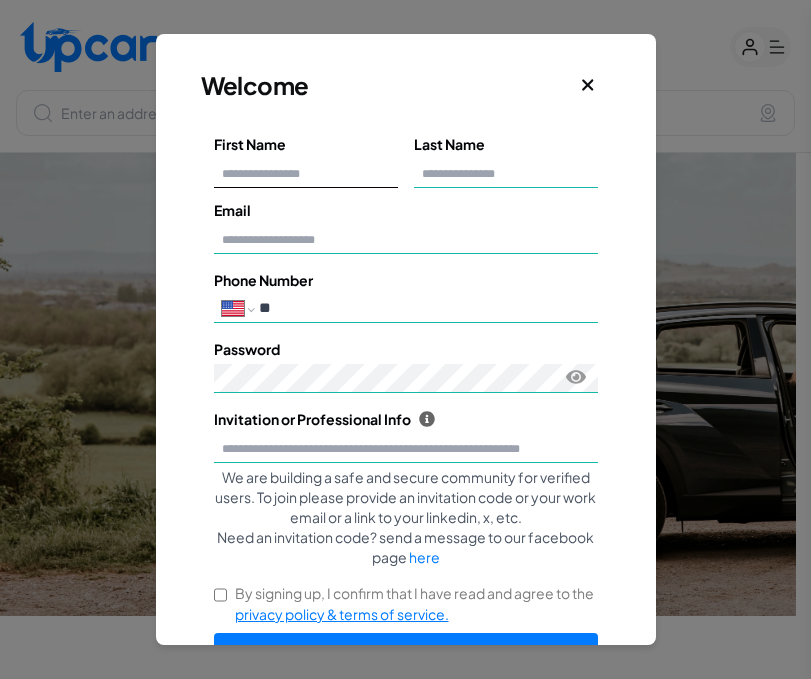 click on "First Name" at bounding box center (306, 173) 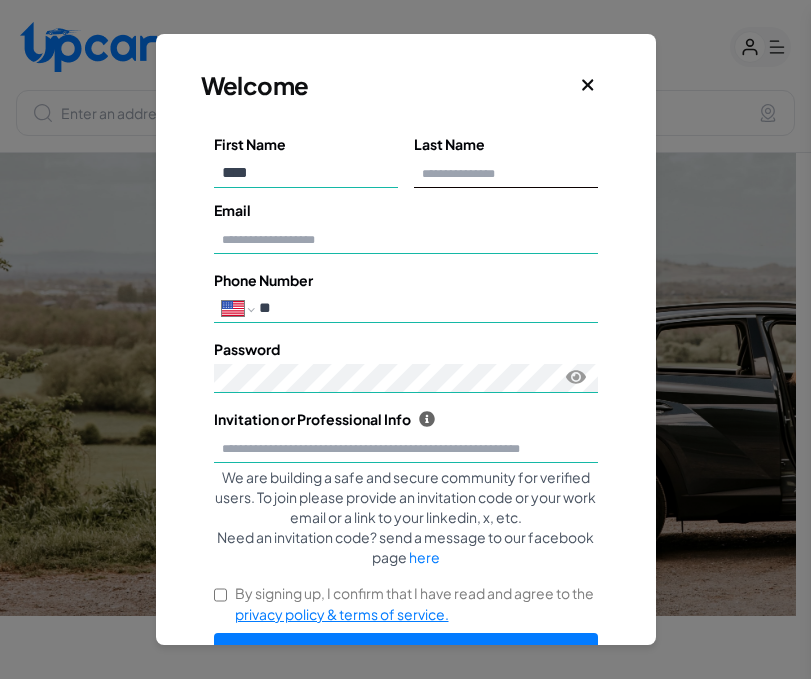 click on "Last Name" at bounding box center (506, 173) 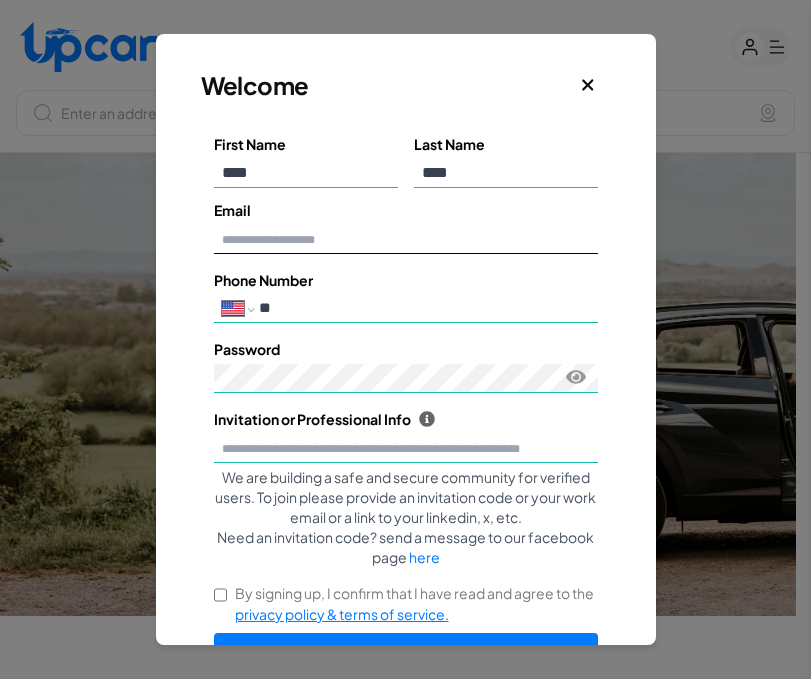 click on "Email" at bounding box center [406, 239] 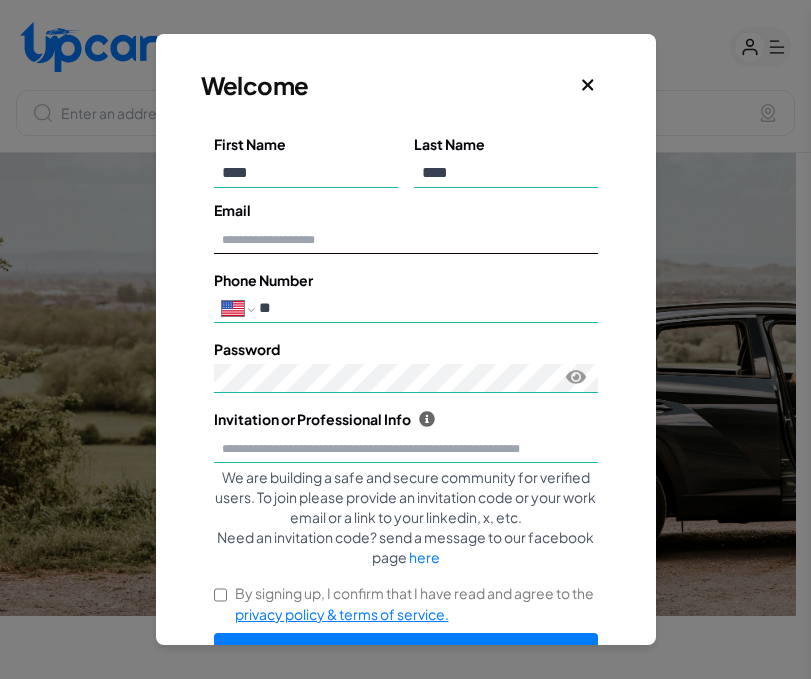 type on "**********" 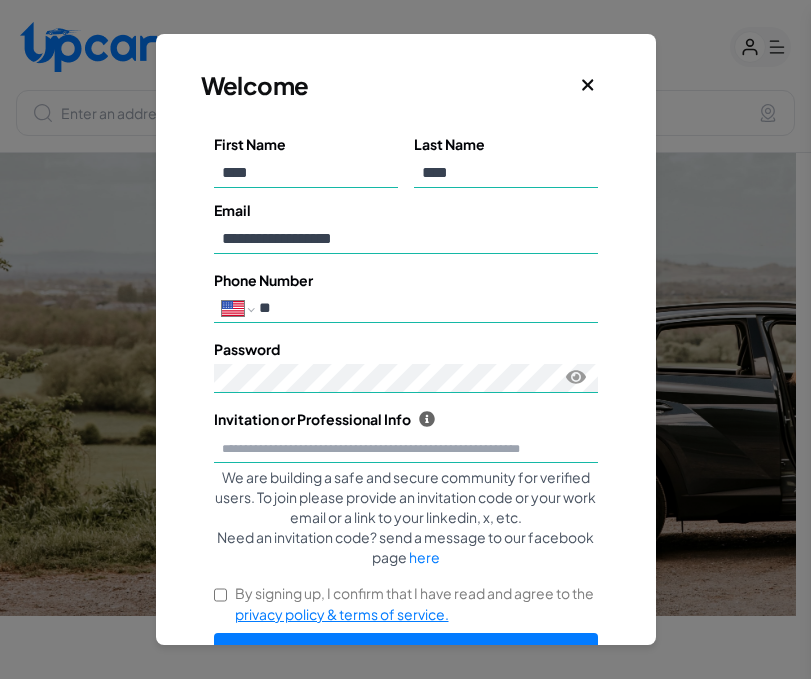 click on "**" at bounding box center [424, 308] 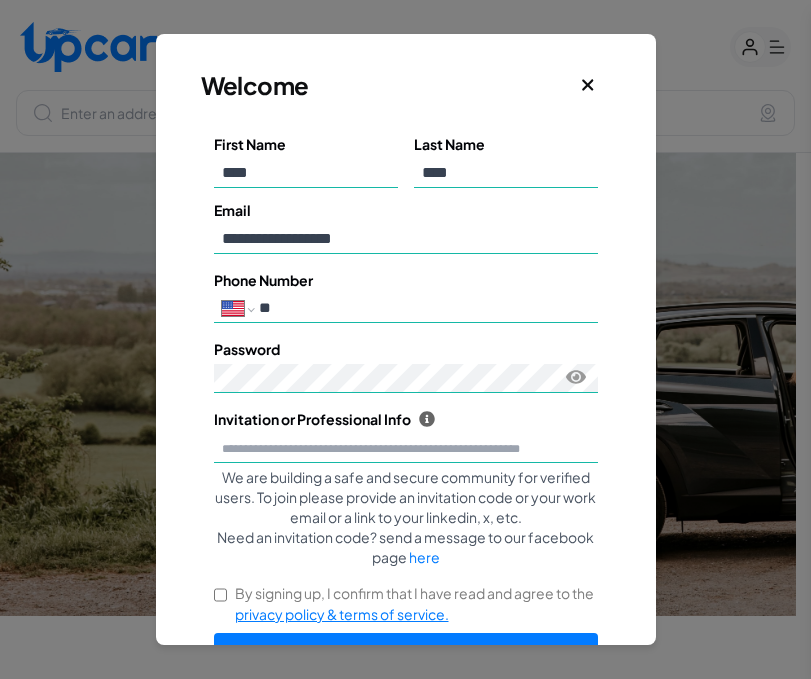 type on "**********" 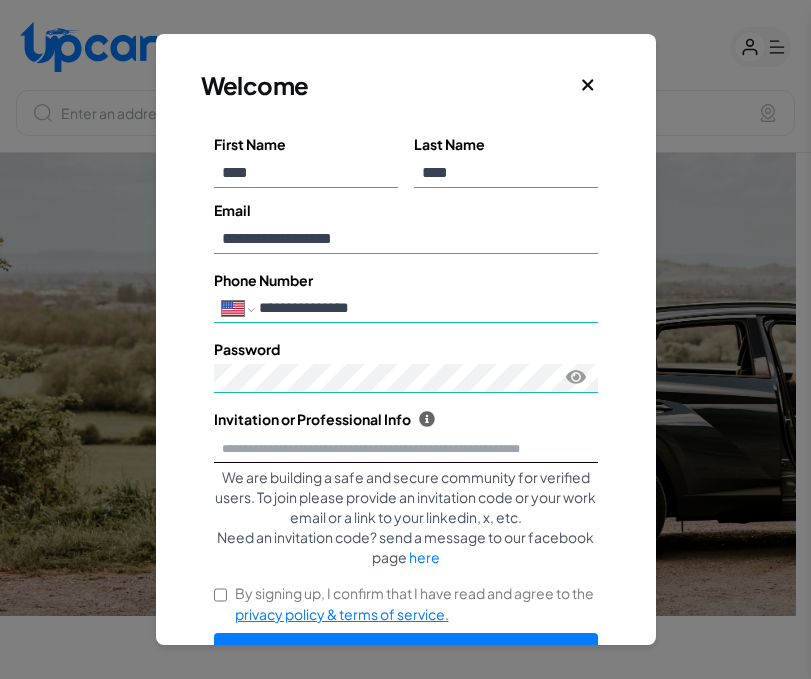 click on "Invitation or Professional Info Upcar is a community exclusively for verified professionals. To join please provide an invitation code or your work email or a link to your professional website." at bounding box center [406, 448] 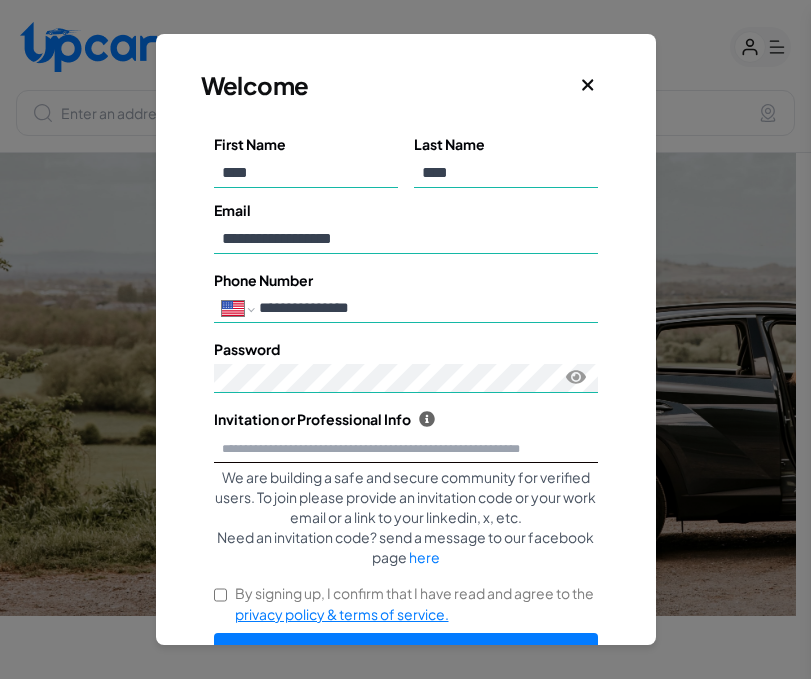 type on "**********" 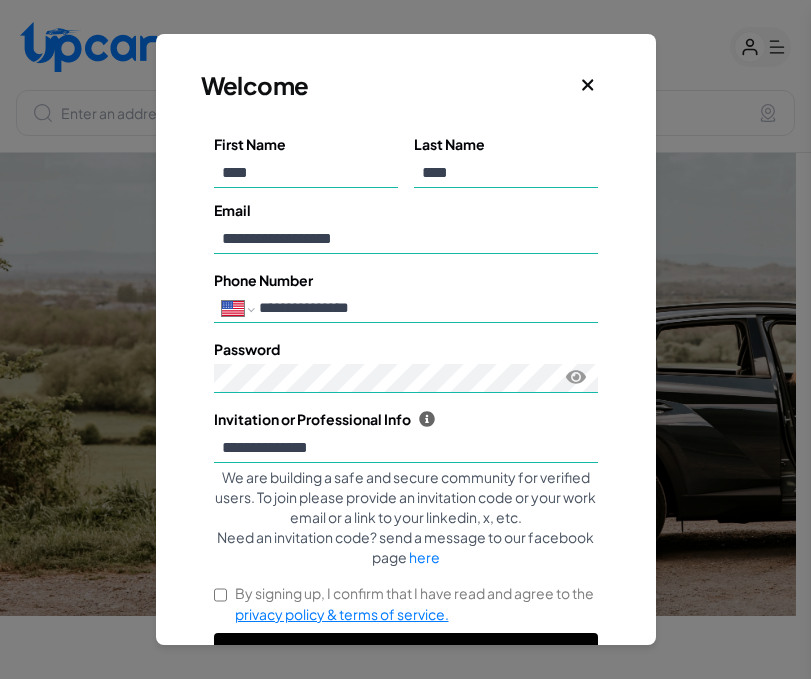 click on "Continue" at bounding box center (406, 657) 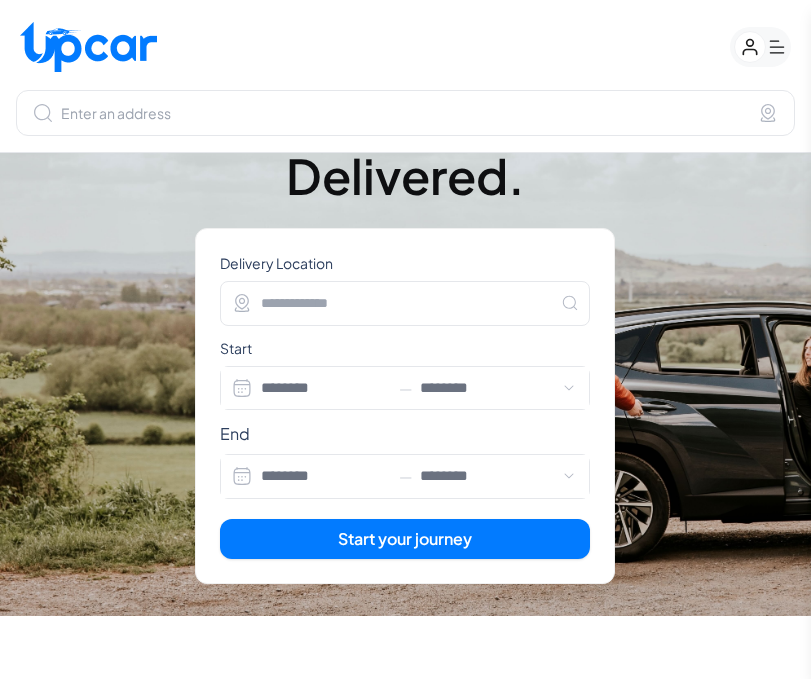 select on "********" 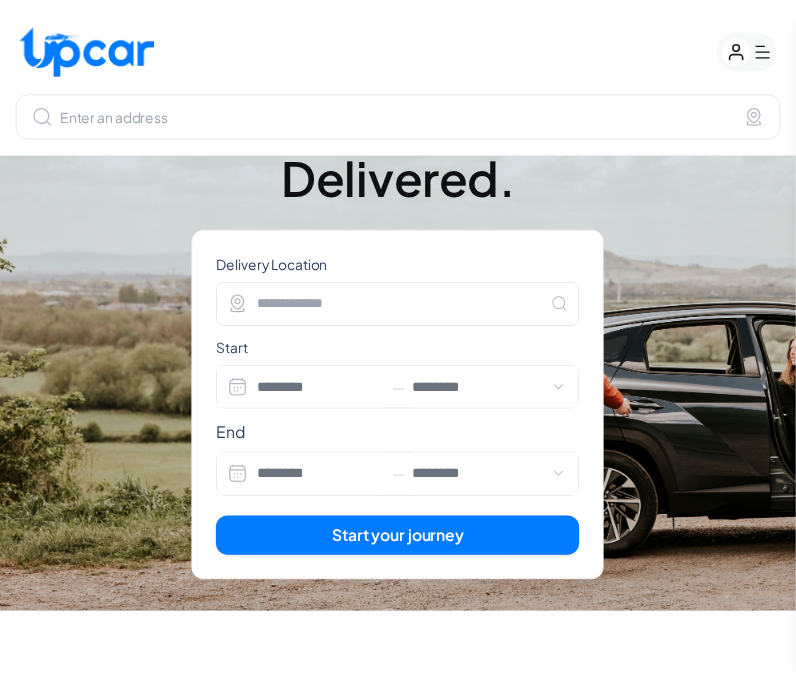 scroll, scrollTop: 0, scrollLeft: 0, axis: both 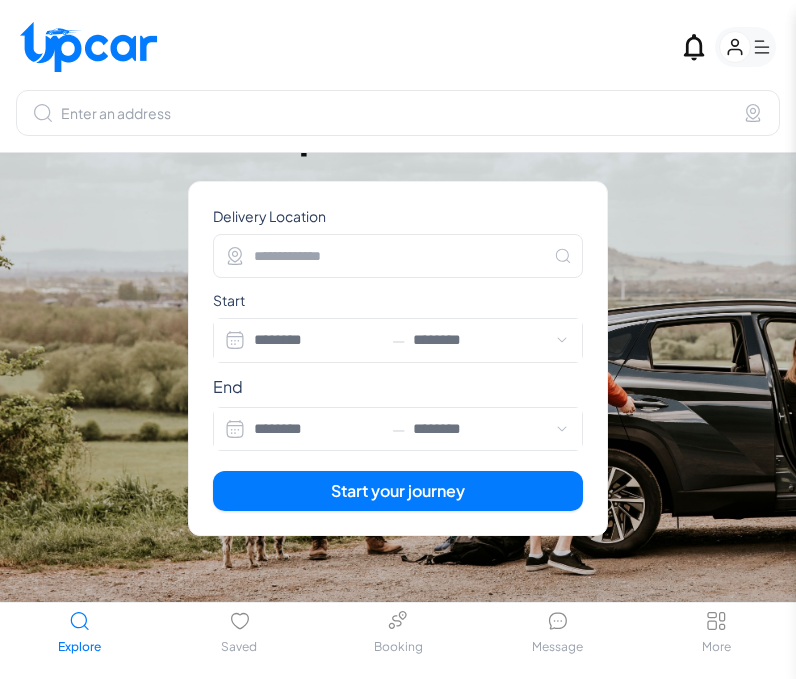 click on "List Your Car" at bounding box center [398, 47] 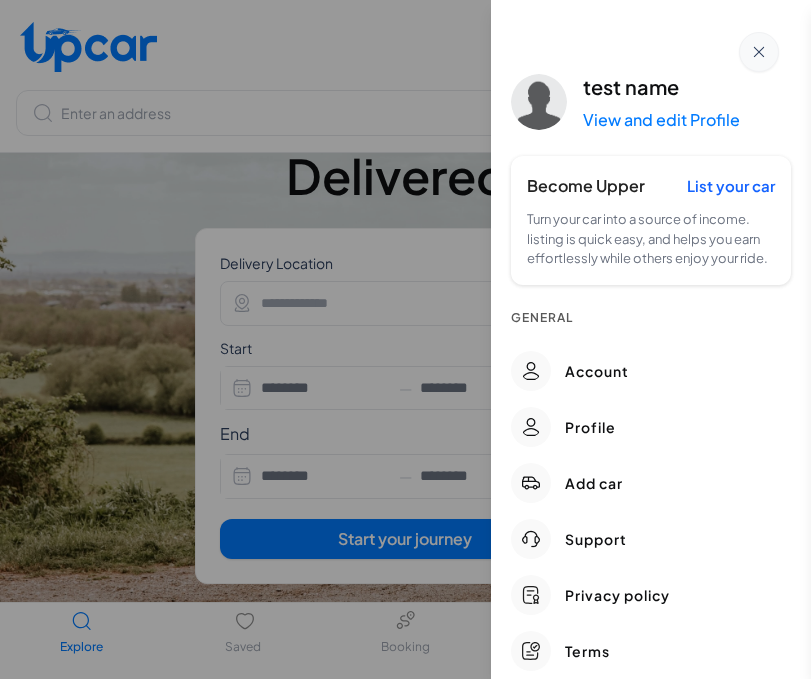 click at bounding box center (405, 339) 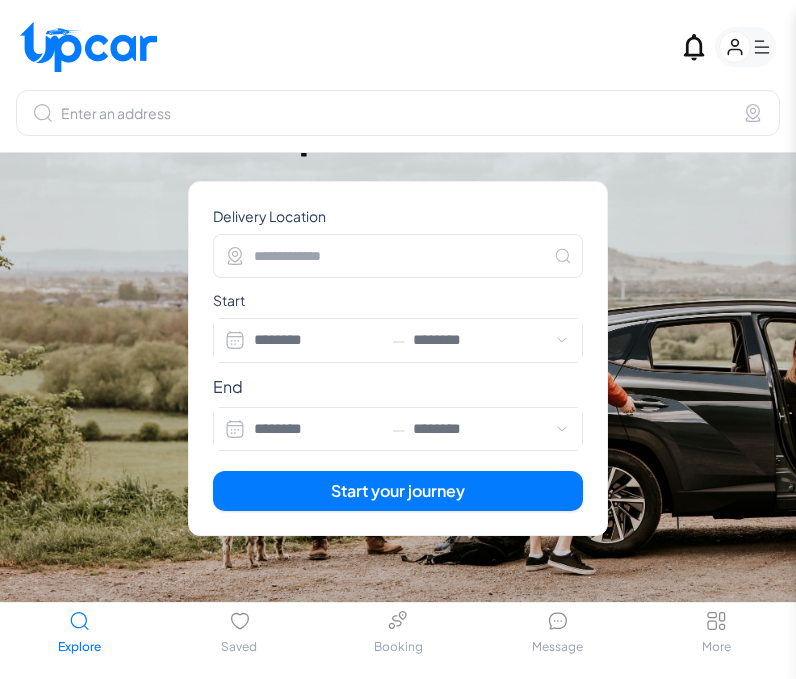 click on "Delivery Location" at bounding box center (398, 256) 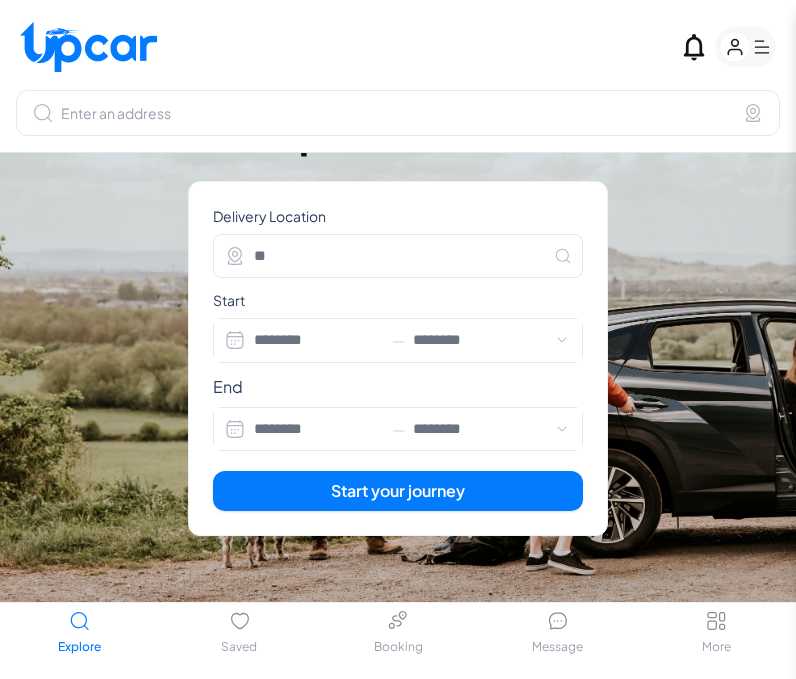 type on "*" 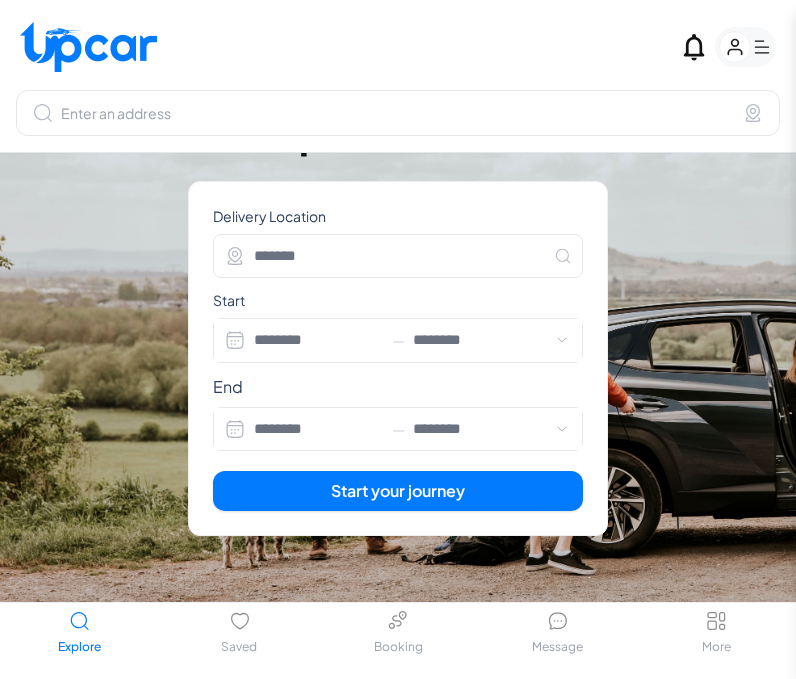 click on "*******" at bounding box center (398, 256) 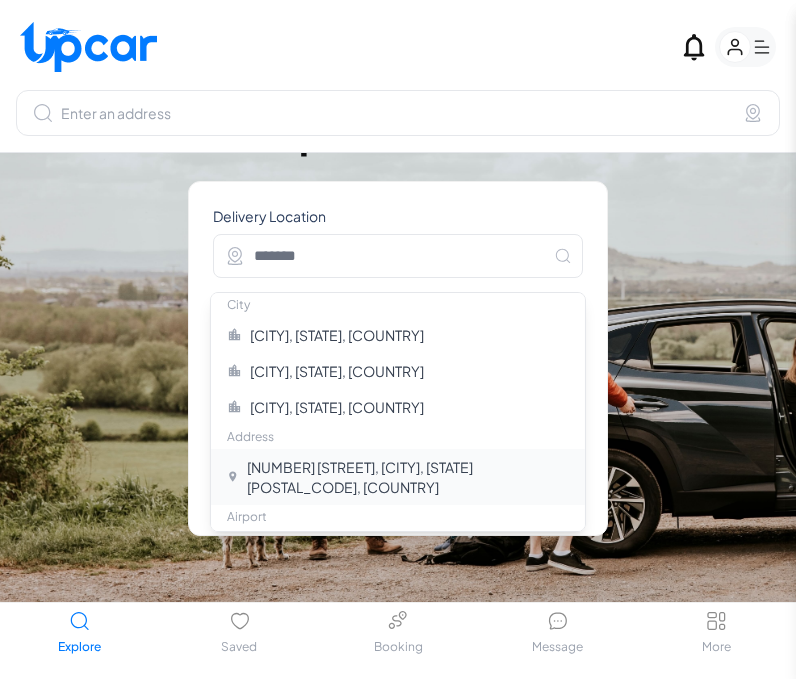 click on "9777 Golf Links Rd, Oakland, CA 94605, U..." at bounding box center [407, 477] 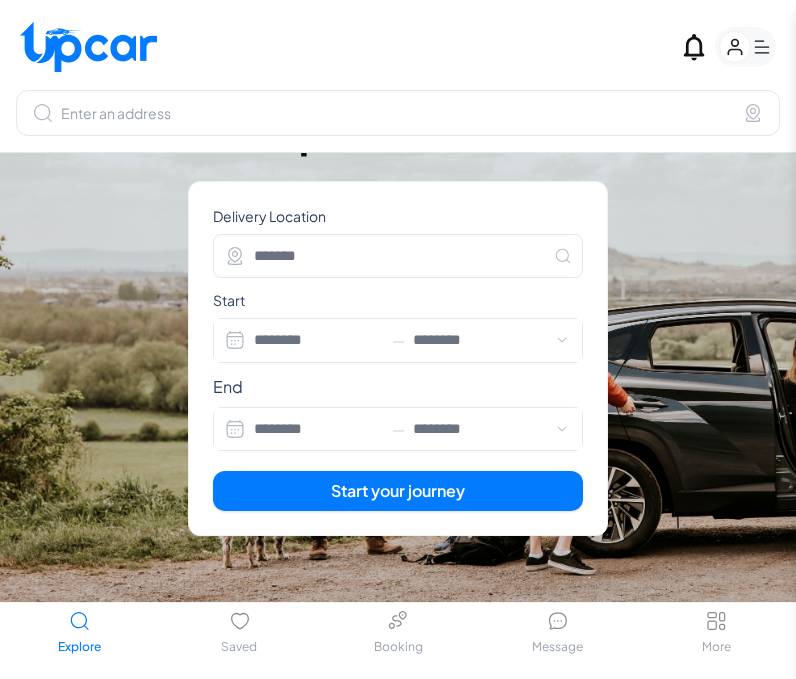type on "**********" 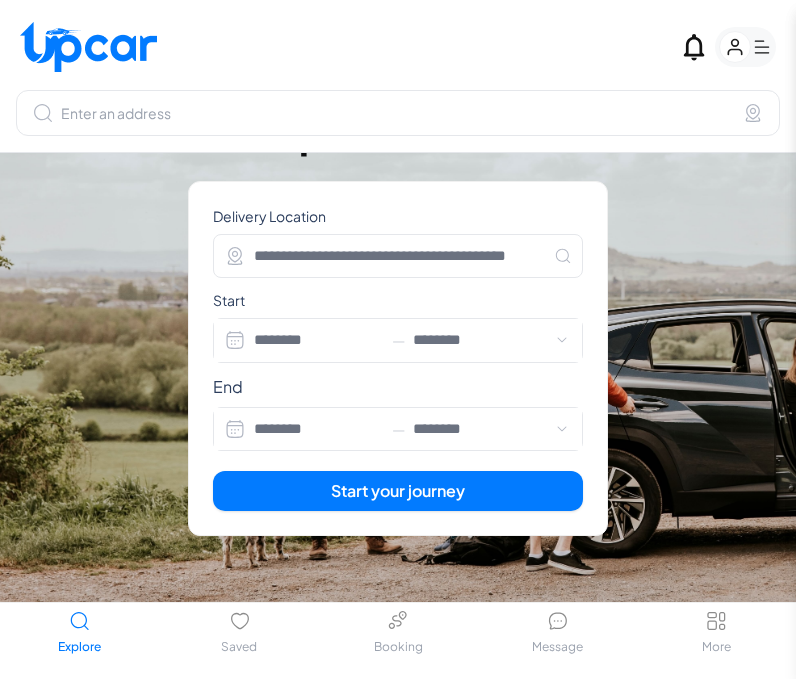 click on "******** — **** ******** ******** ******* ******* ******* ******* ******* ******* ******* ******* ******* ******* ******* ******* ******* ******* ******* ******* ******* ******* ******** ******** ******** ******** ******** ******** ******* ******* ******* ******* ******* ******* ******* ******* ******* ******* ******* ******* ******* ******* ******* ******* ******* ******* ******** ******** ******** ********" at bounding box center (398, 340) 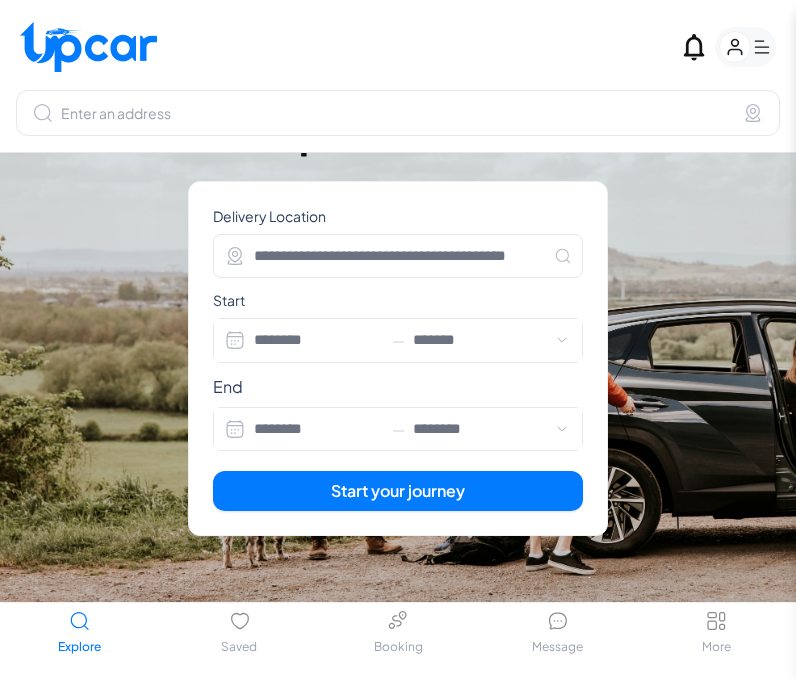 click on "**** ******** ******** ******* ******* ******* ******* ******* ******* ******* ******* ******* ******* ******* ******* ******* ******* ******* ******* ******* ******* ******** ******** ******** ******** ******** ******** ******* ******* ******* ******* ******* ******* ******* ******* ******* ******* ******* ******* ******* ******* ******* ******* ******* ******* ******** ******** ******** ********" at bounding box center [498, 340] 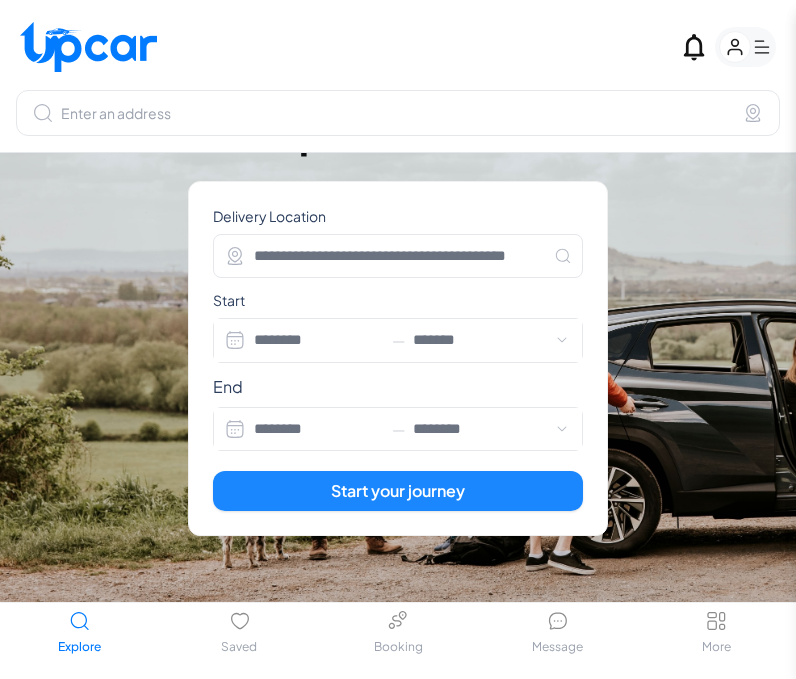 click on "Start your journey" at bounding box center [398, 491] 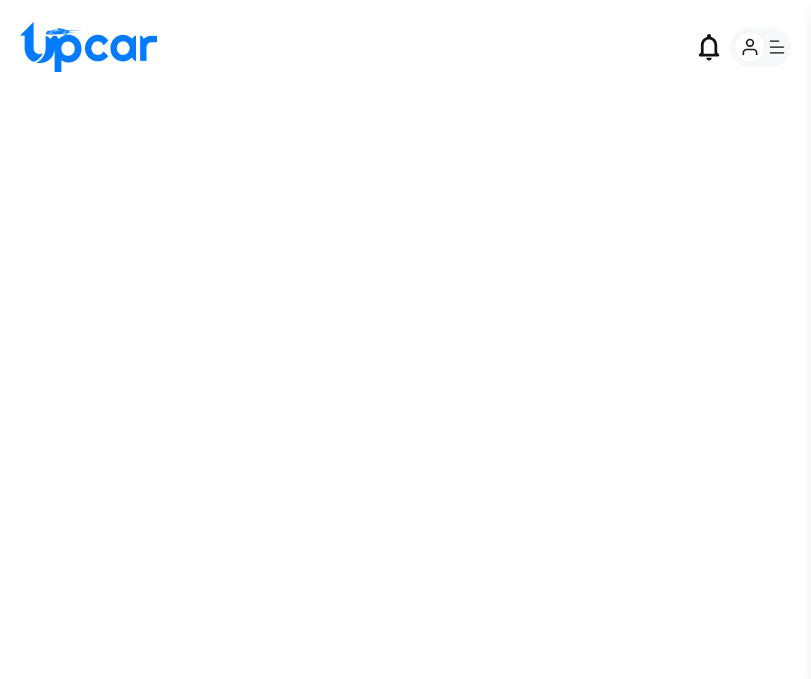 select on "*******" 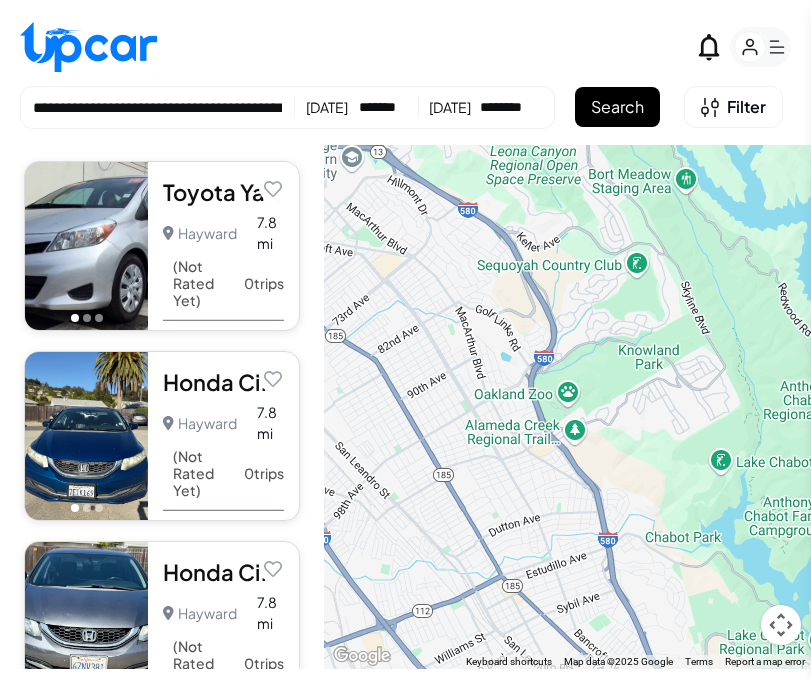 click on "Hayward" at bounding box center (200, 233) 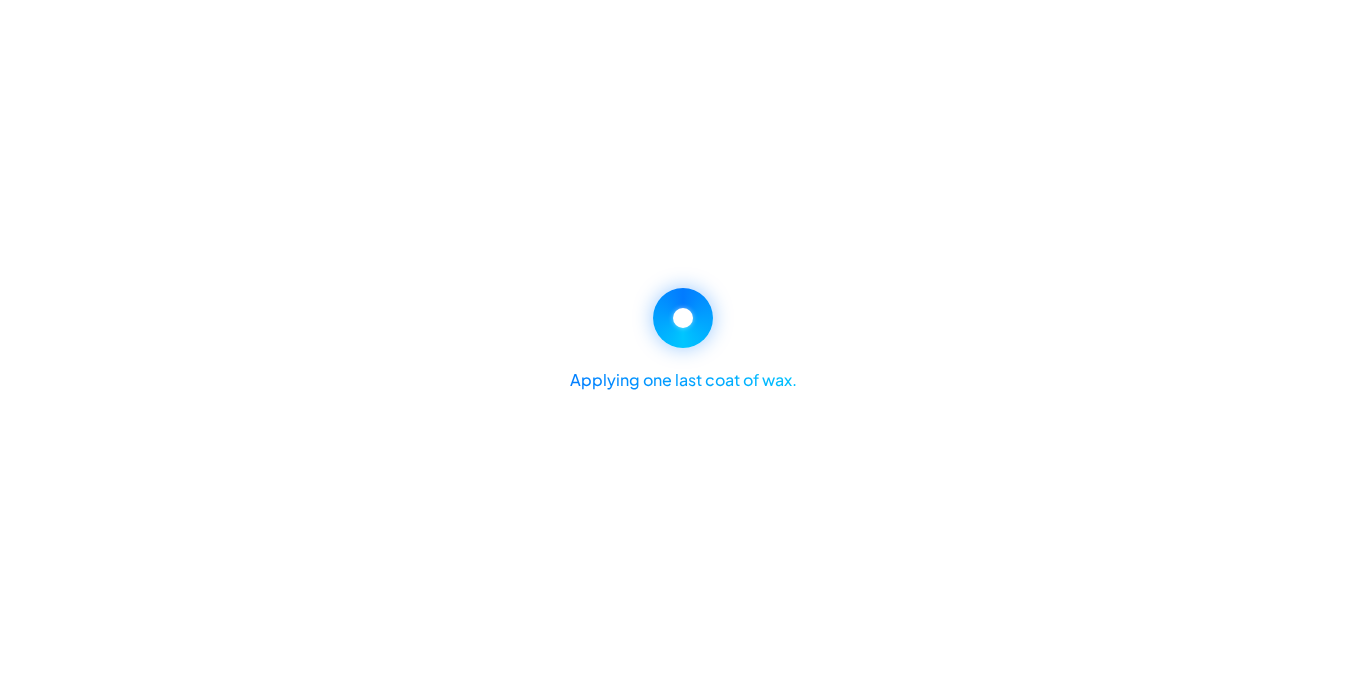 scroll, scrollTop: 0, scrollLeft: 0, axis: both 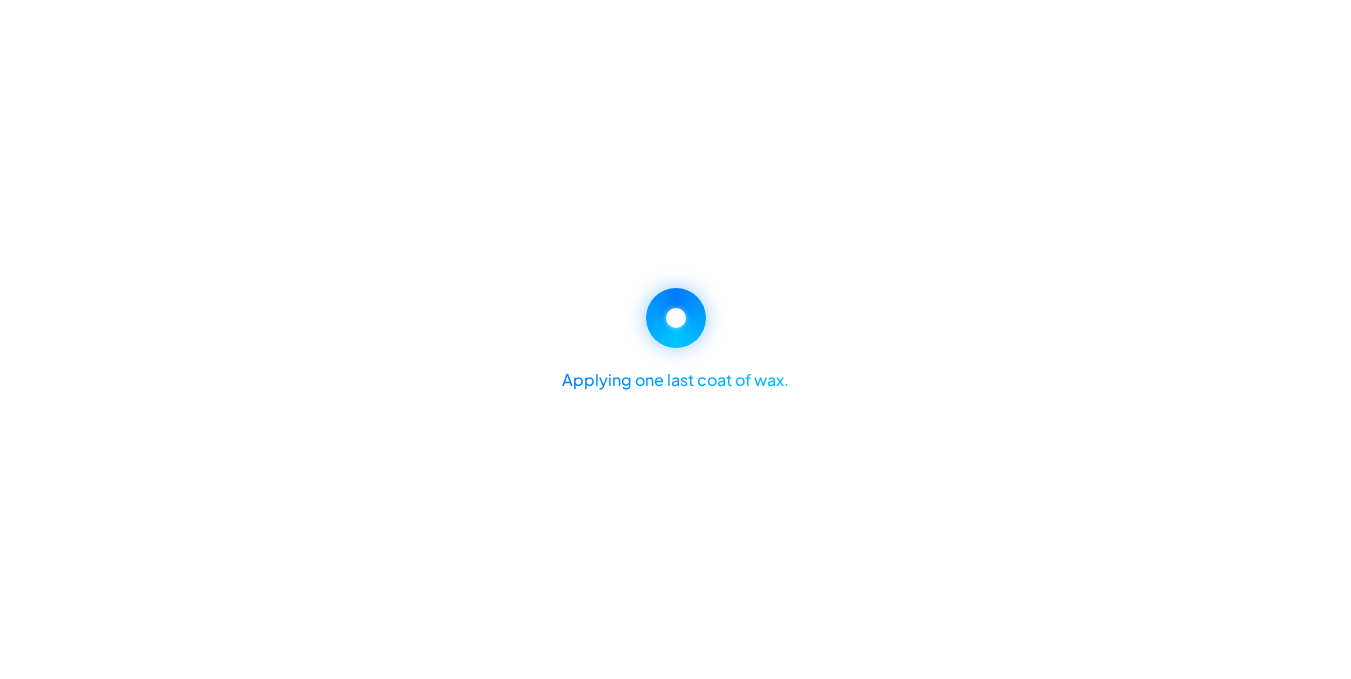 select on "*******" 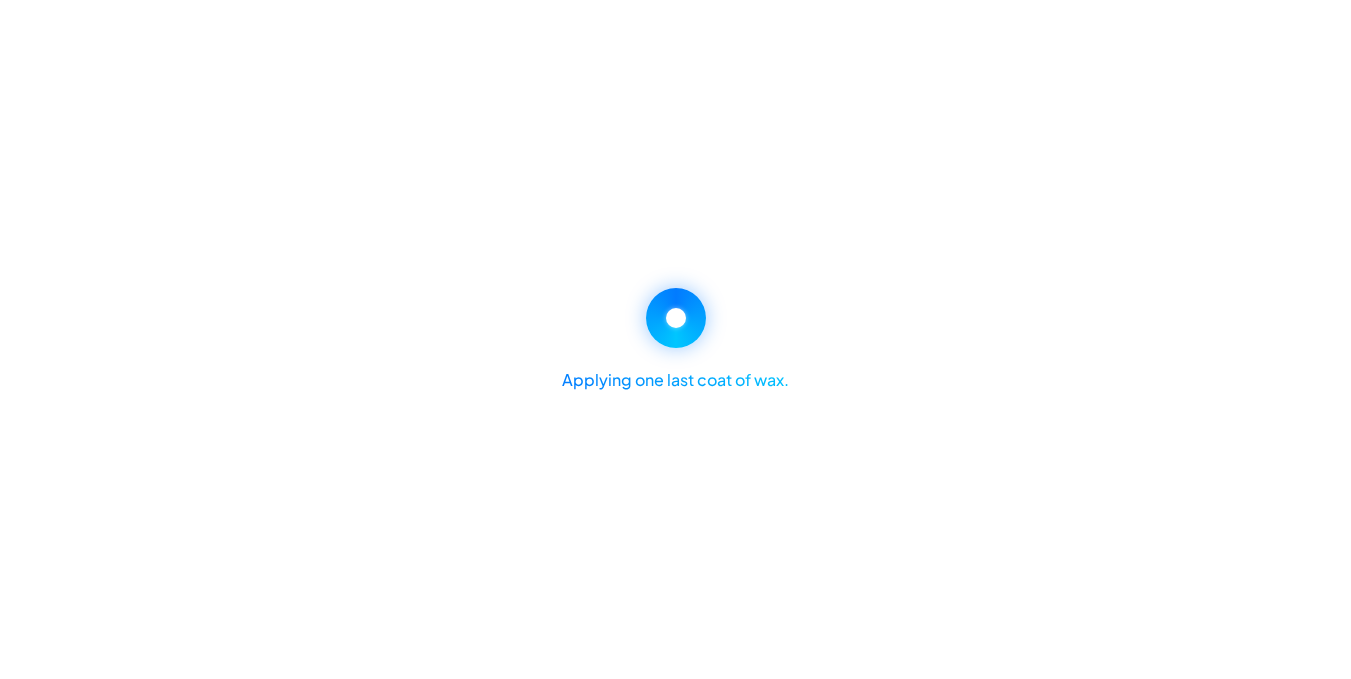 select on "********" 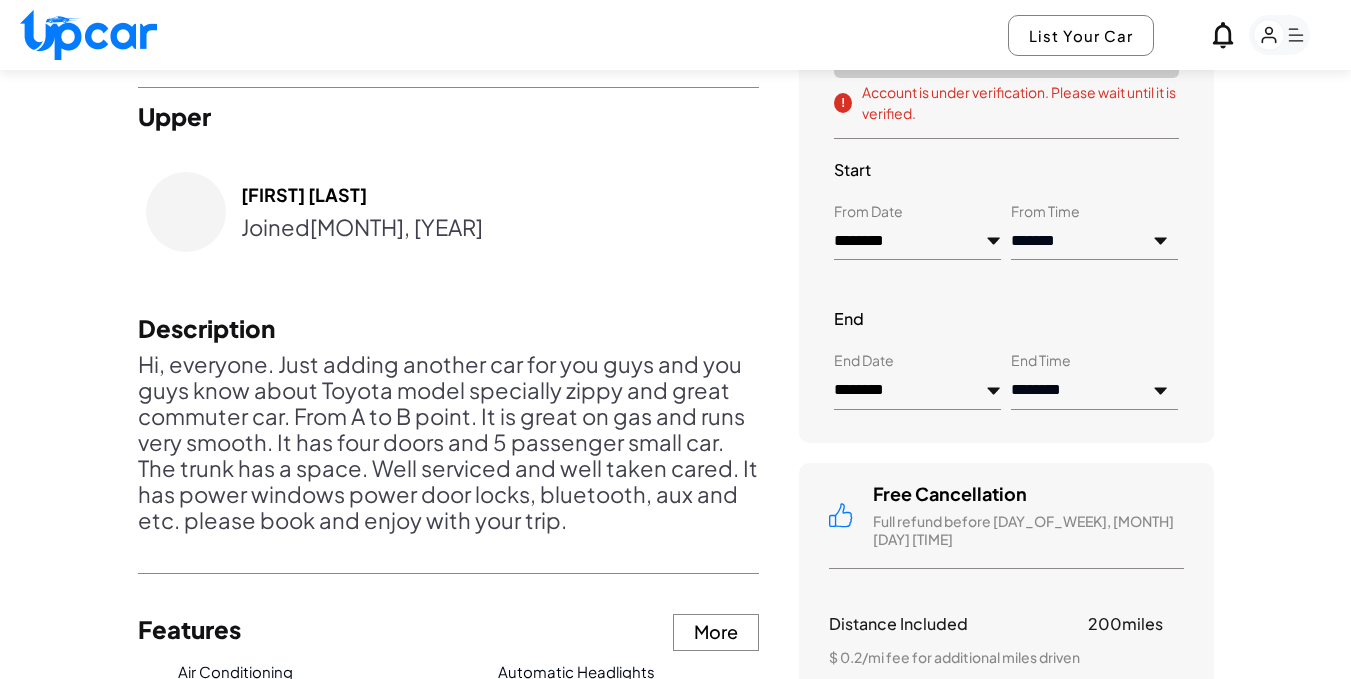 scroll, scrollTop: 1176, scrollLeft: 0, axis: vertical 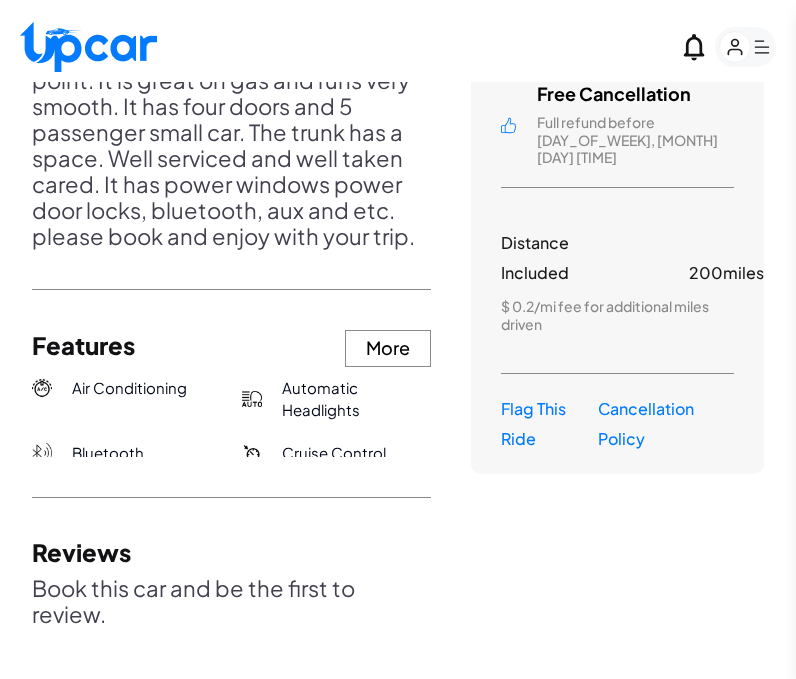 click 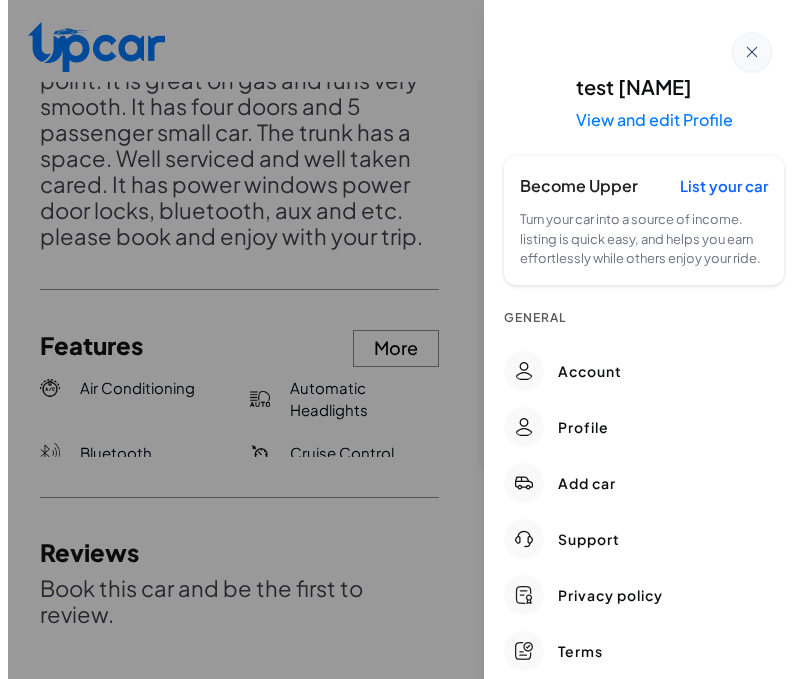 scroll, scrollTop: 0, scrollLeft: 0, axis: both 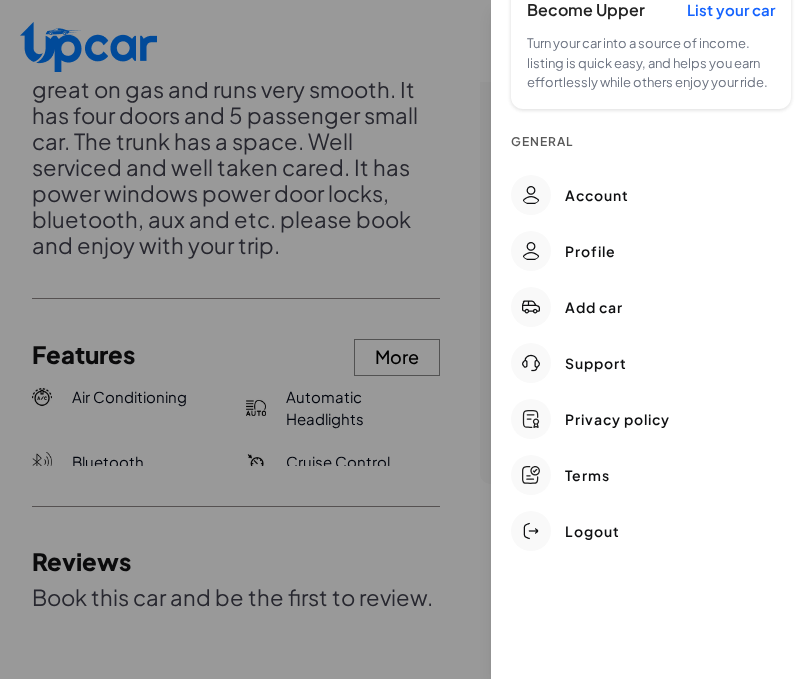click at bounding box center (405, 339) 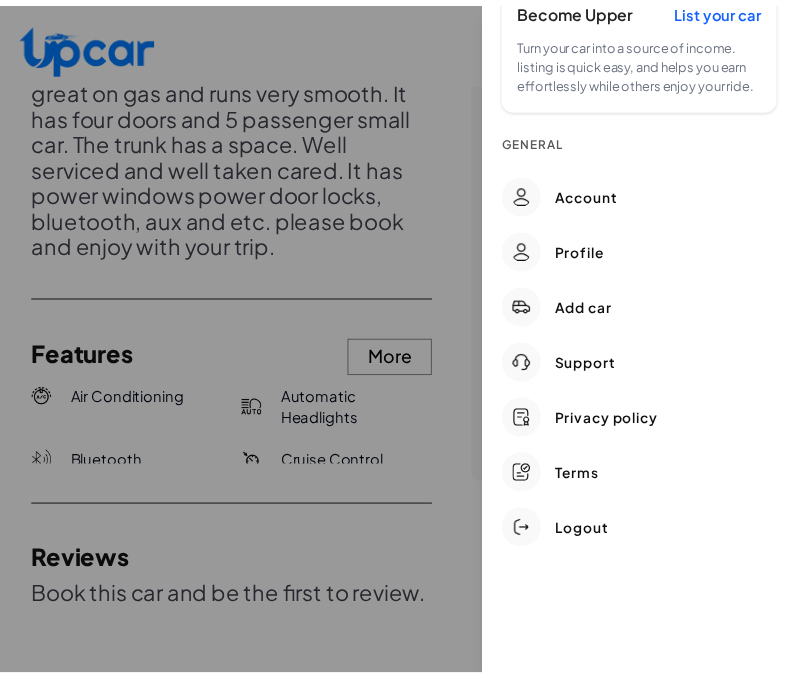 scroll, scrollTop: 1195, scrollLeft: 0, axis: vertical 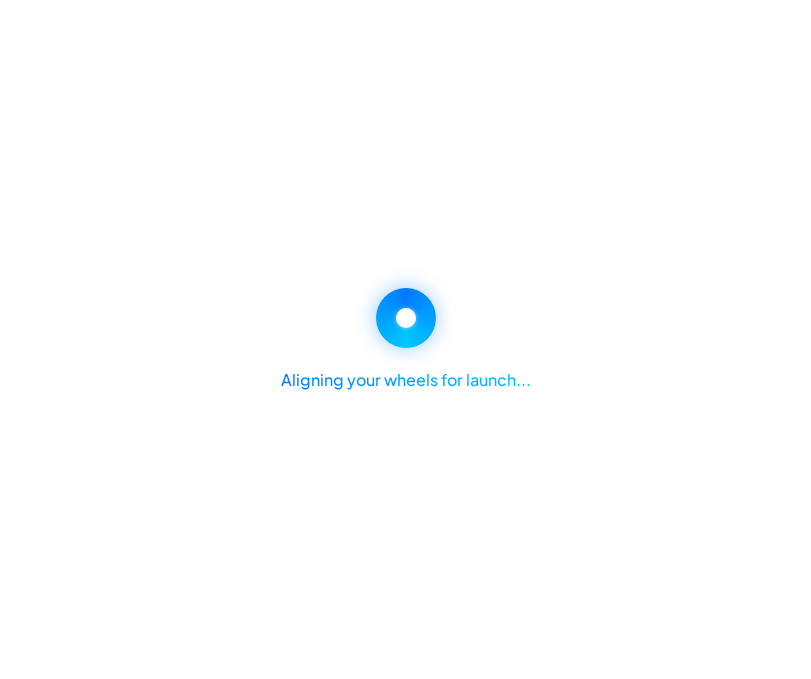 select on "*****" 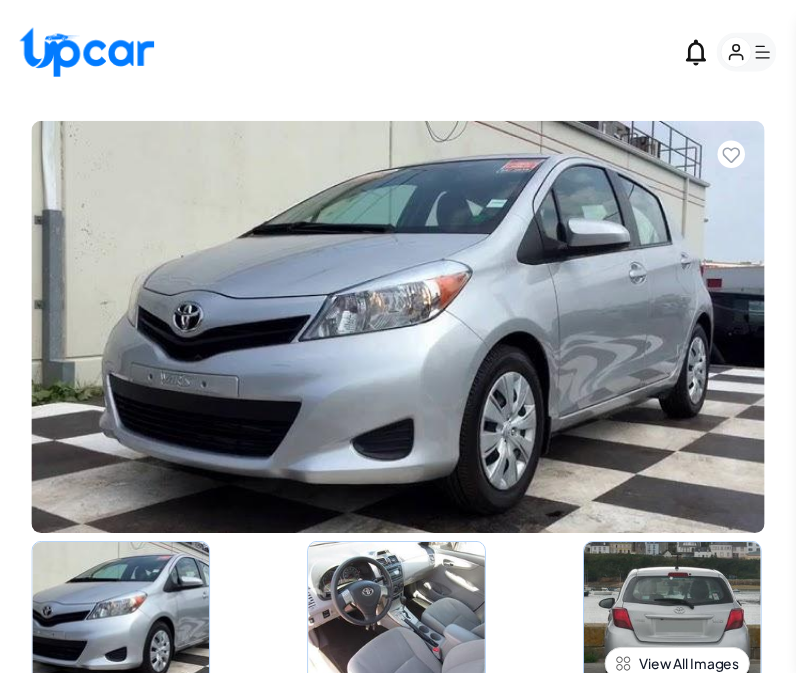 scroll, scrollTop: 598, scrollLeft: 0, axis: vertical 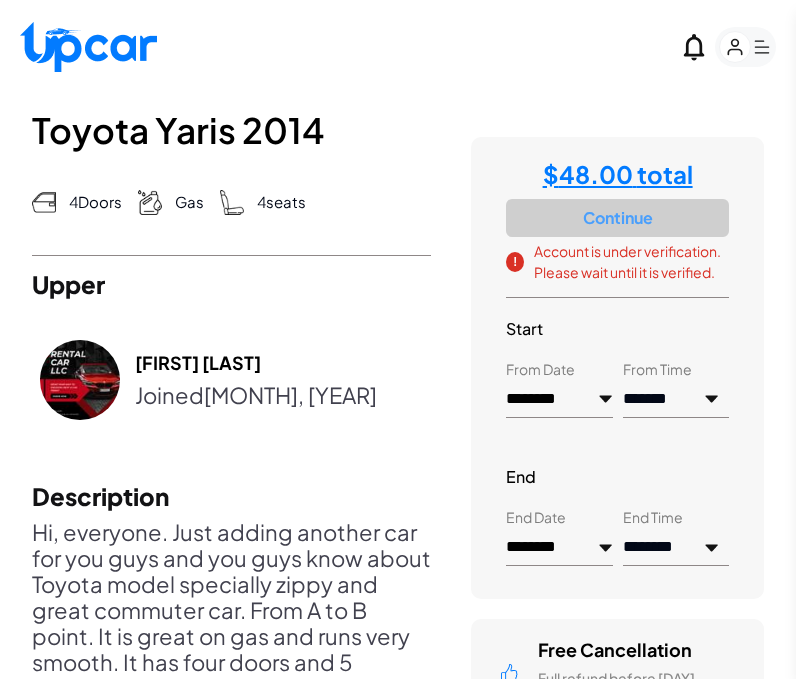 click 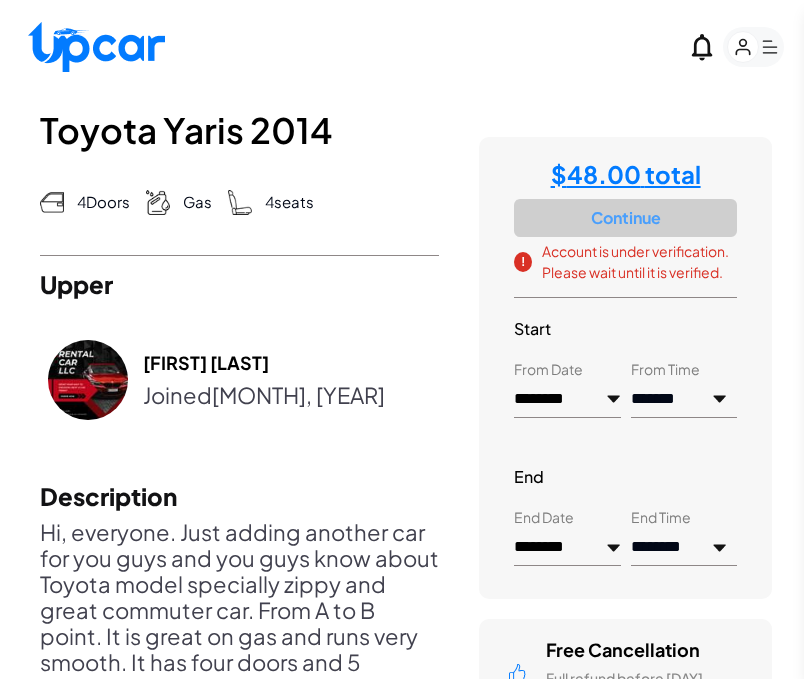scroll, scrollTop: 0, scrollLeft: 0, axis: both 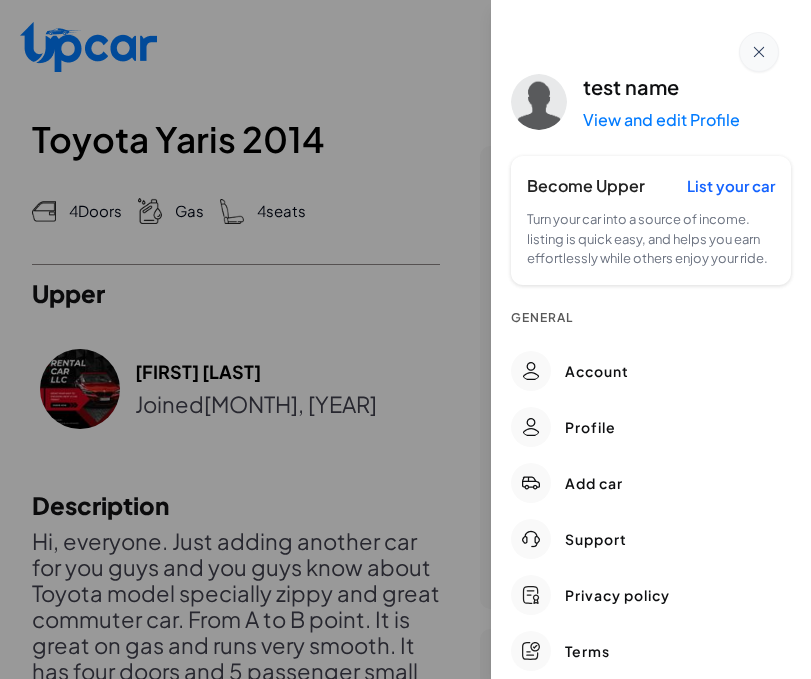 click 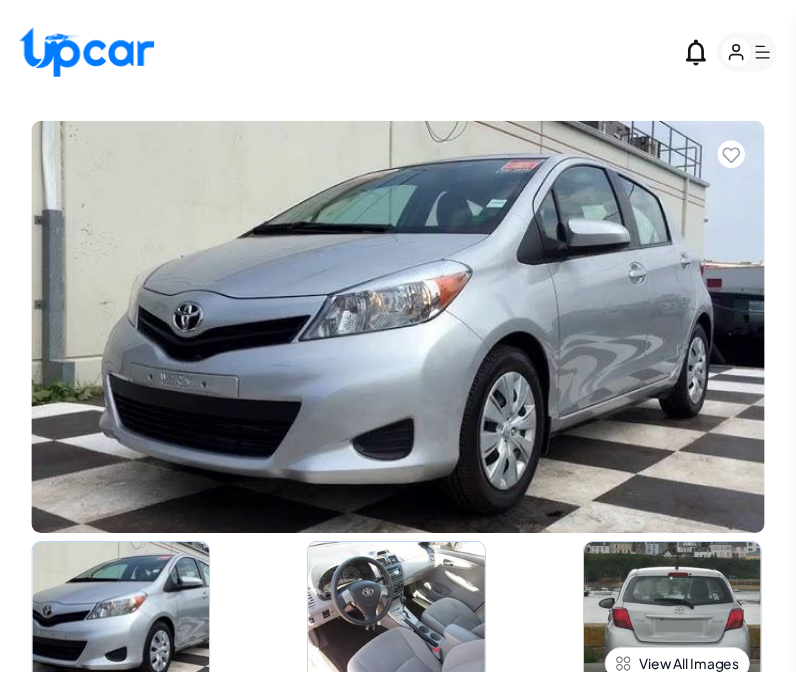 scroll, scrollTop: 639, scrollLeft: 0, axis: vertical 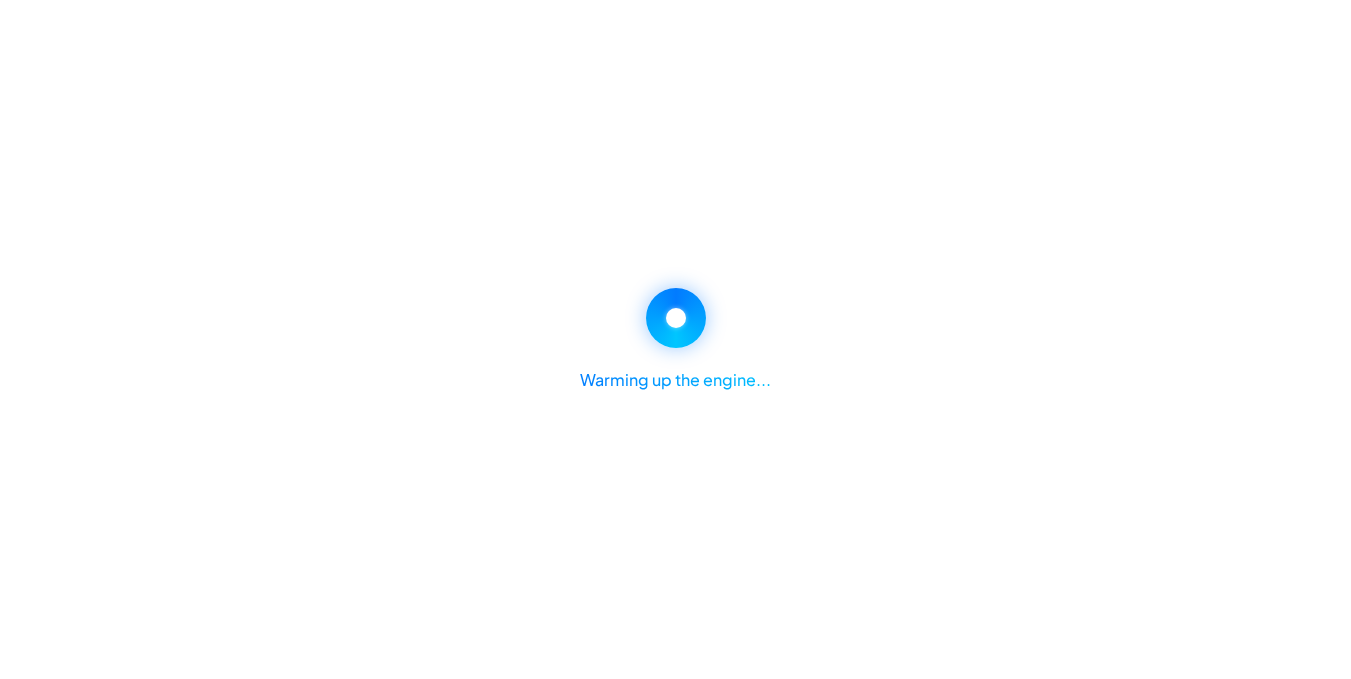 select on "*****" 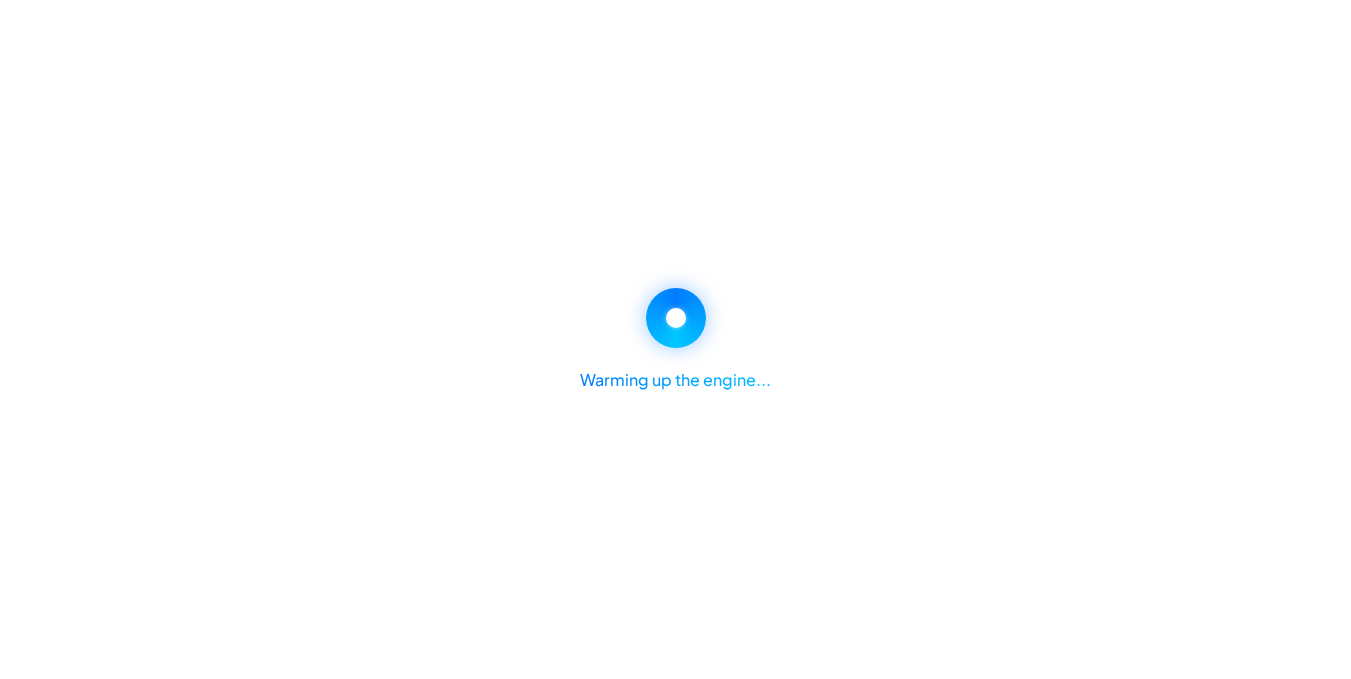 select on "*****" 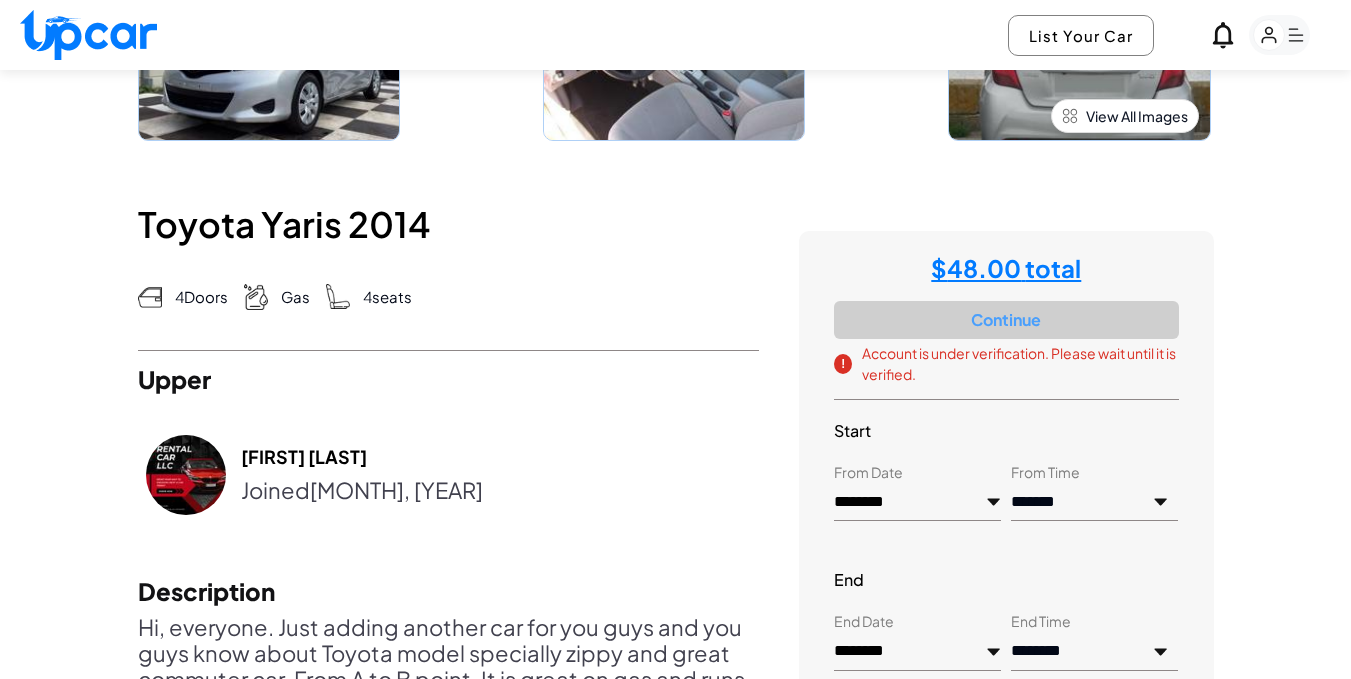 scroll, scrollTop: 719, scrollLeft: 0, axis: vertical 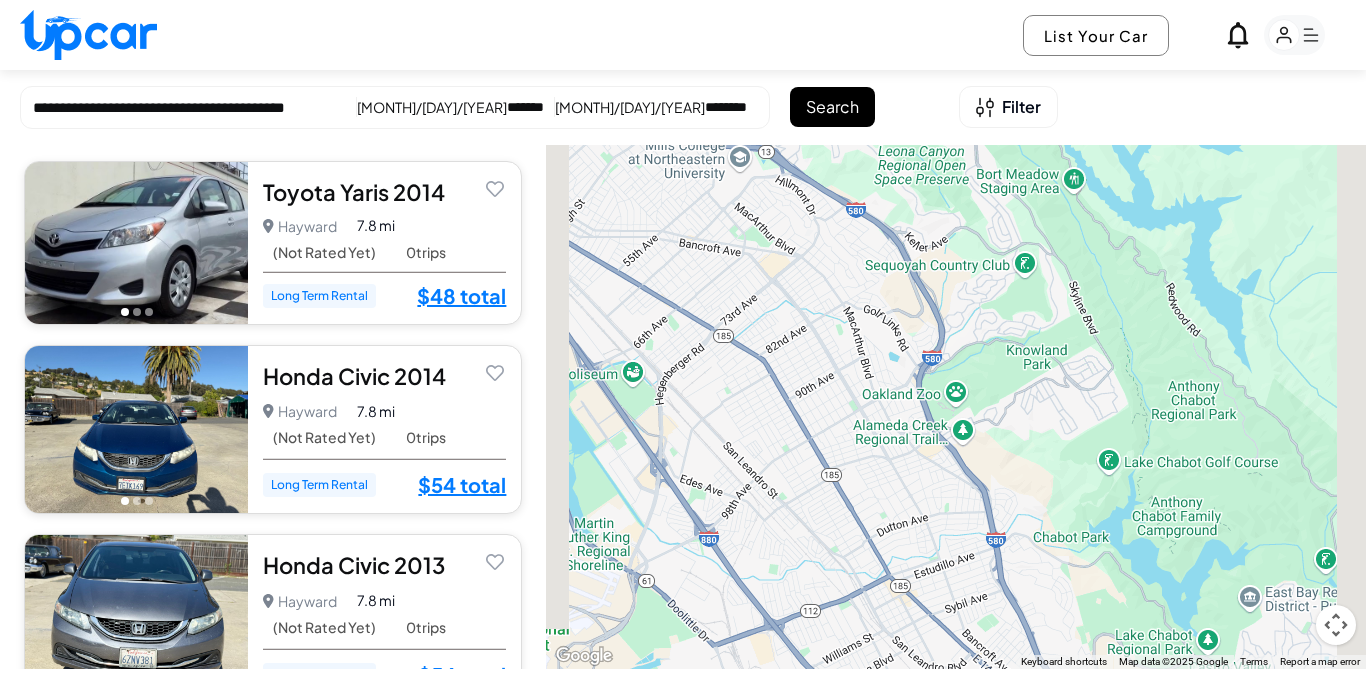 select on "*******" 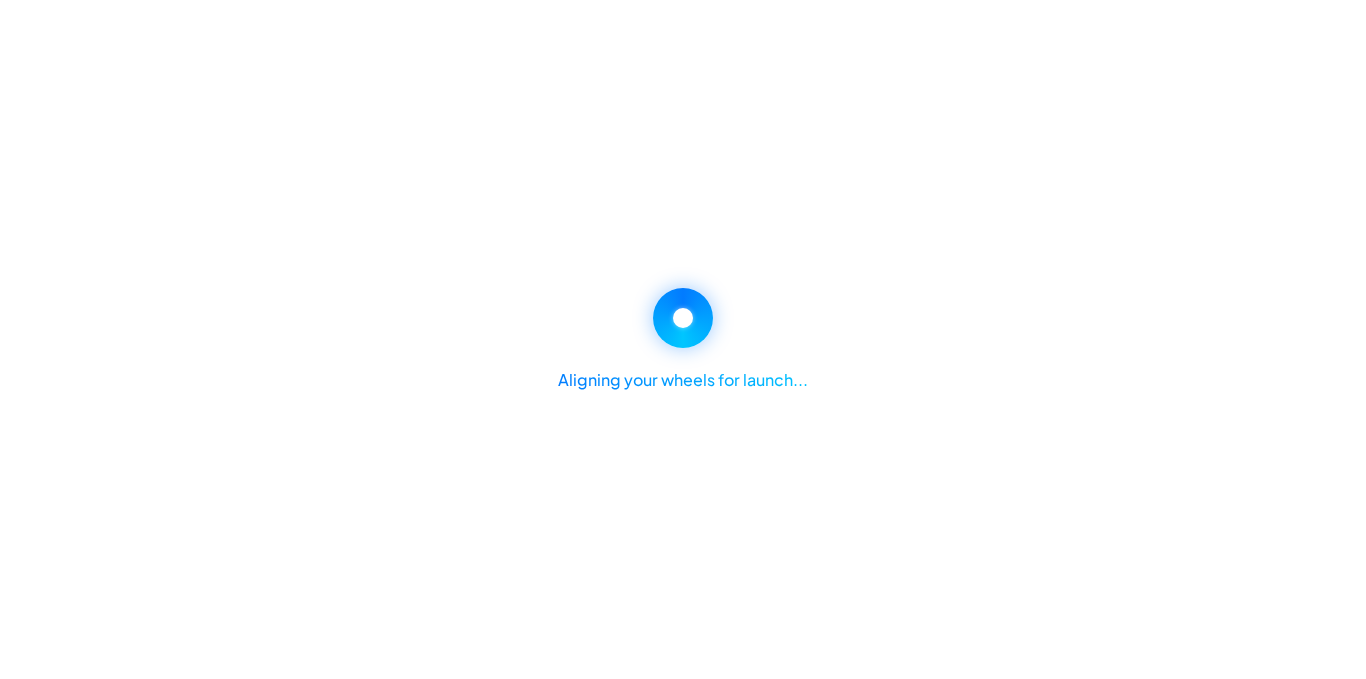 scroll, scrollTop: 0, scrollLeft: 0, axis: both 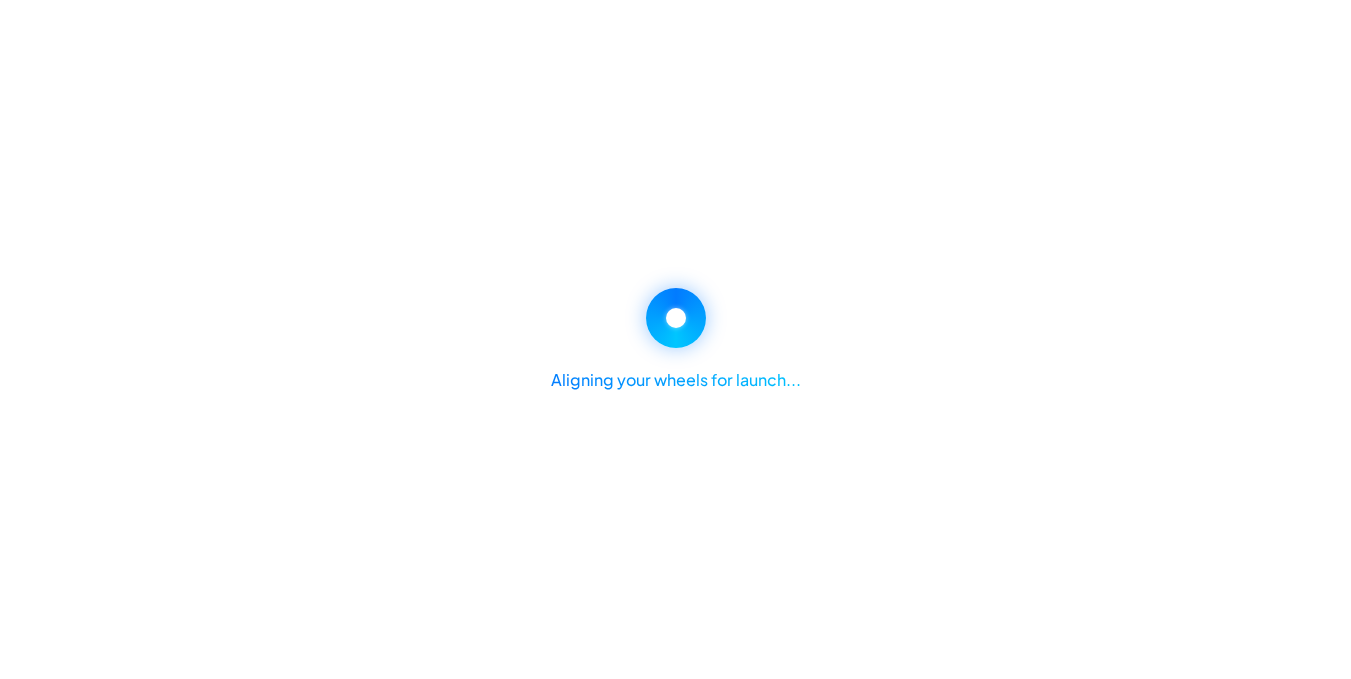 select on "*****" 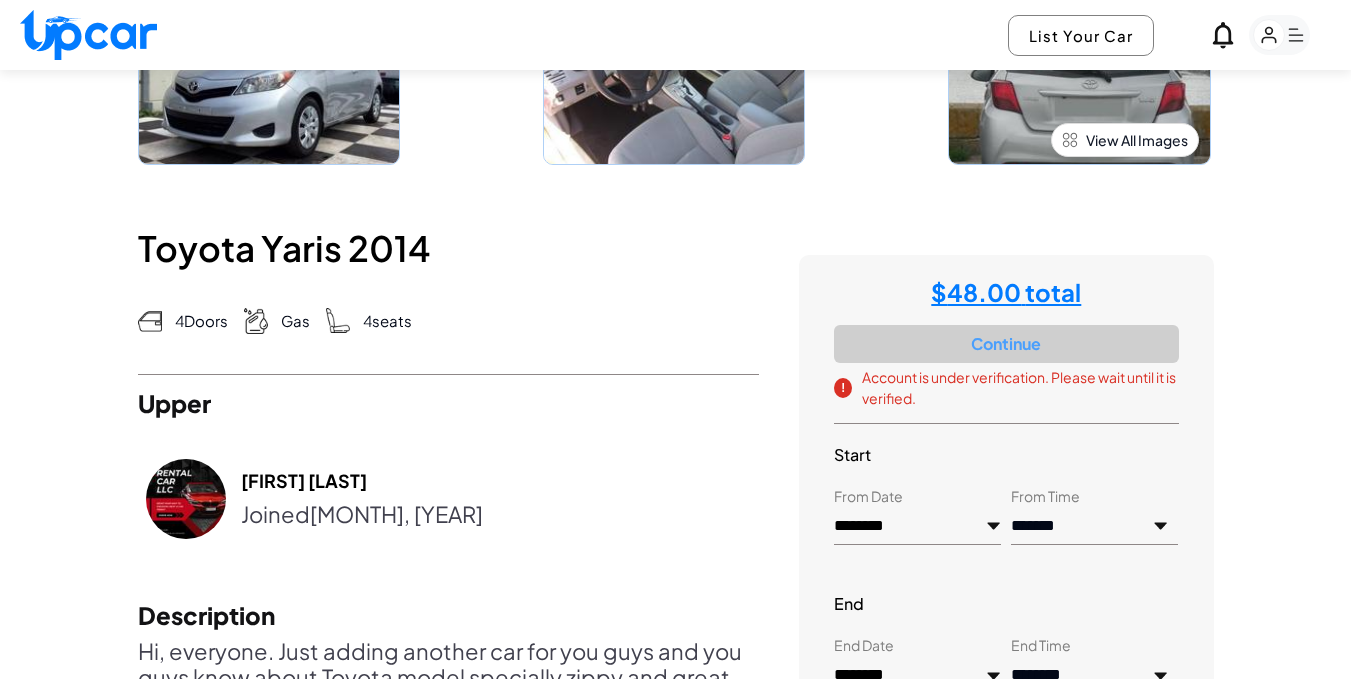 click 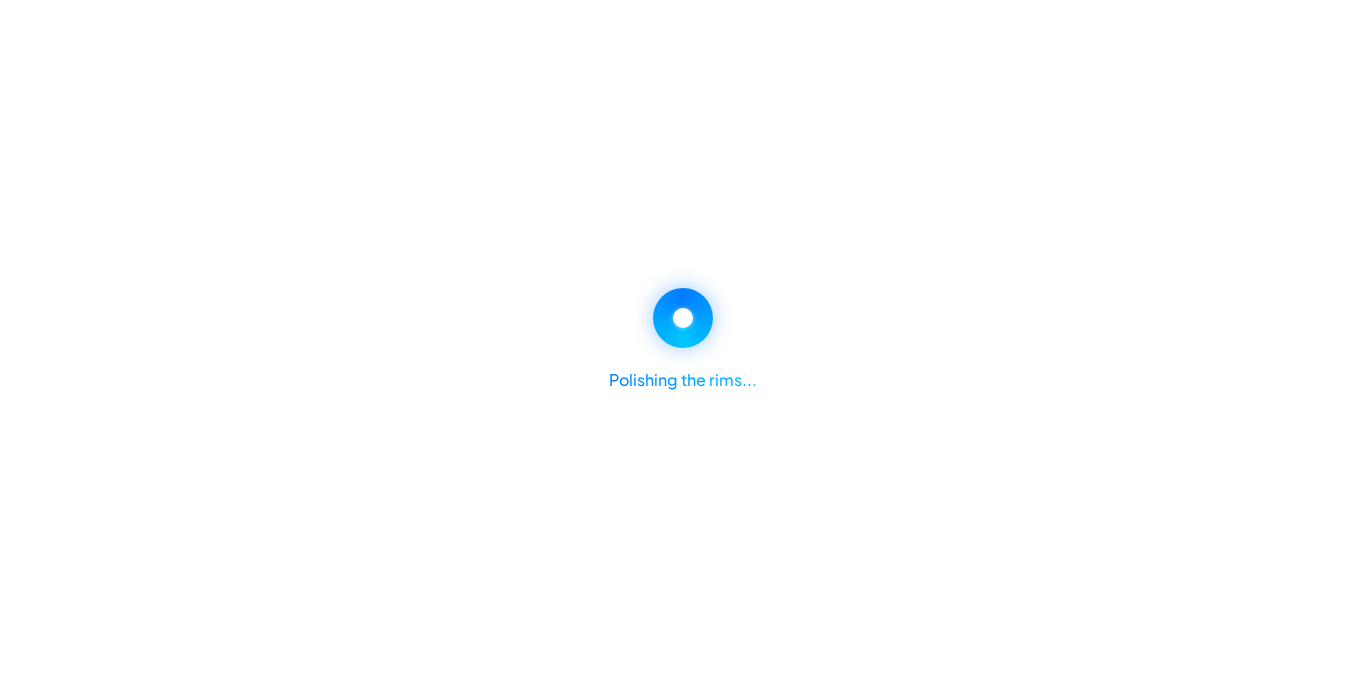 scroll, scrollTop: 0, scrollLeft: 0, axis: both 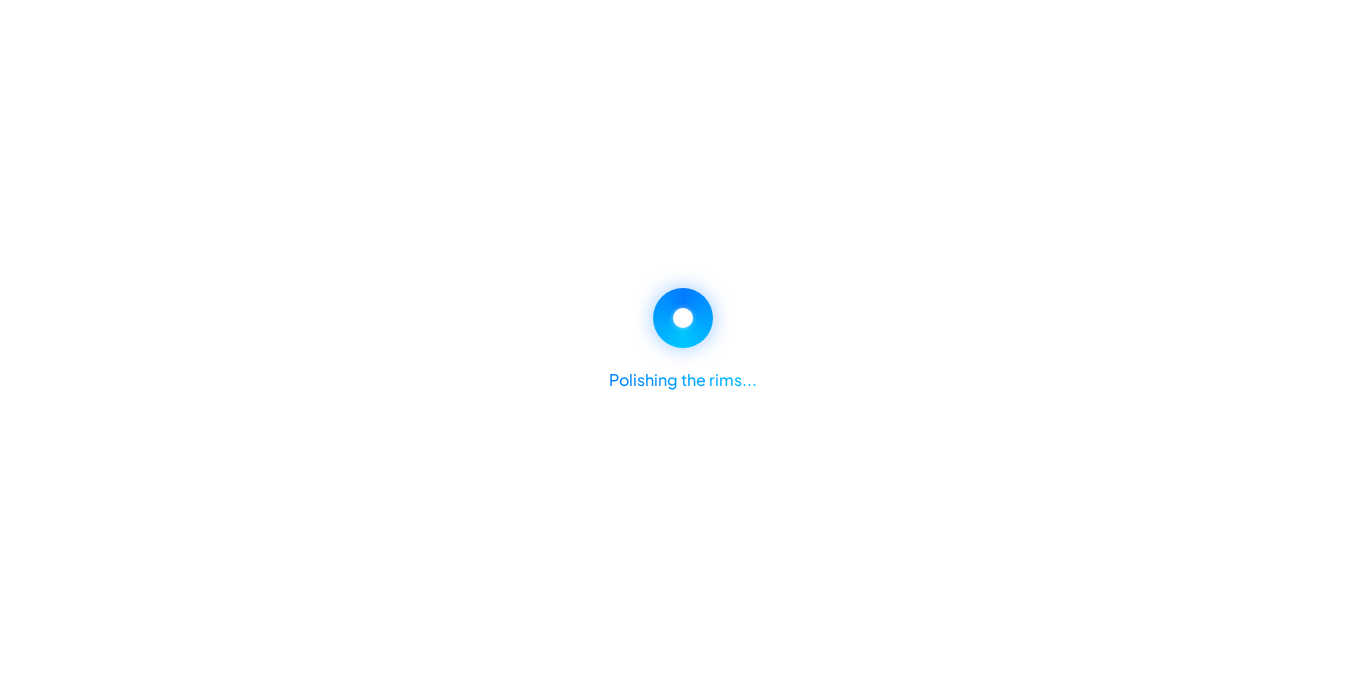 select on "*****" 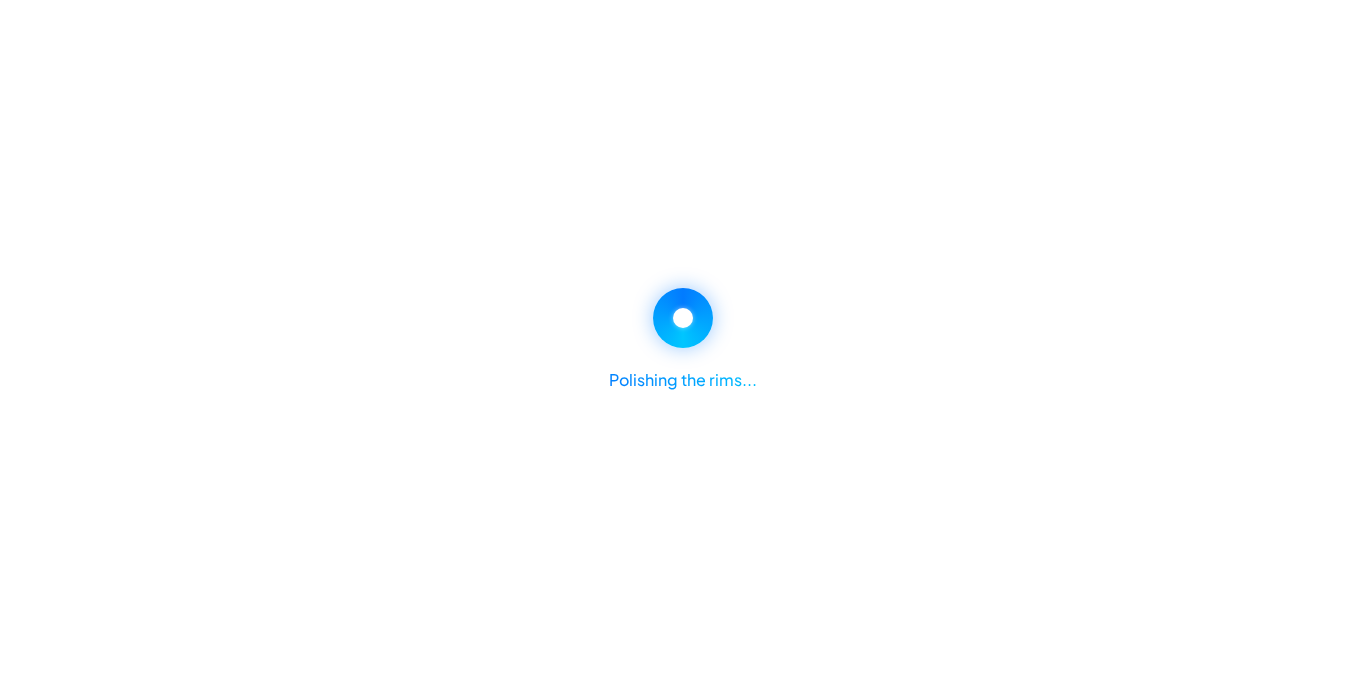 select on "*****" 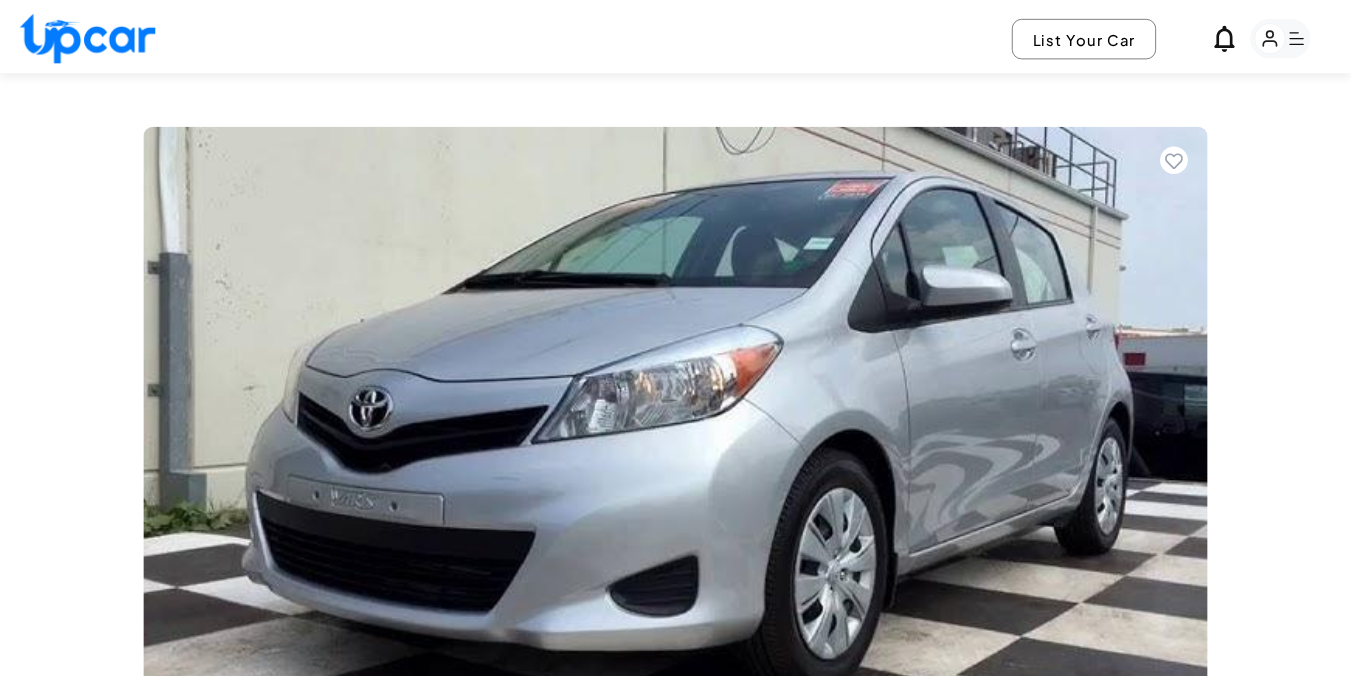 scroll, scrollTop: 719, scrollLeft: 0, axis: vertical 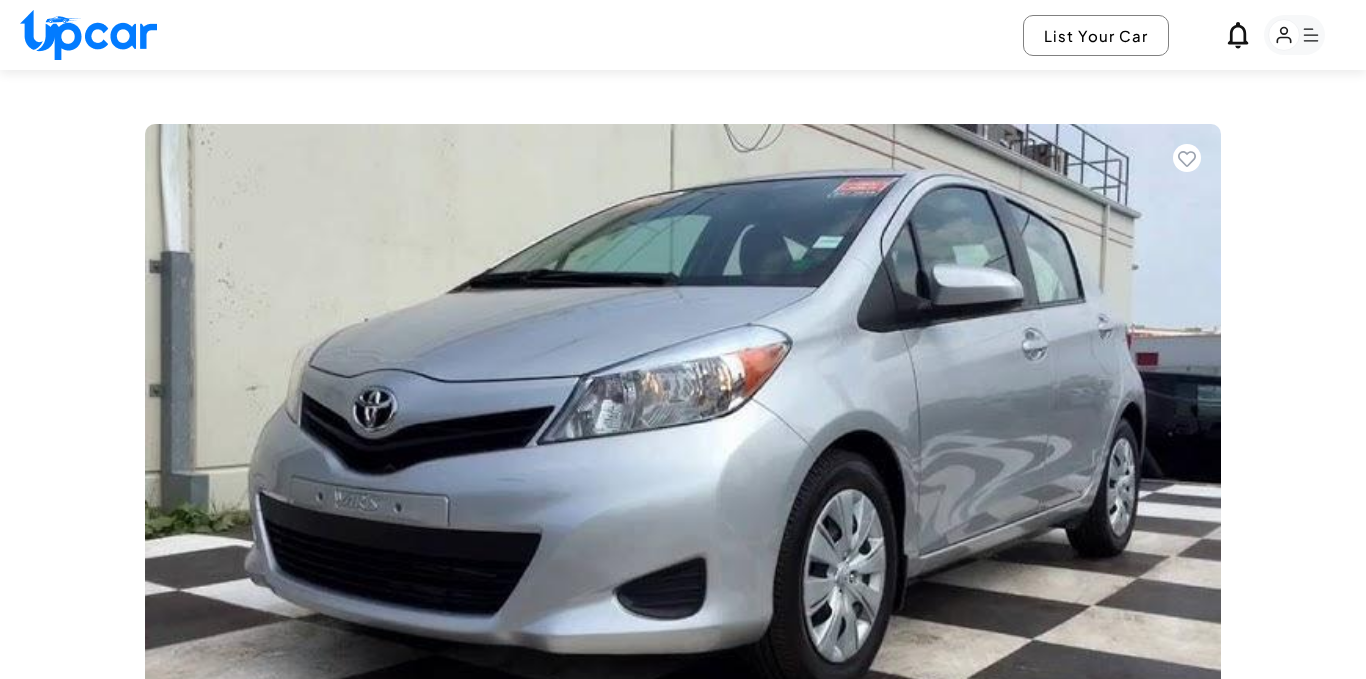 select on "*****" 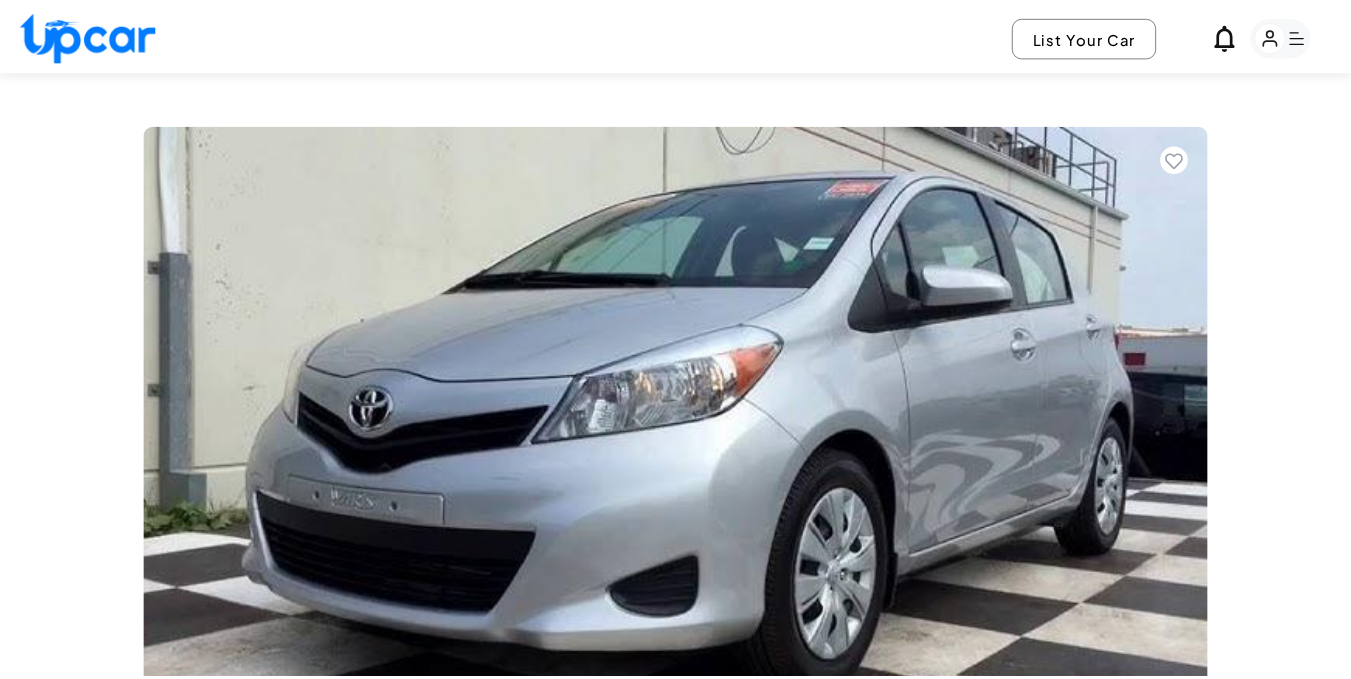 scroll, scrollTop: 1149, scrollLeft: 0, axis: vertical 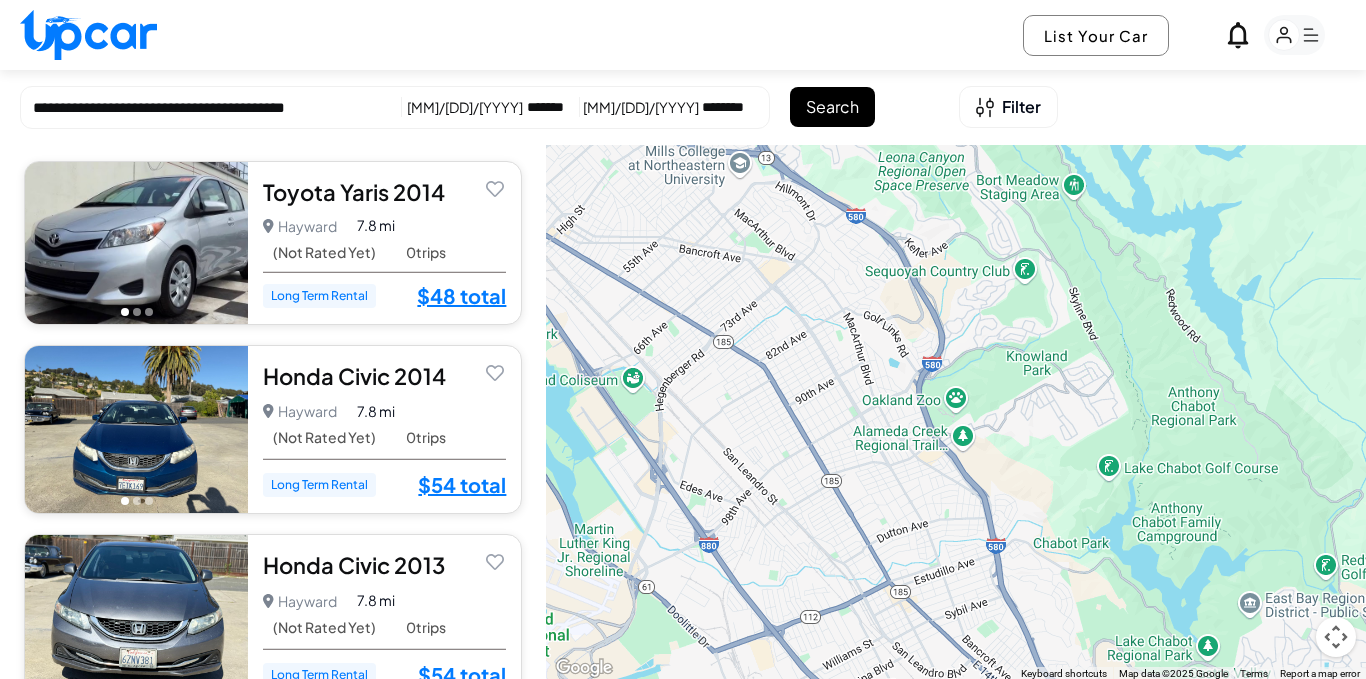select on "*******" 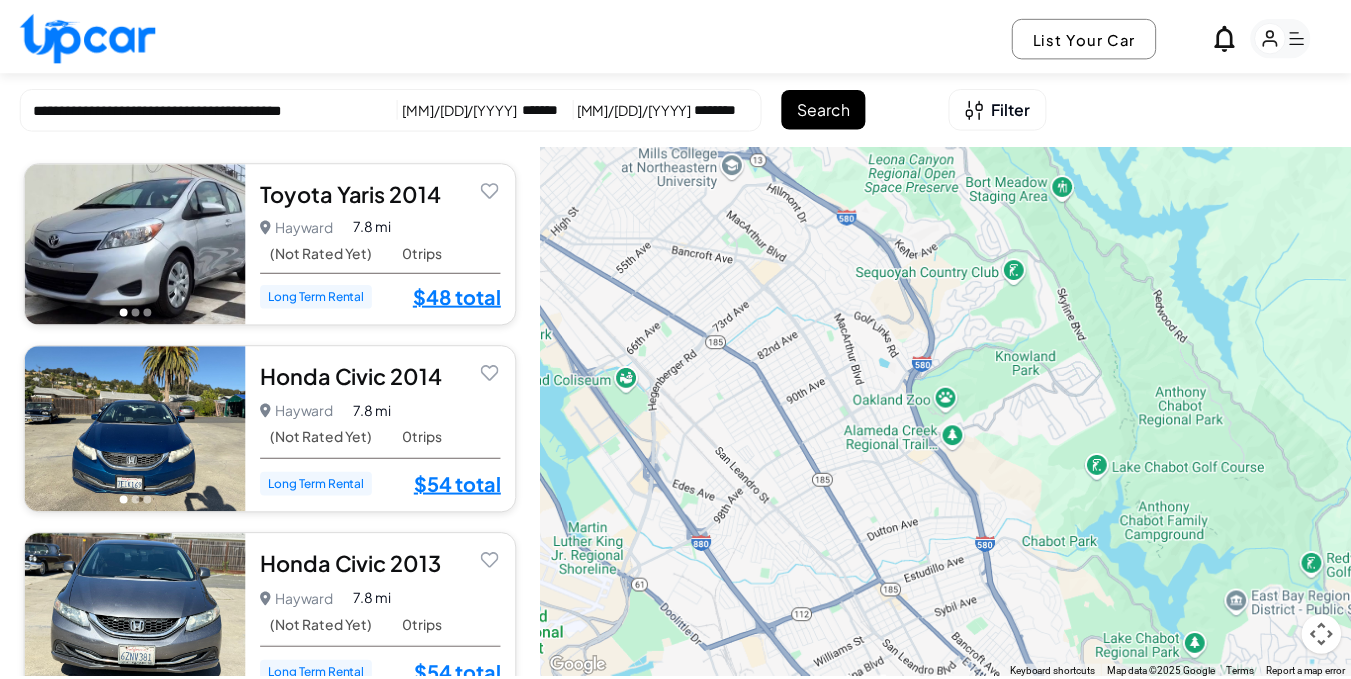 scroll, scrollTop: 0, scrollLeft: 0, axis: both 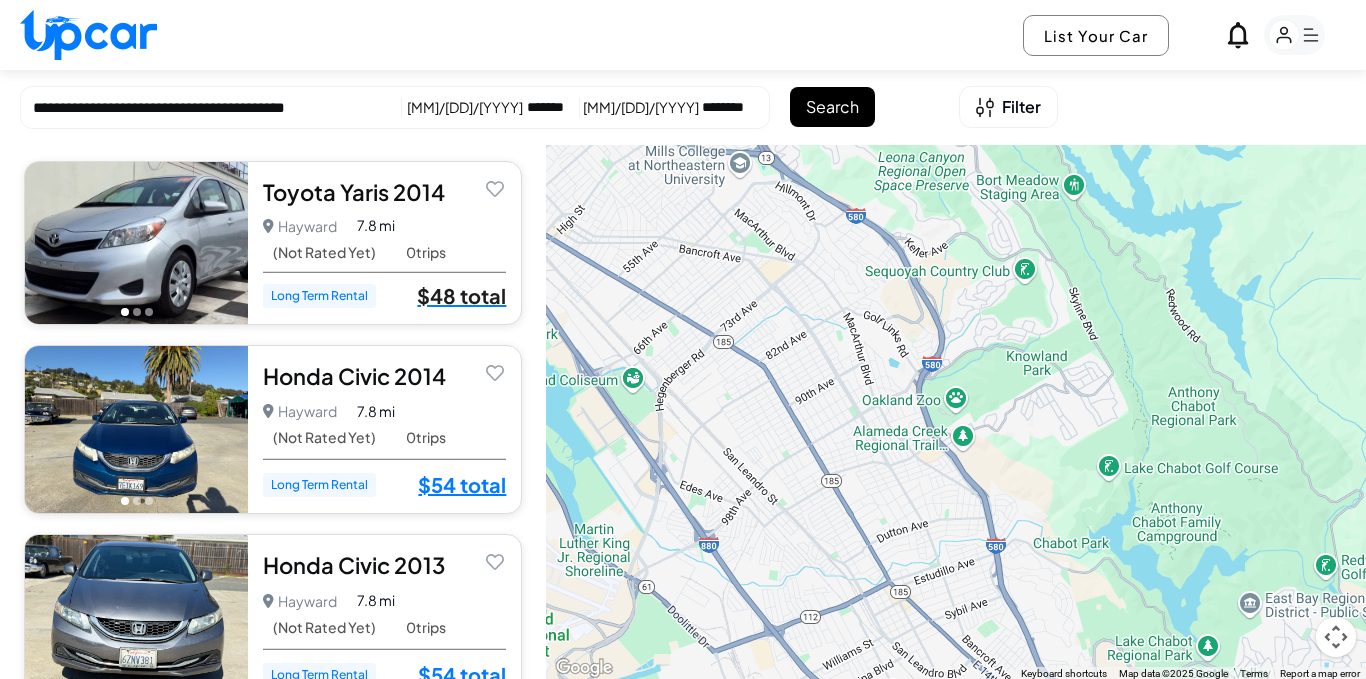 click on "$48 total" at bounding box center [461, 296] 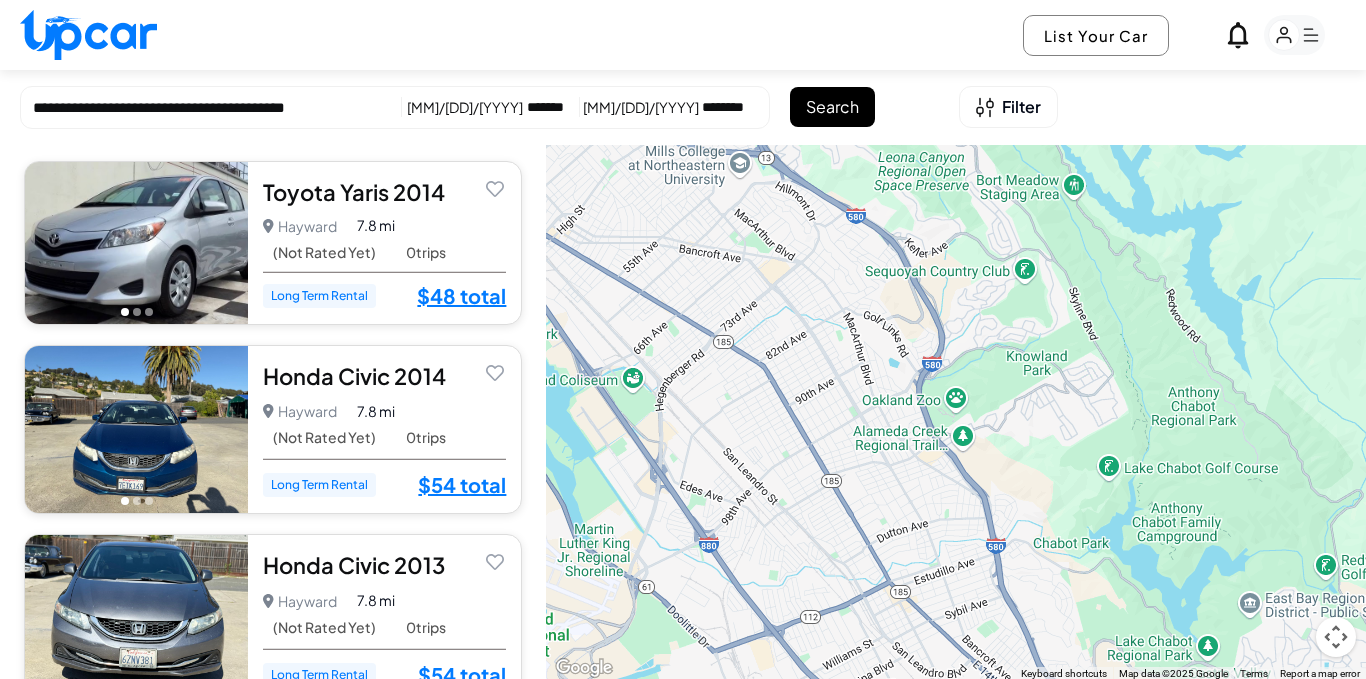 click on "Toyota   Yaris   2014" at bounding box center [384, 192] 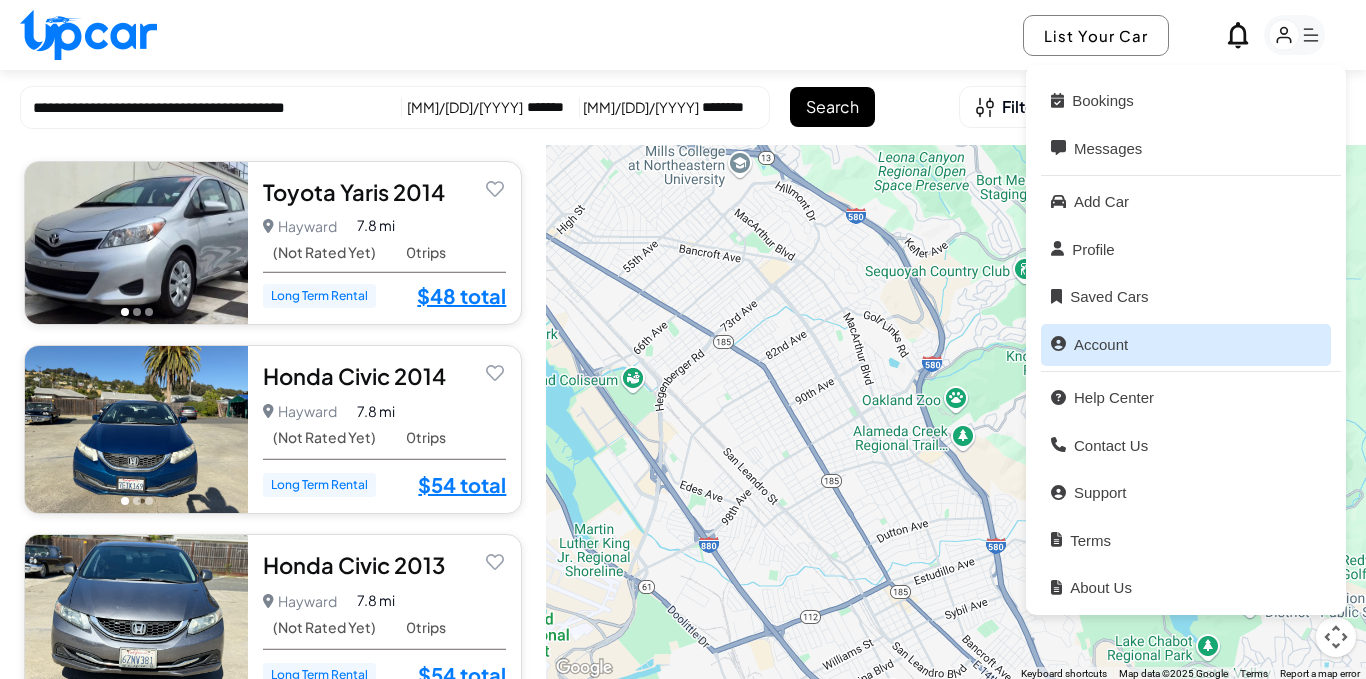 click on "Account" at bounding box center [1186, 345] 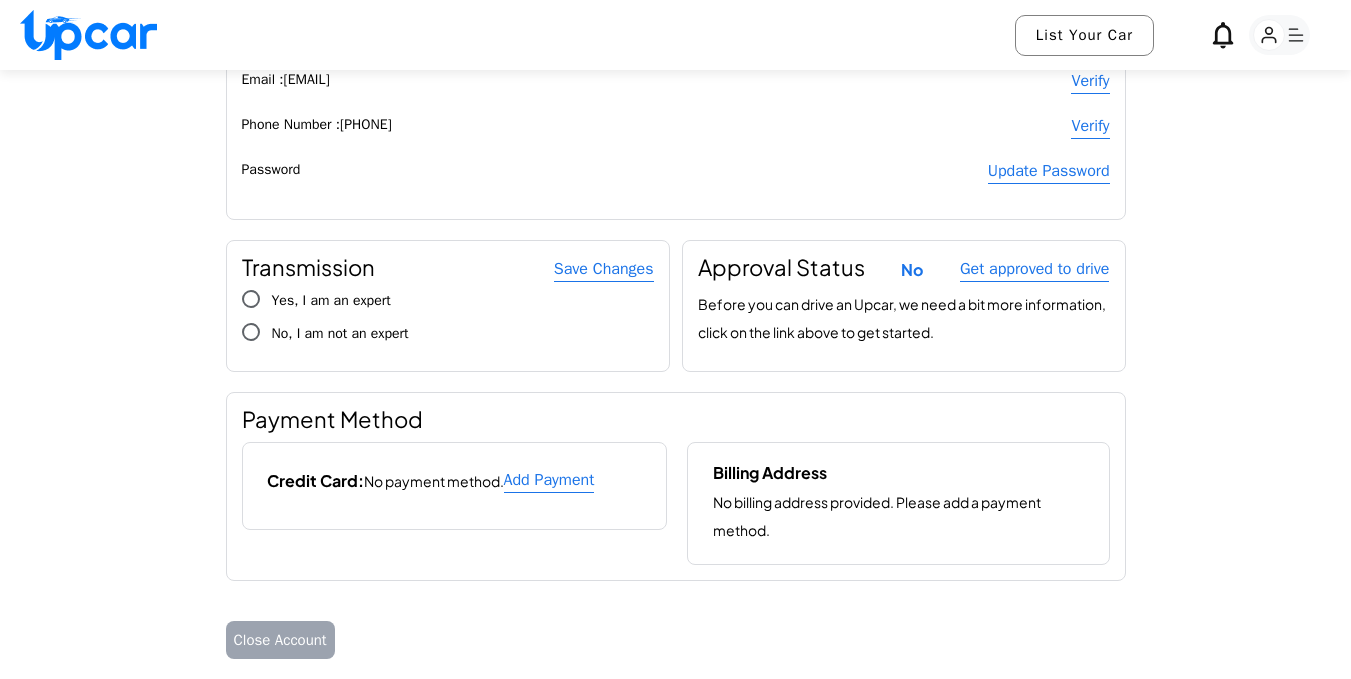 scroll, scrollTop: 10, scrollLeft: 0, axis: vertical 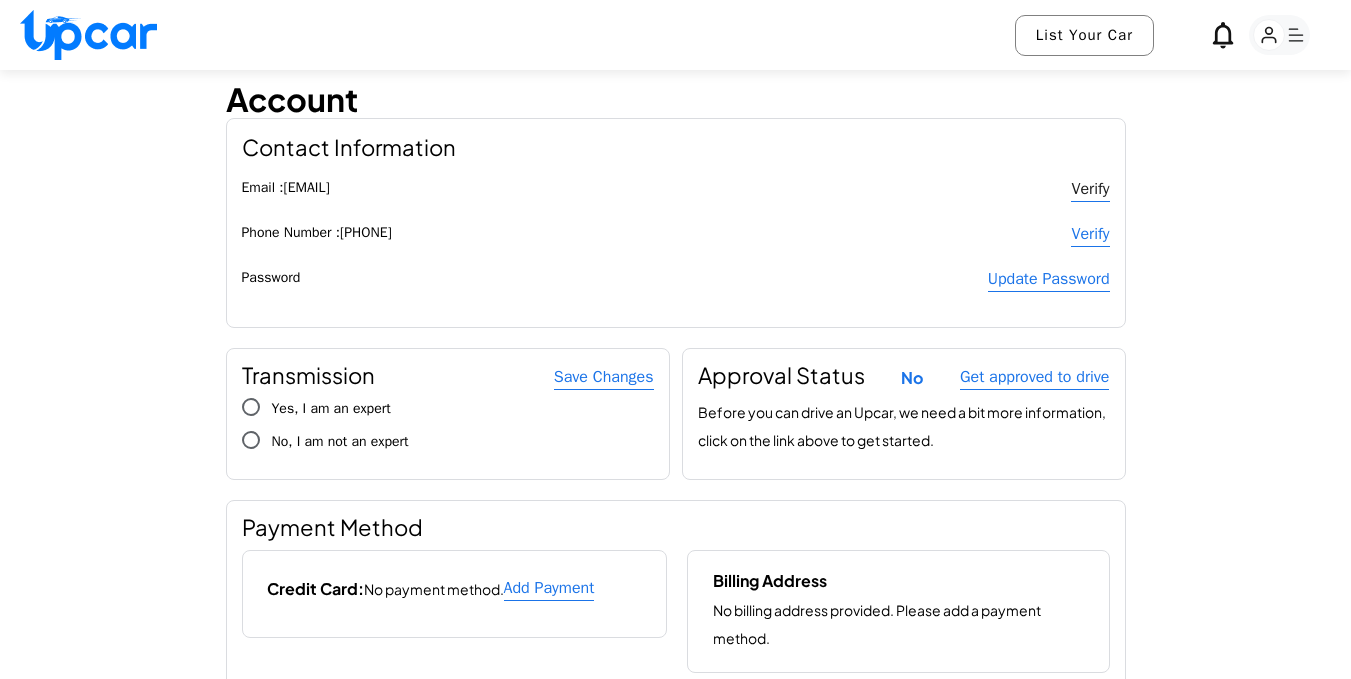 click on "Verify" at bounding box center [1090, 189] 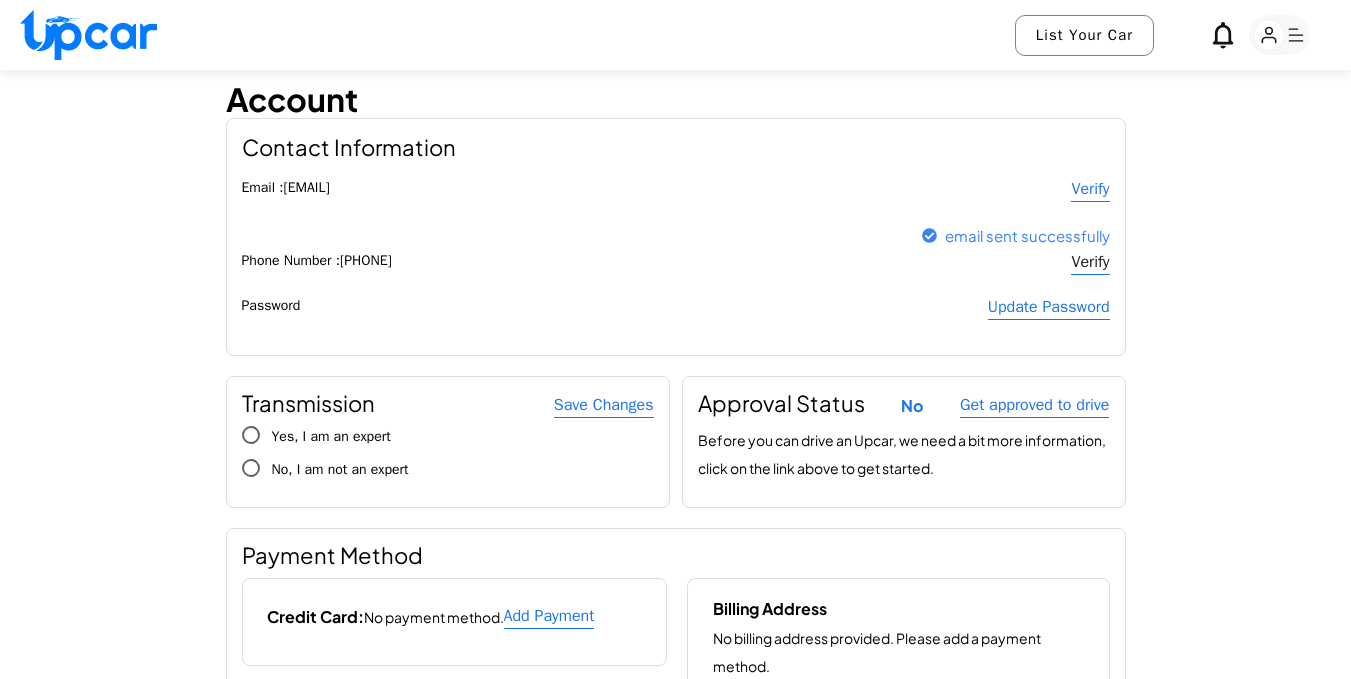 click on "email sent successfully" at bounding box center [1027, 236] 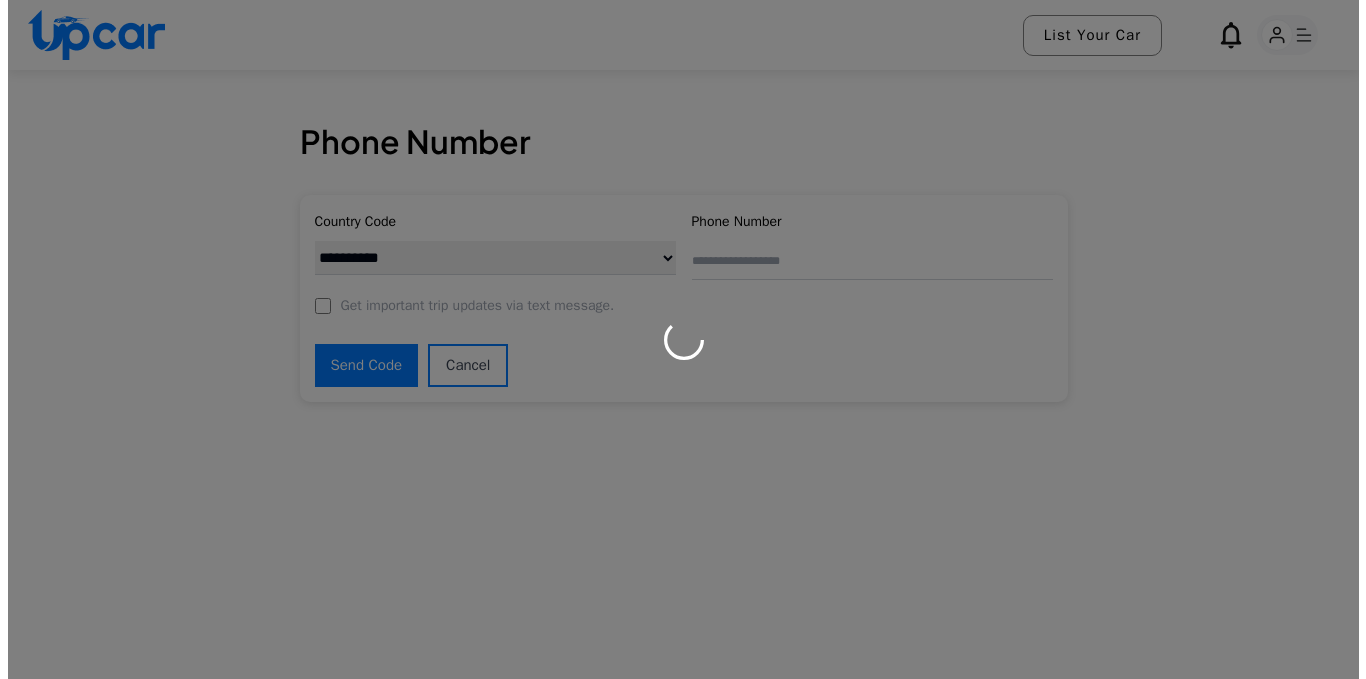 scroll, scrollTop: 0, scrollLeft: 0, axis: both 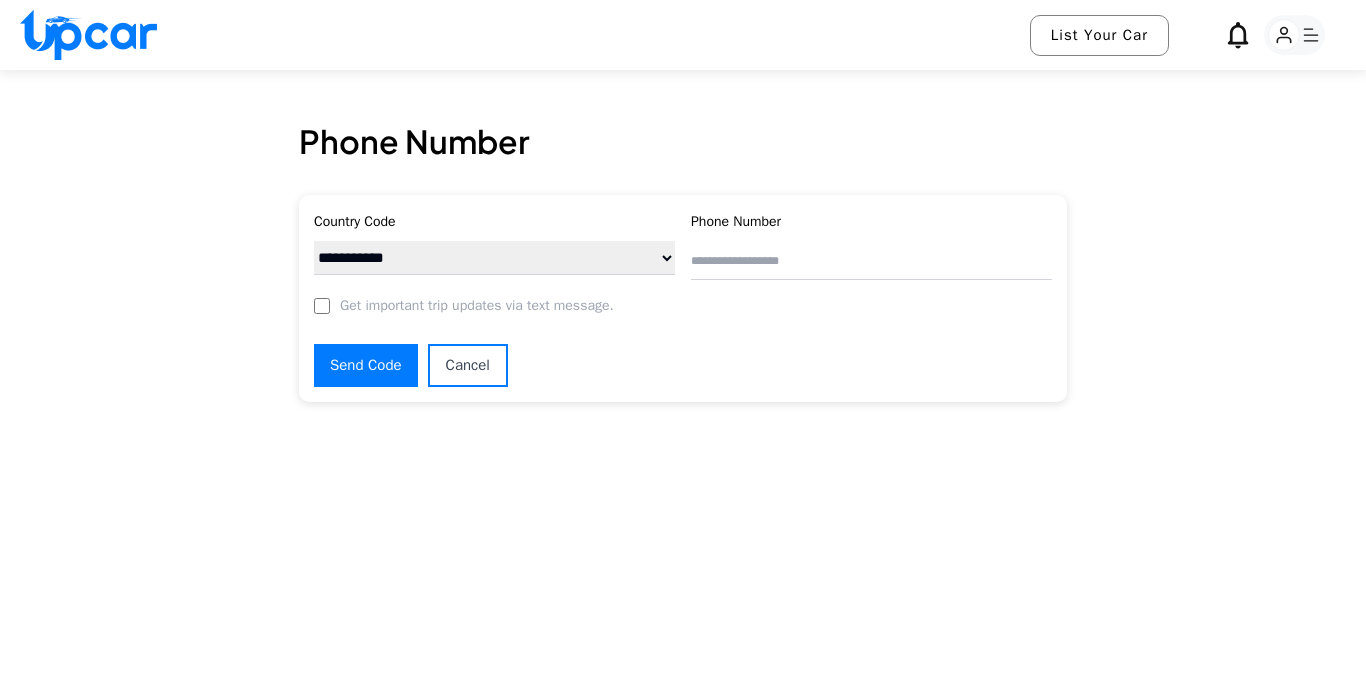 click on "**********" at bounding box center (494, 258) 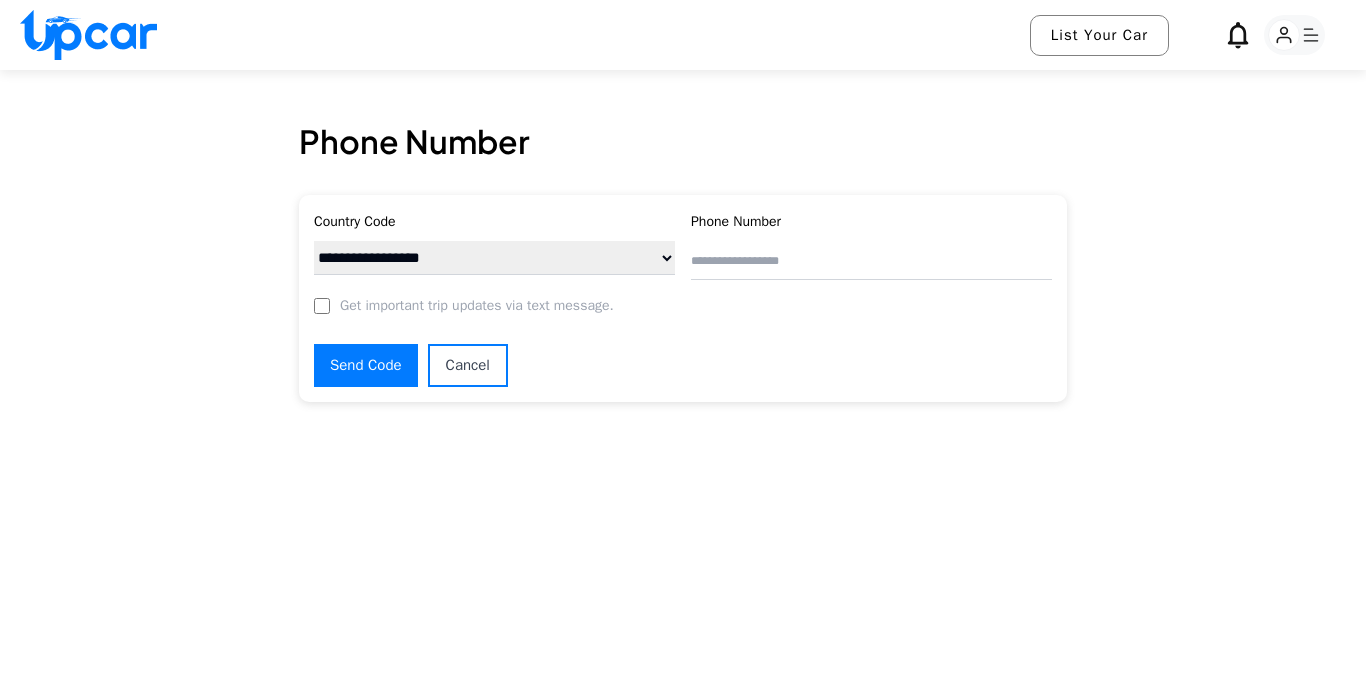 click on "**********" at bounding box center [494, 258] 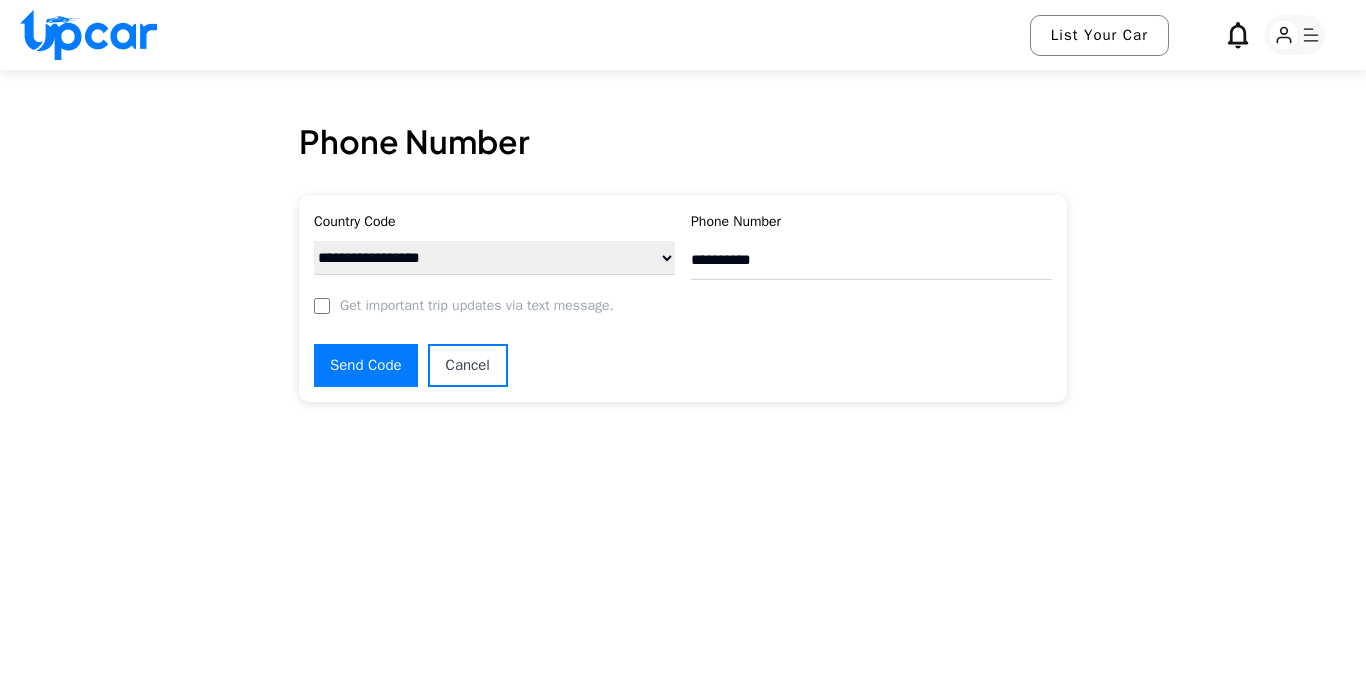 type on "**********" 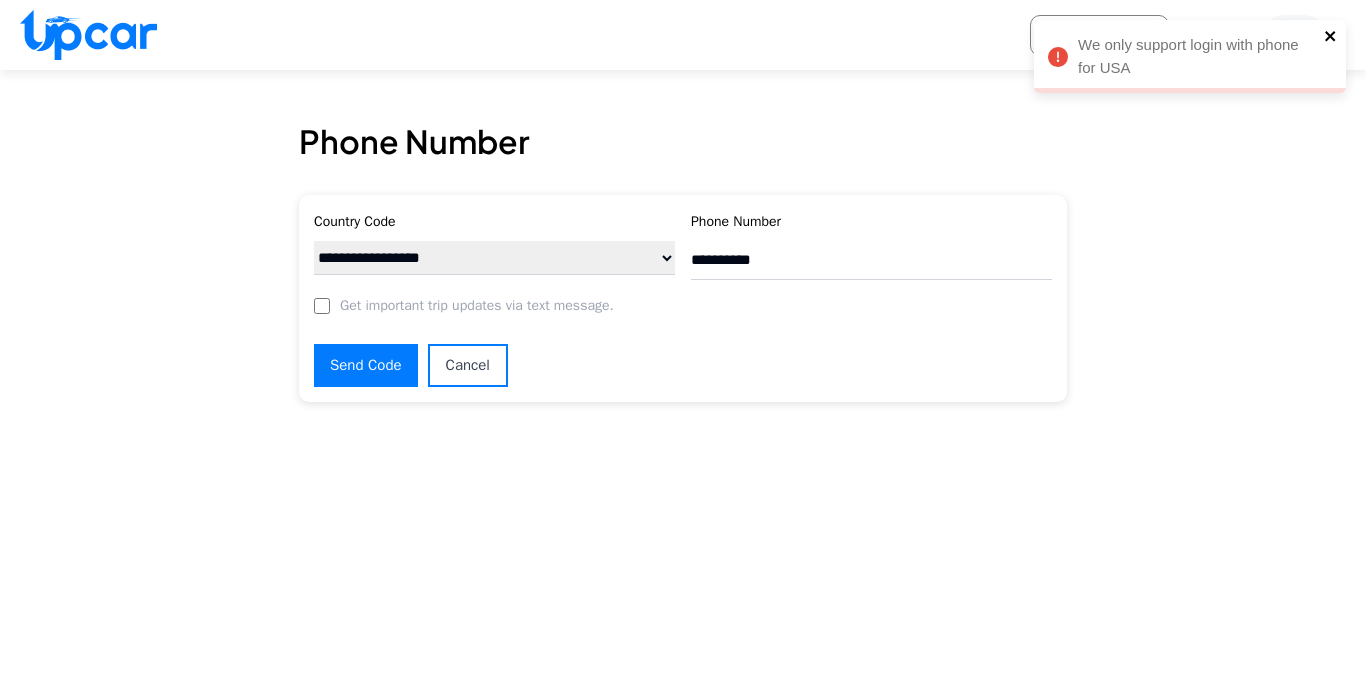 click 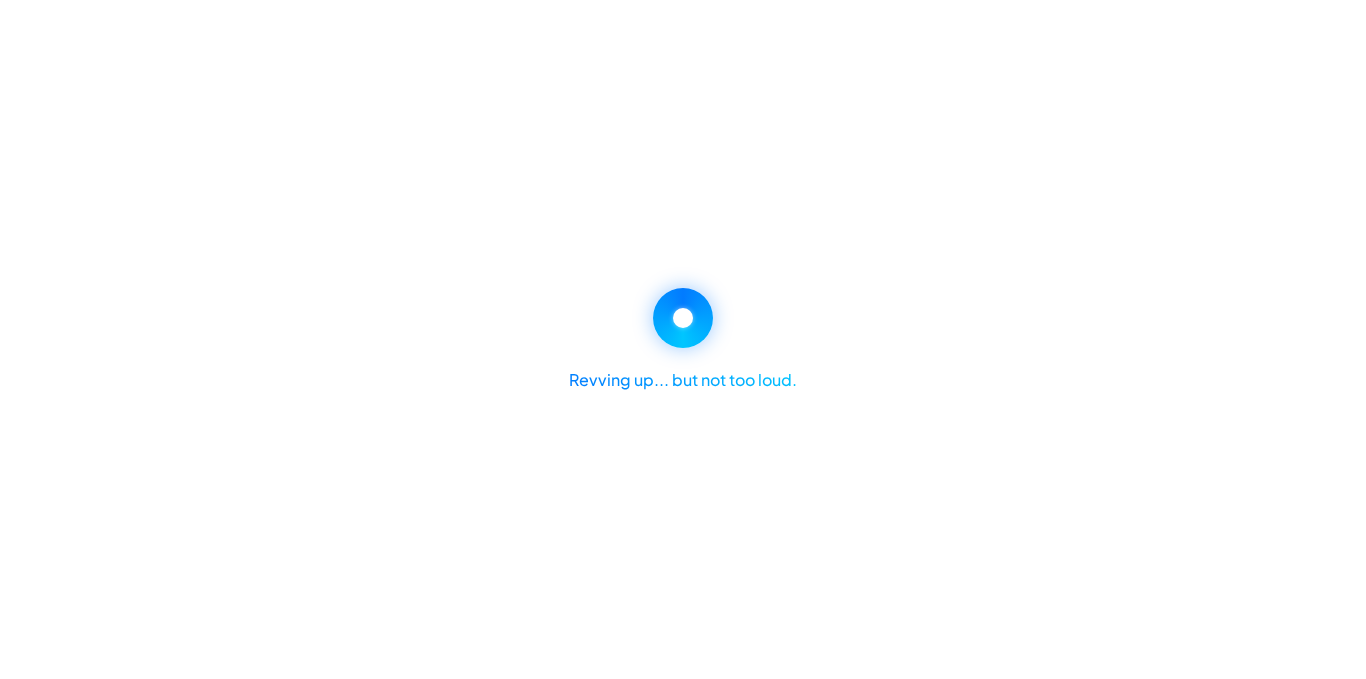 scroll, scrollTop: 0, scrollLeft: 0, axis: both 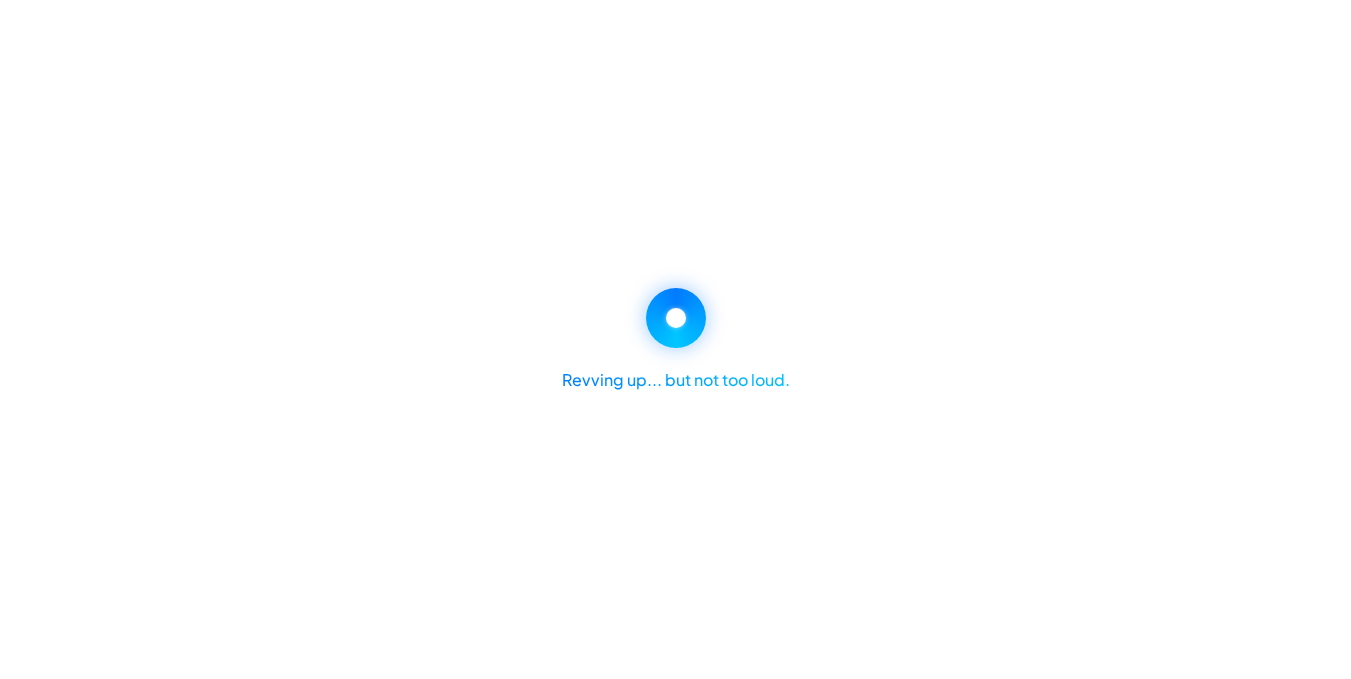 select on "*******" 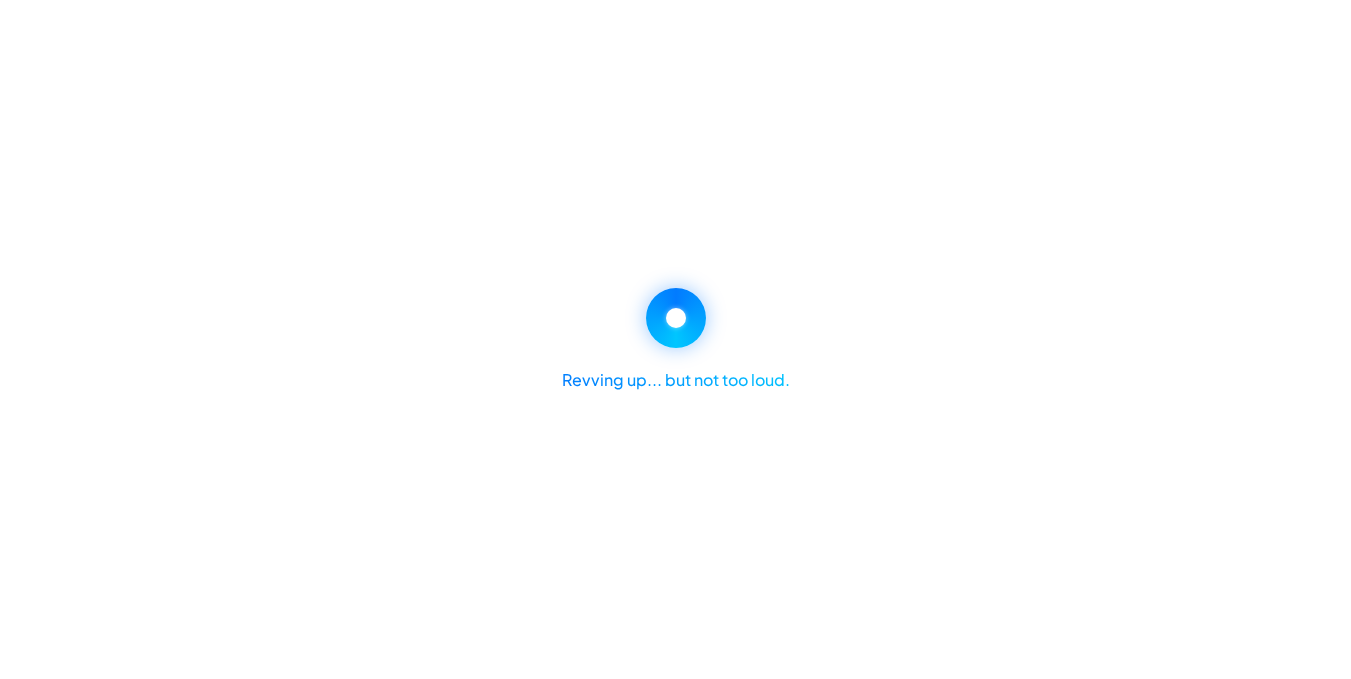 select on "********" 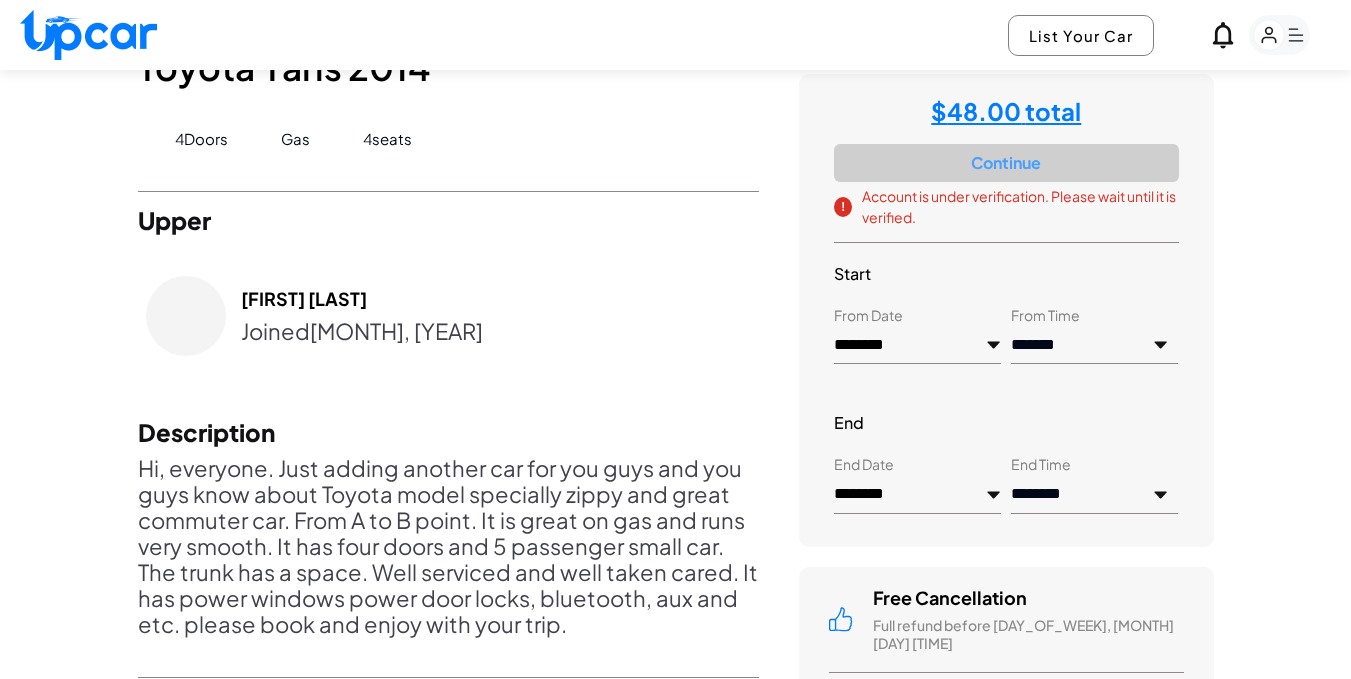 scroll, scrollTop: 507, scrollLeft: 0, axis: vertical 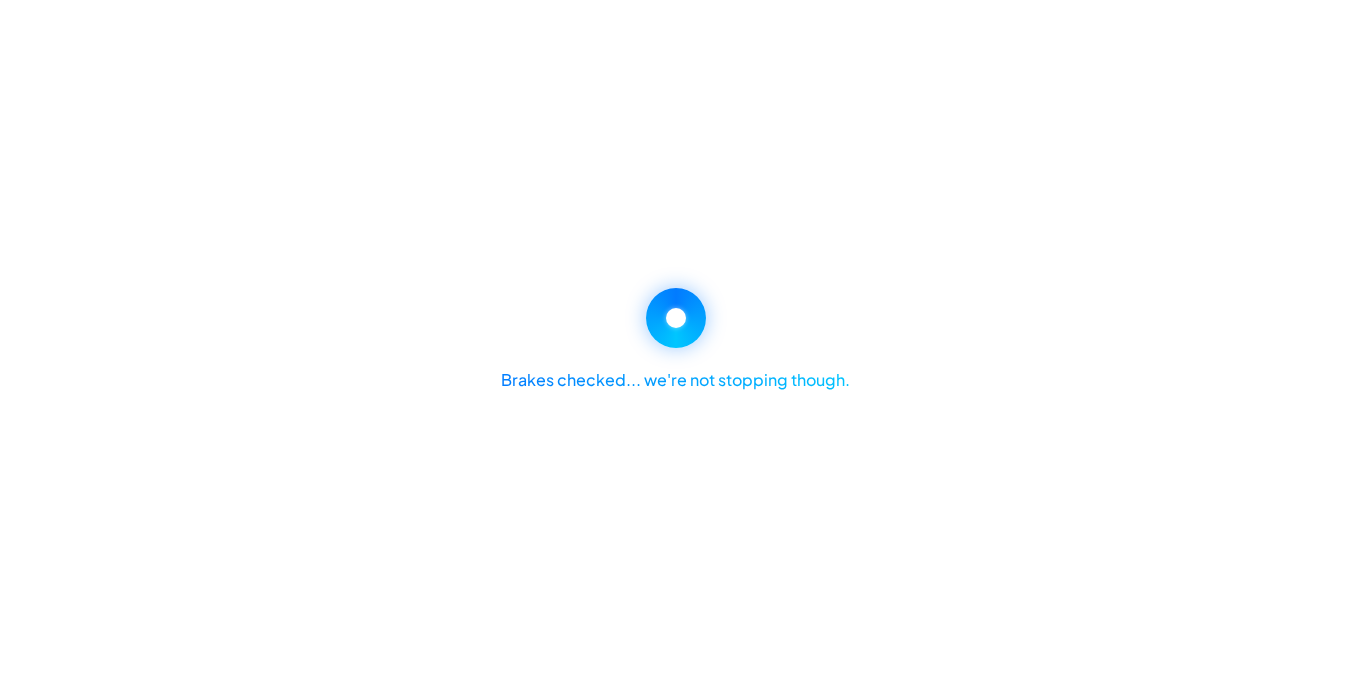 select on "*****" 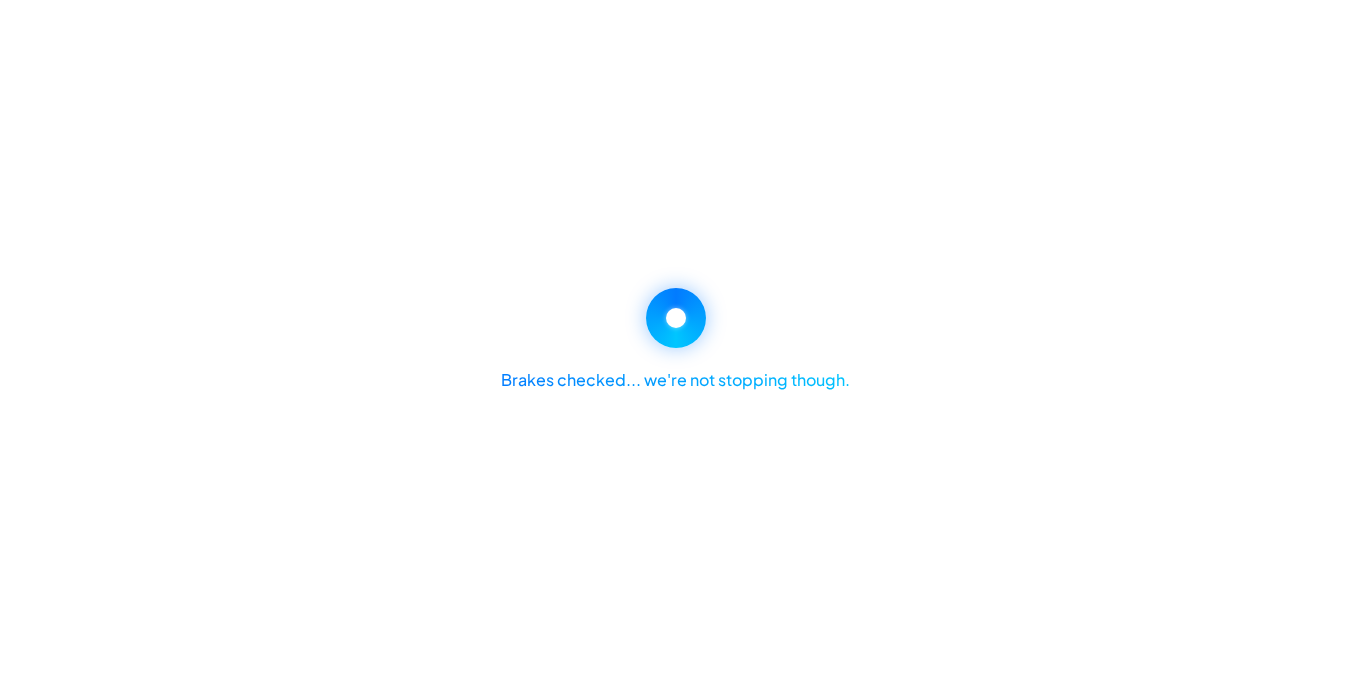 select on "*****" 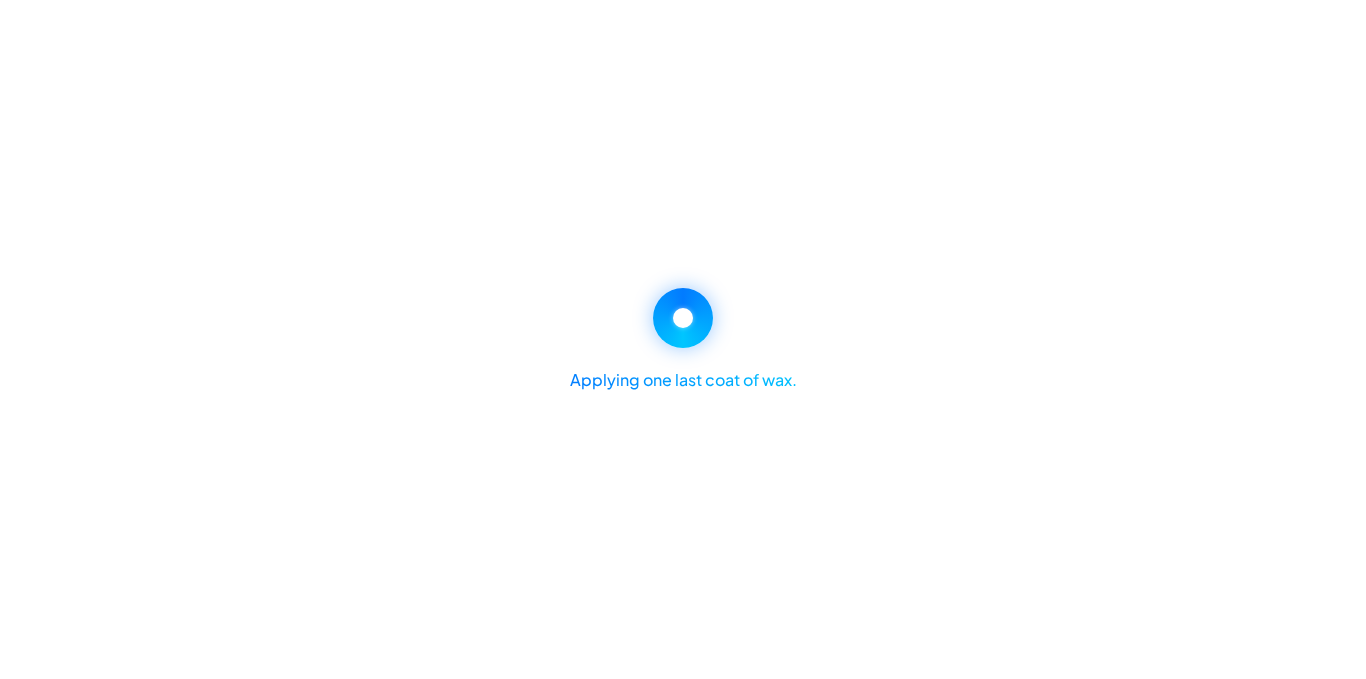 scroll, scrollTop: 0, scrollLeft: 0, axis: both 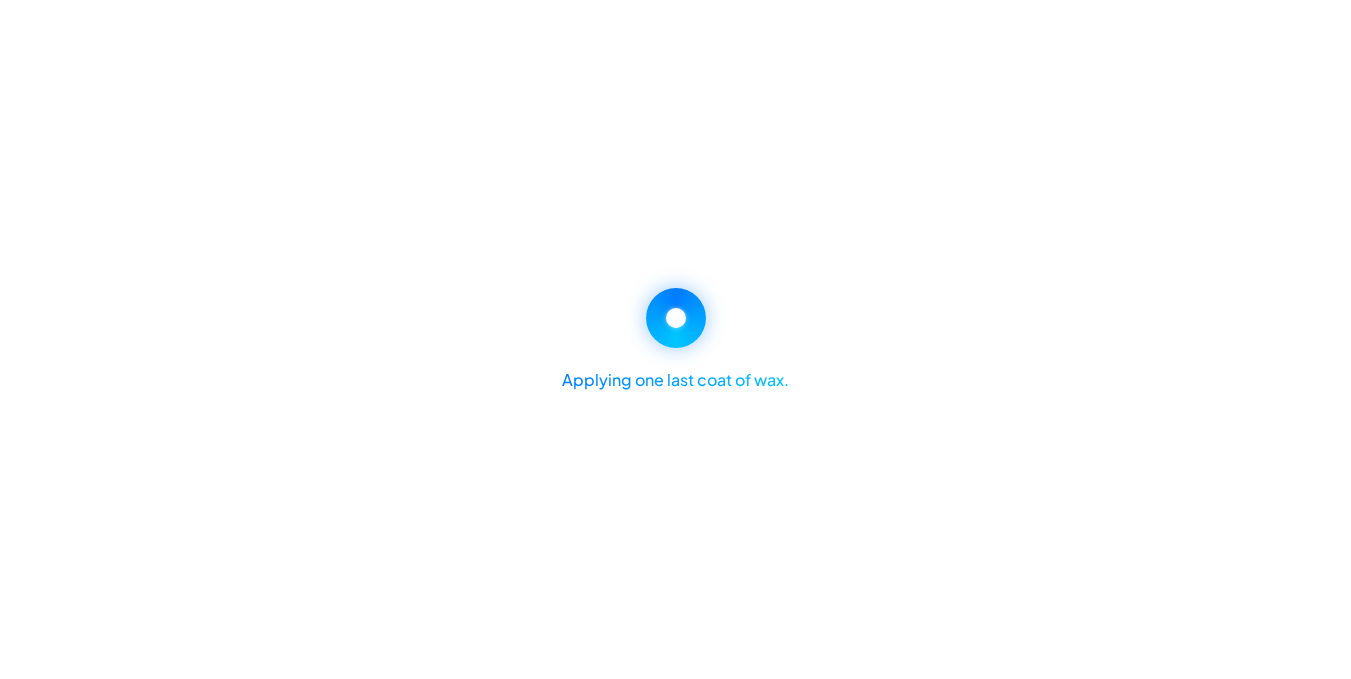 select on "*****" 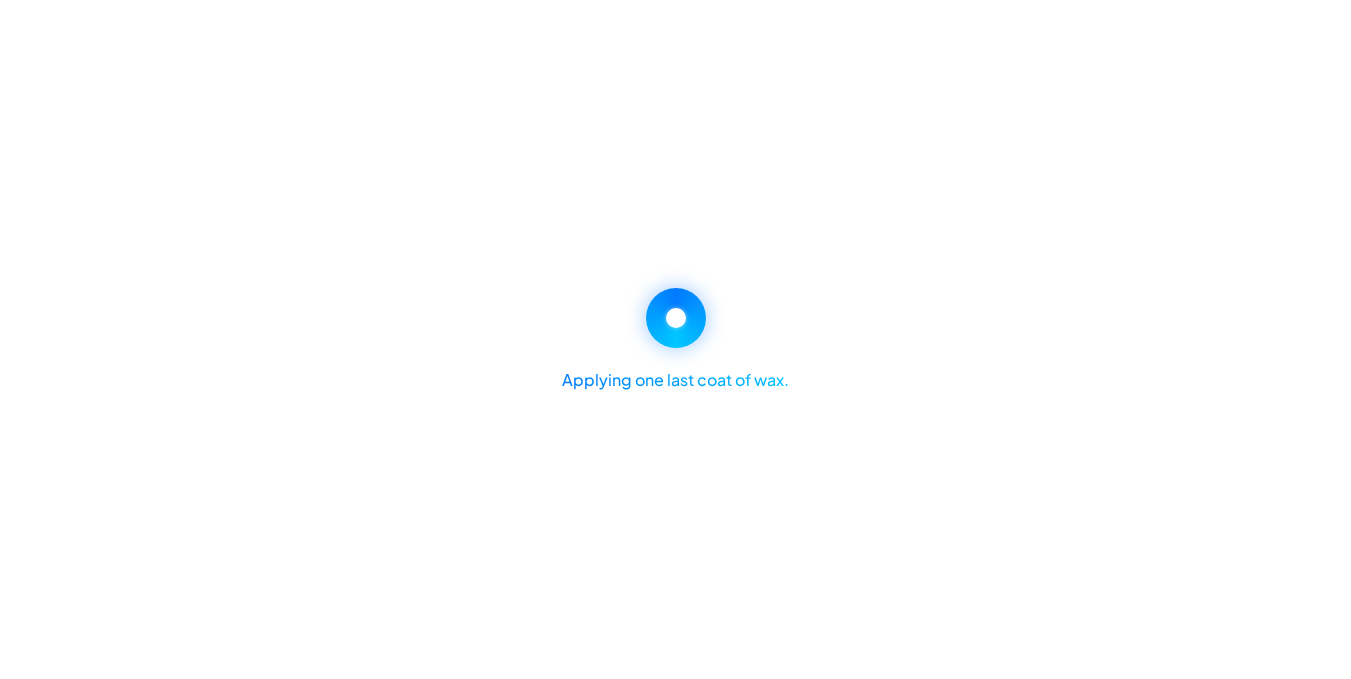select on "*****" 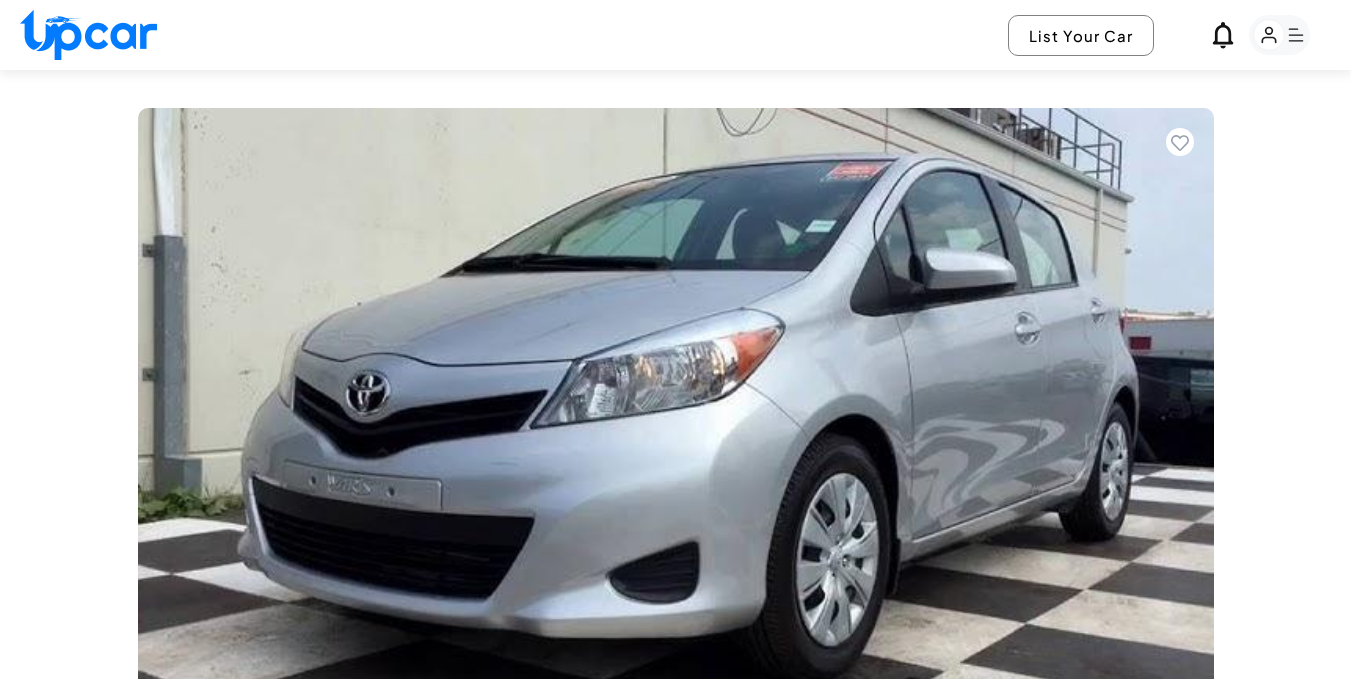 scroll, scrollTop: 0, scrollLeft: 0, axis: both 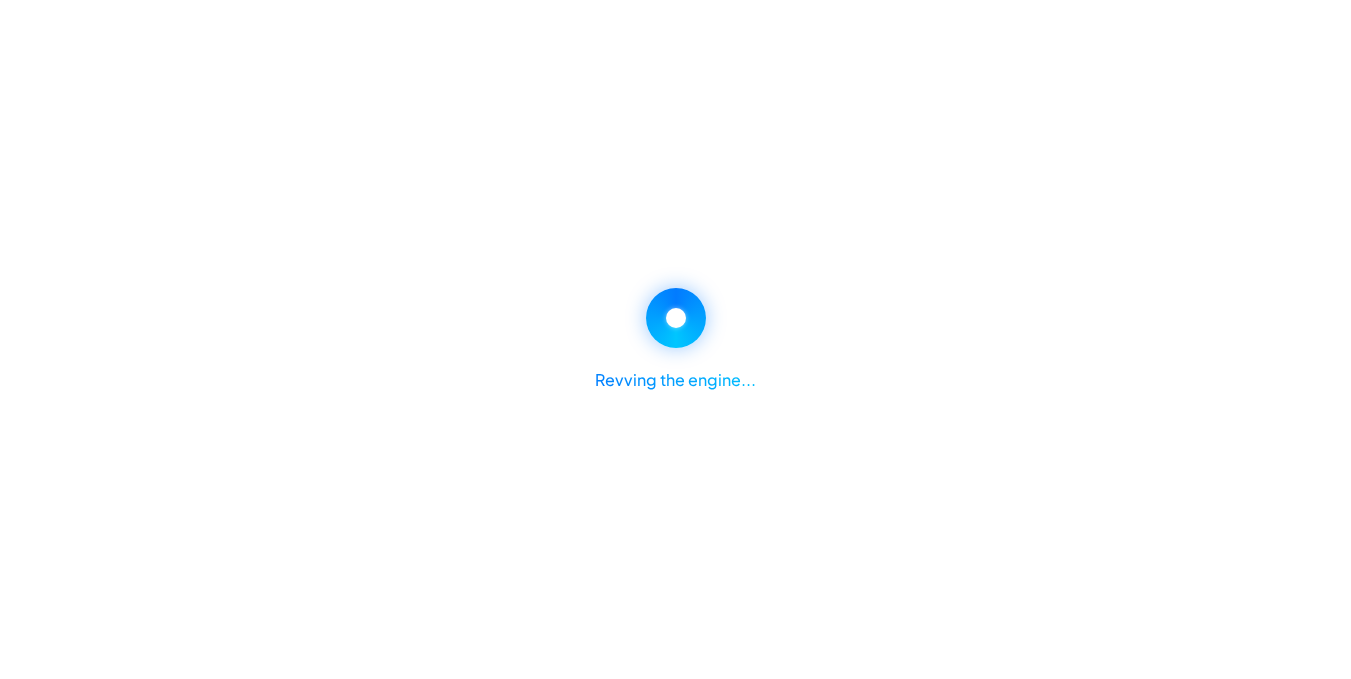 select on "*****" 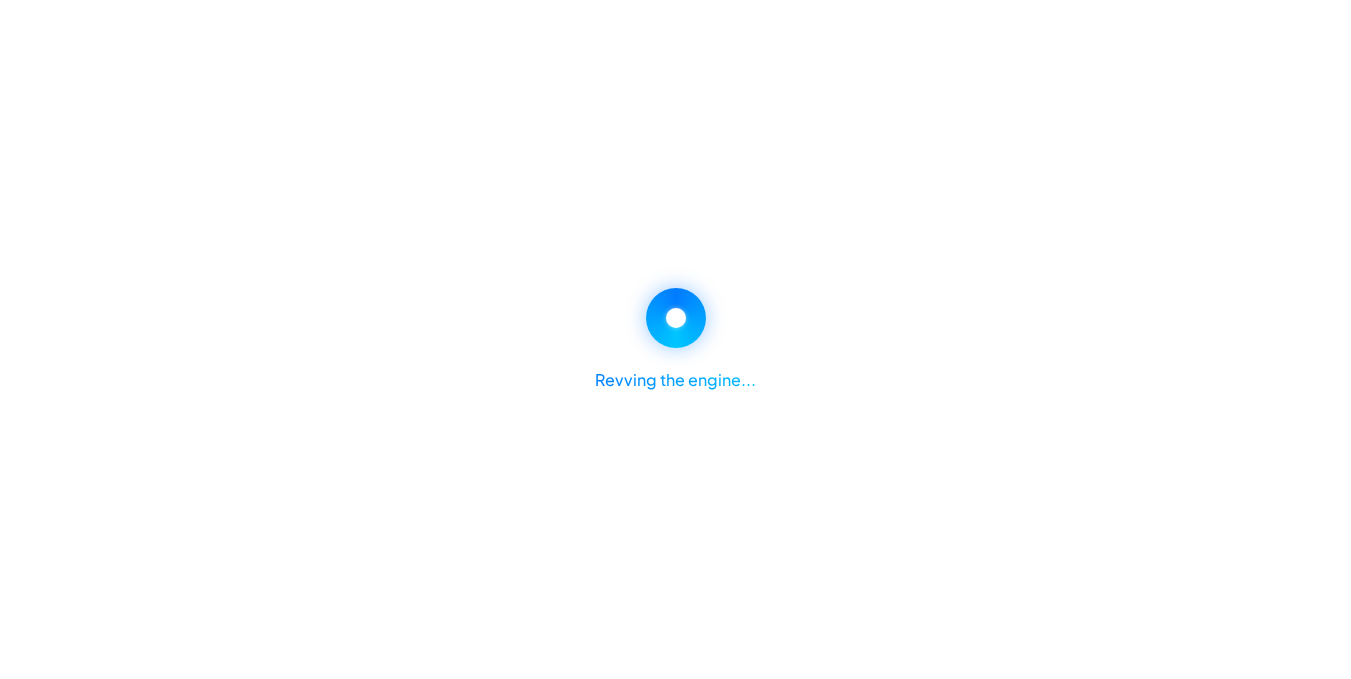 select on "*****" 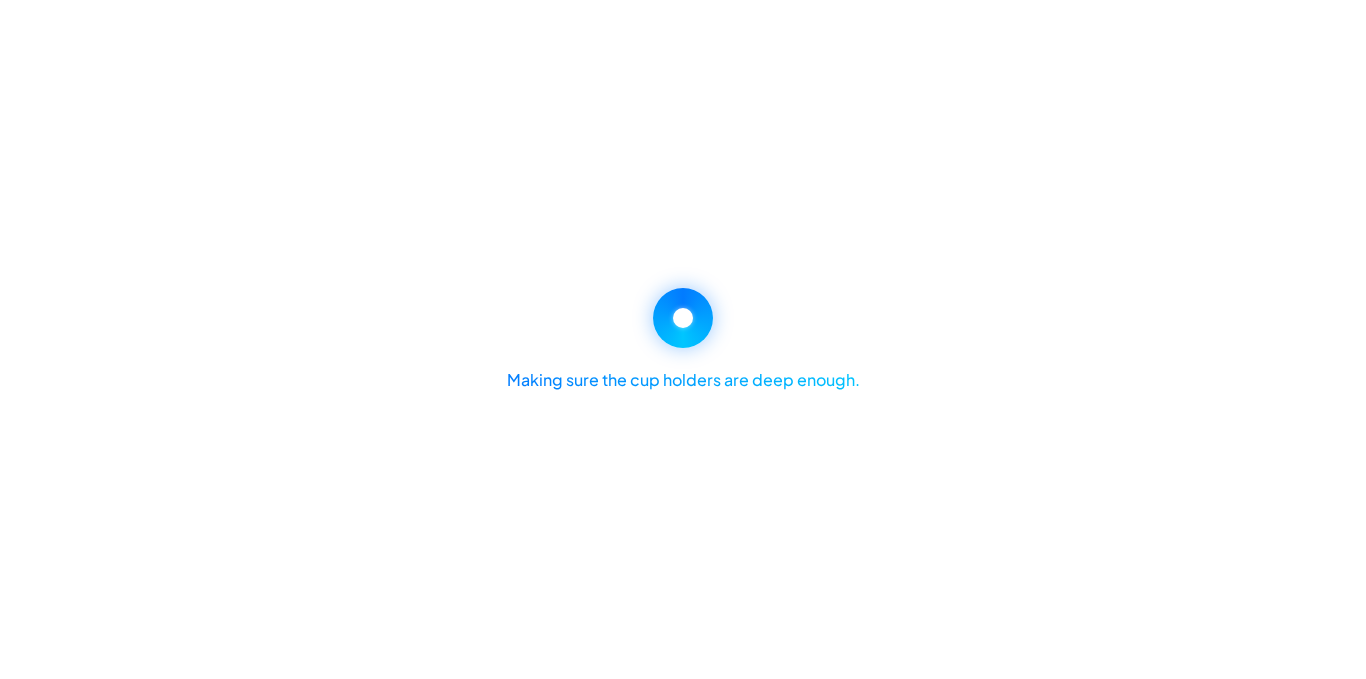 scroll, scrollTop: 0, scrollLeft: 0, axis: both 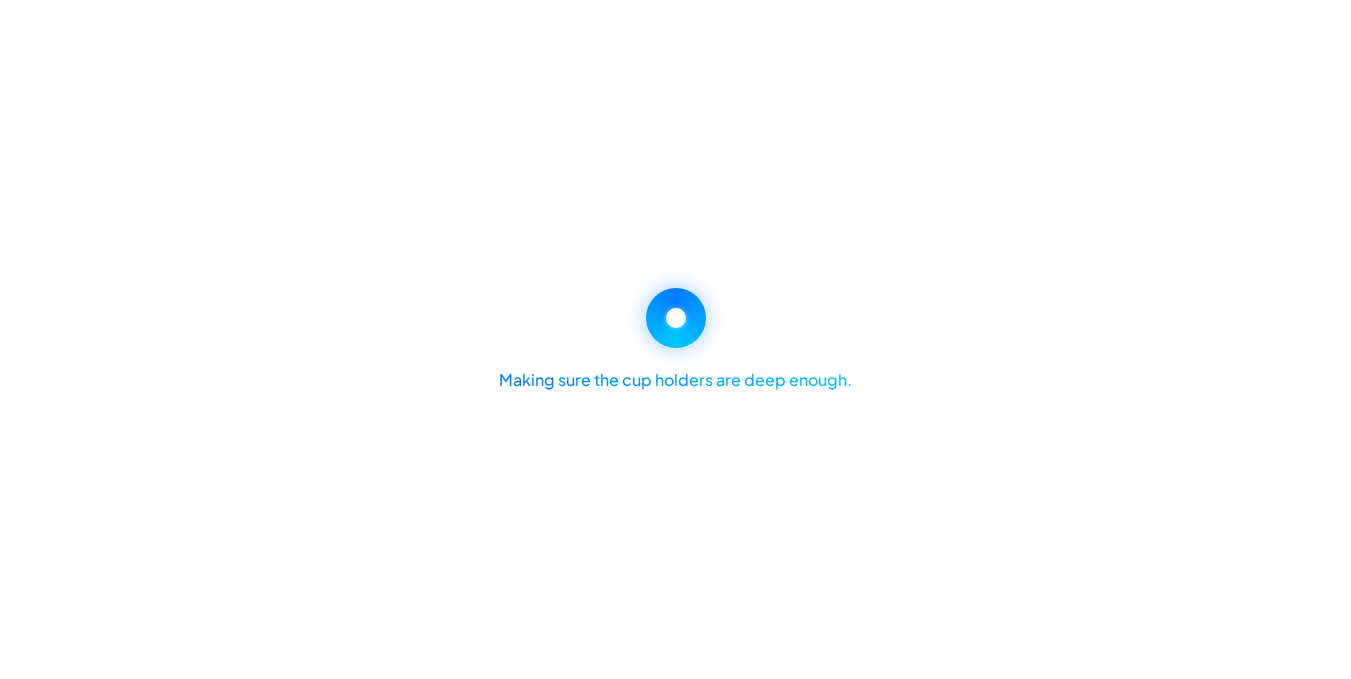 select on "*******" 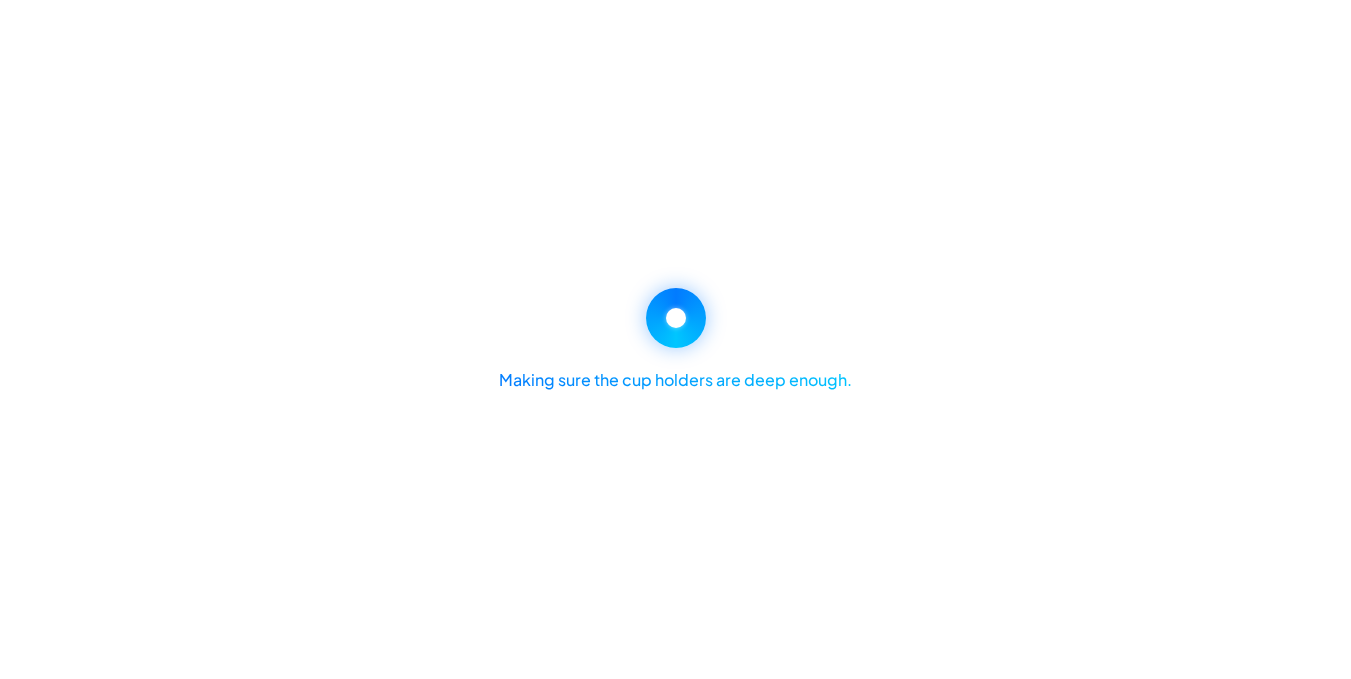 select on "********" 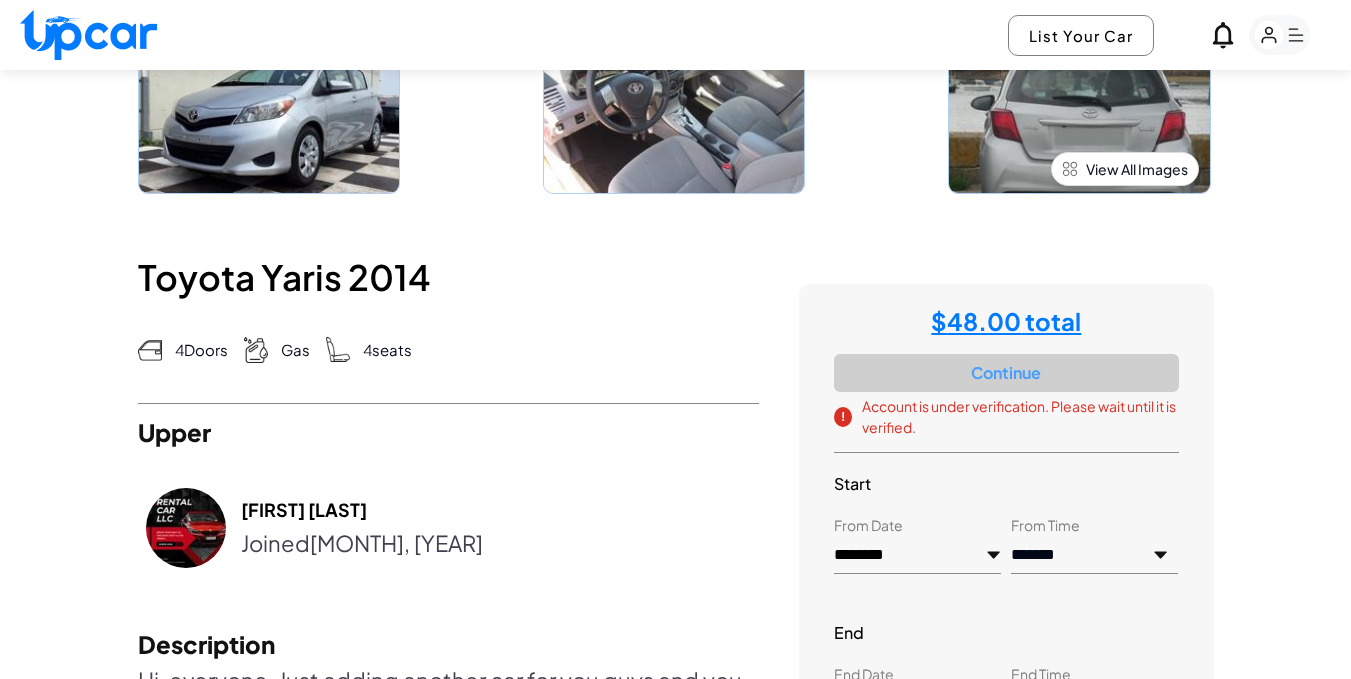 scroll, scrollTop: 724, scrollLeft: 0, axis: vertical 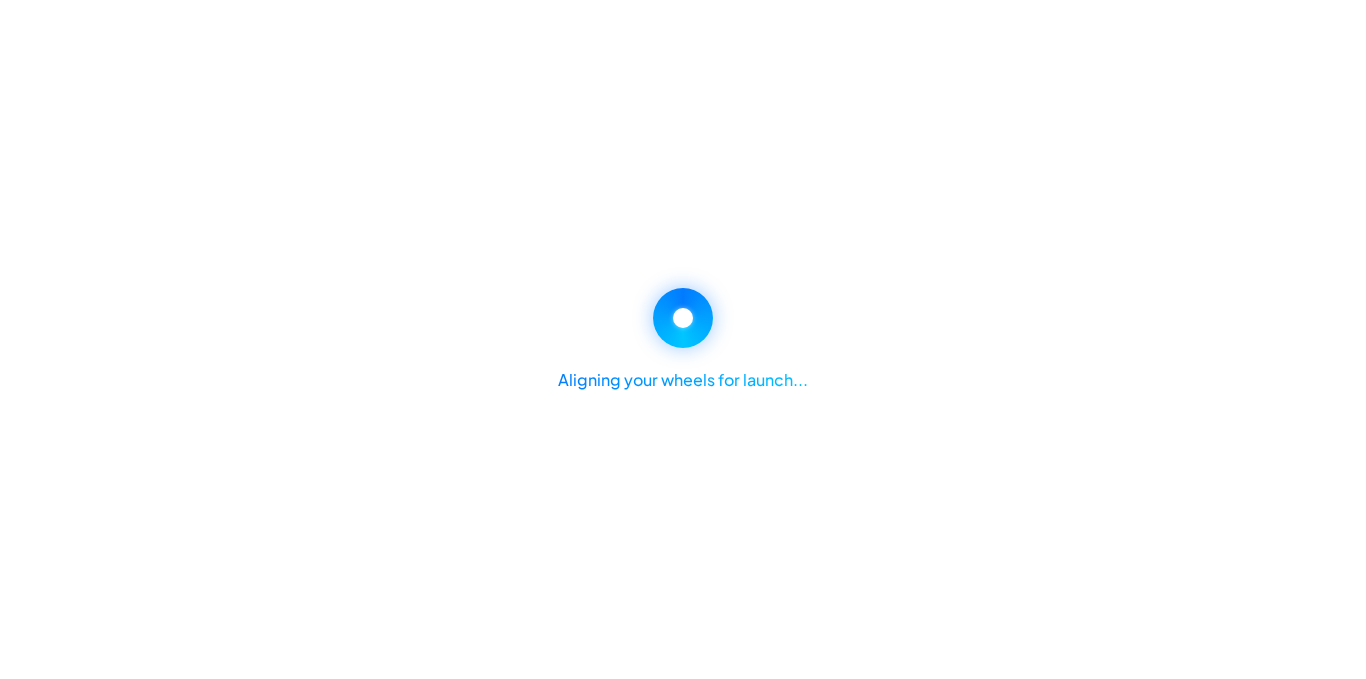 select on "*****" 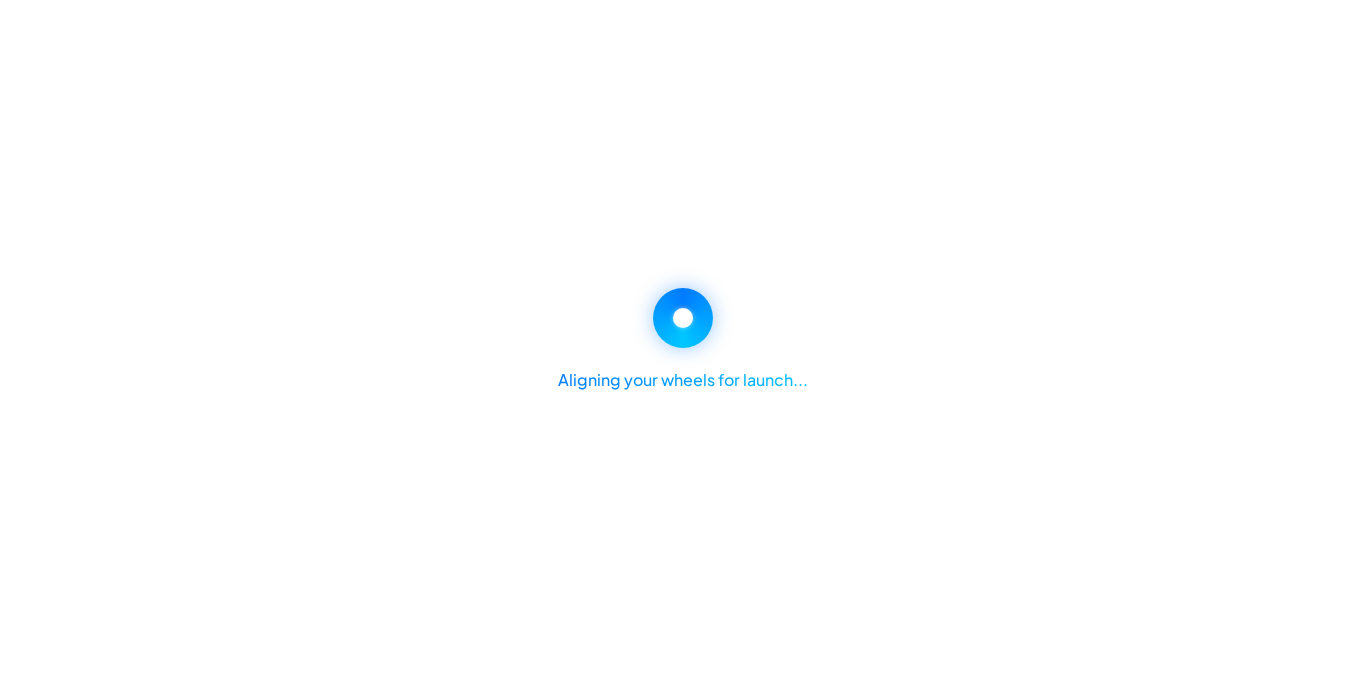 select on "*****" 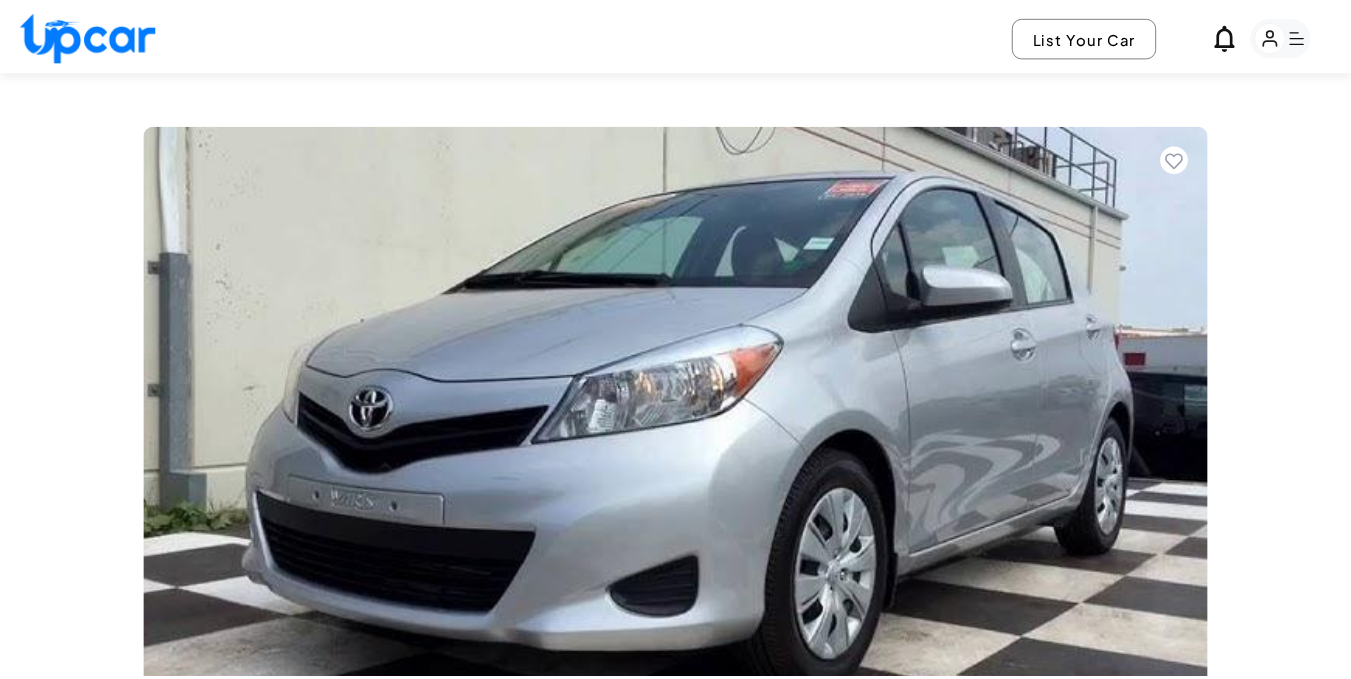 scroll, scrollTop: 724, scrollLeft: 0, axis: vertical 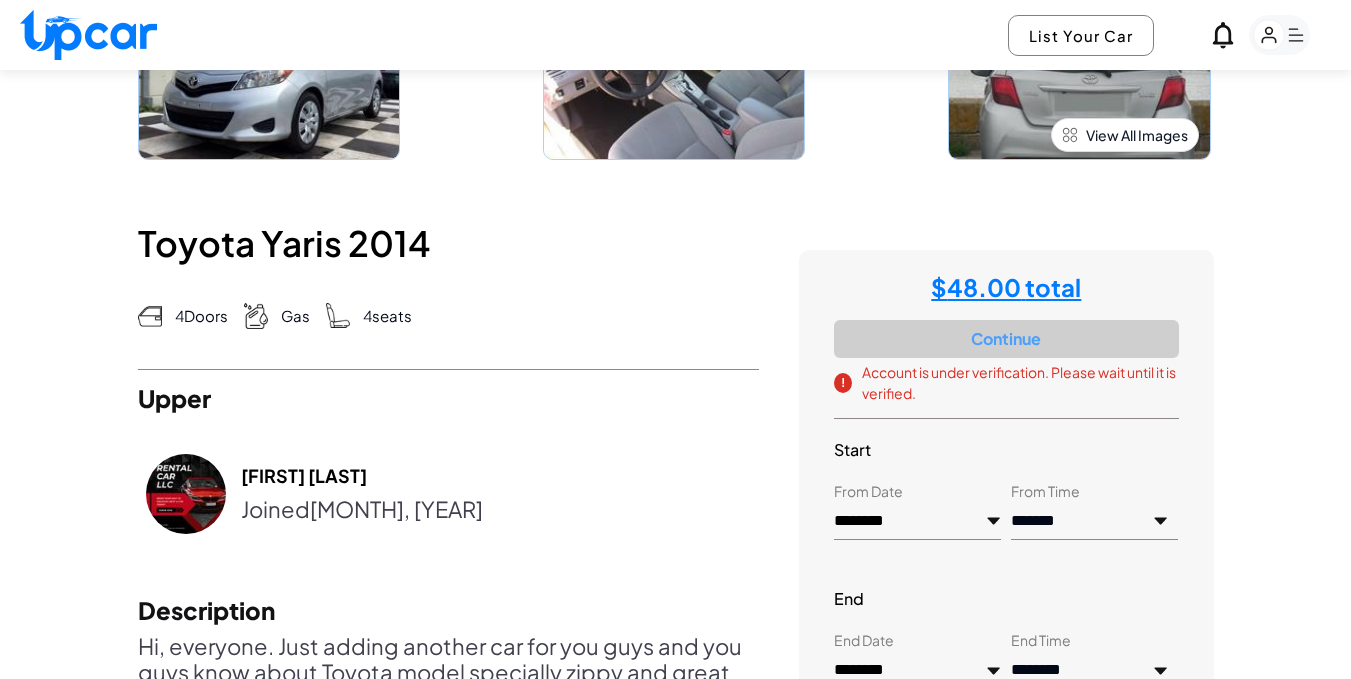 click 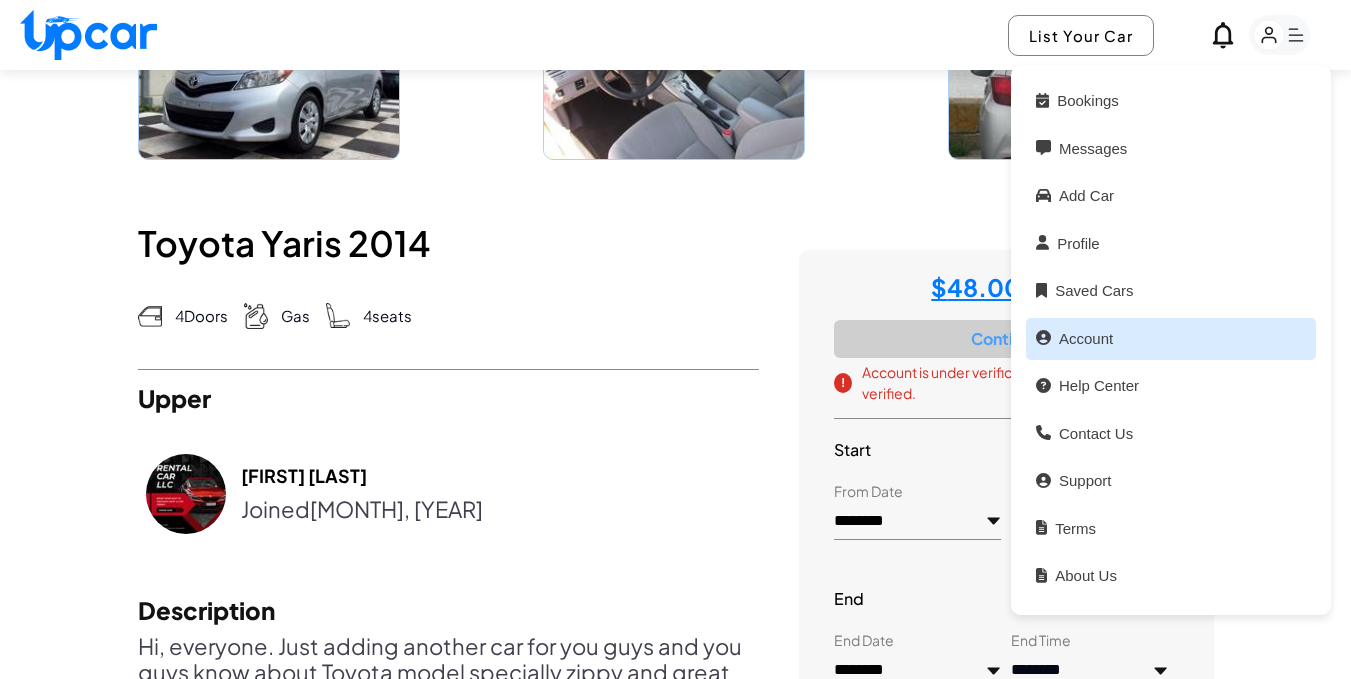 click on "Account" at bounding box center (1171, 339) 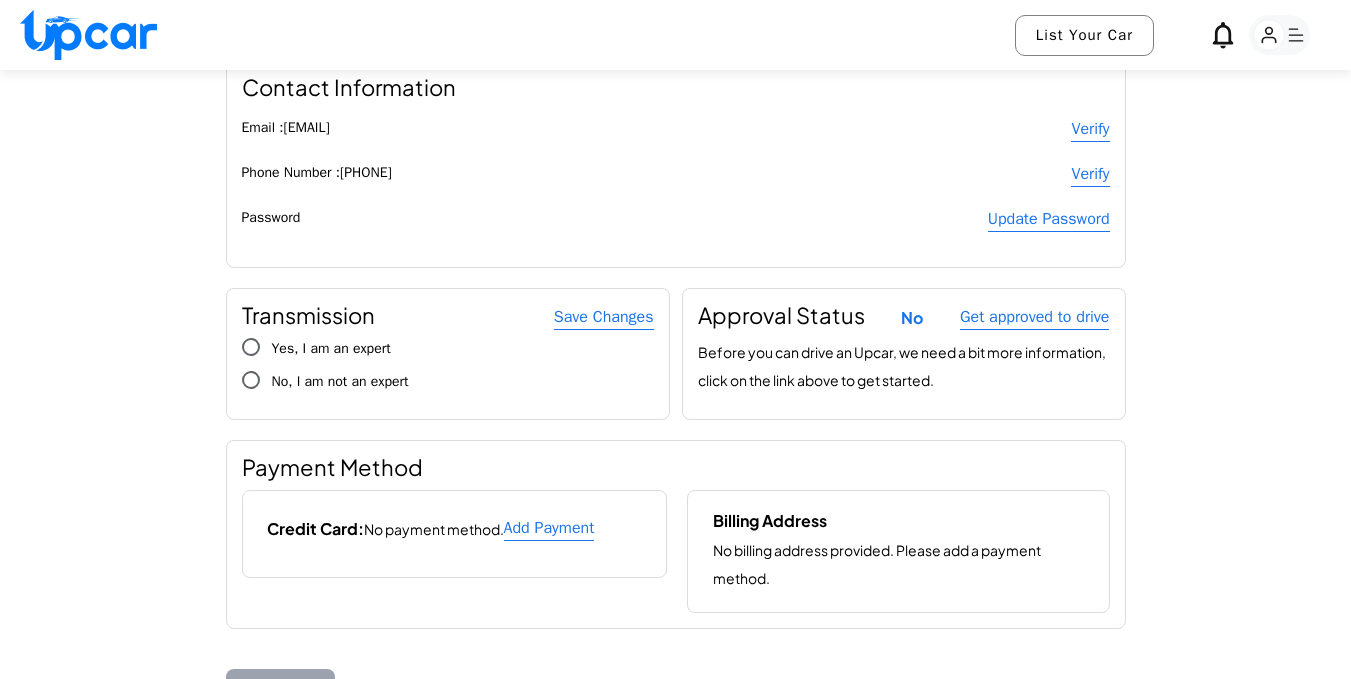 scroll, scrollTop: 118, scrollLeft: 0, axis: vertical 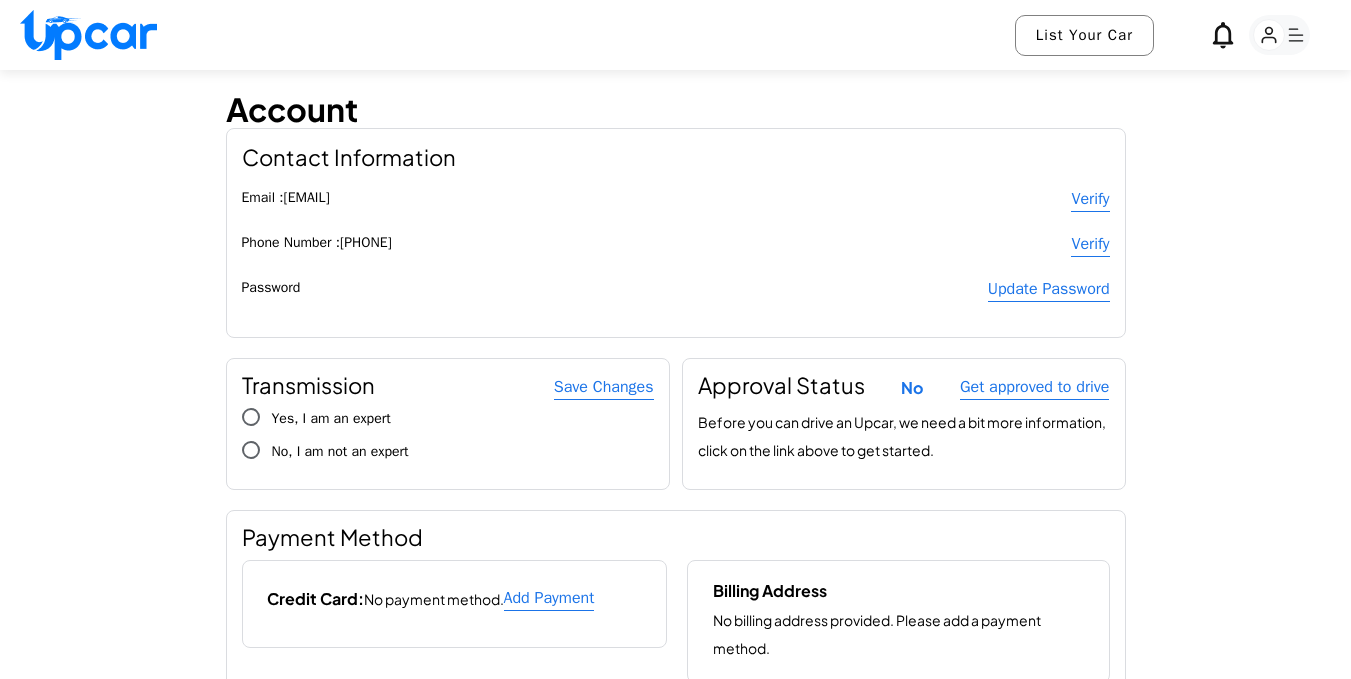 drag, startPoint x: 415, startPoint y: 201, endPoint x: 285, endPoint y: 191, distance: 130.38405 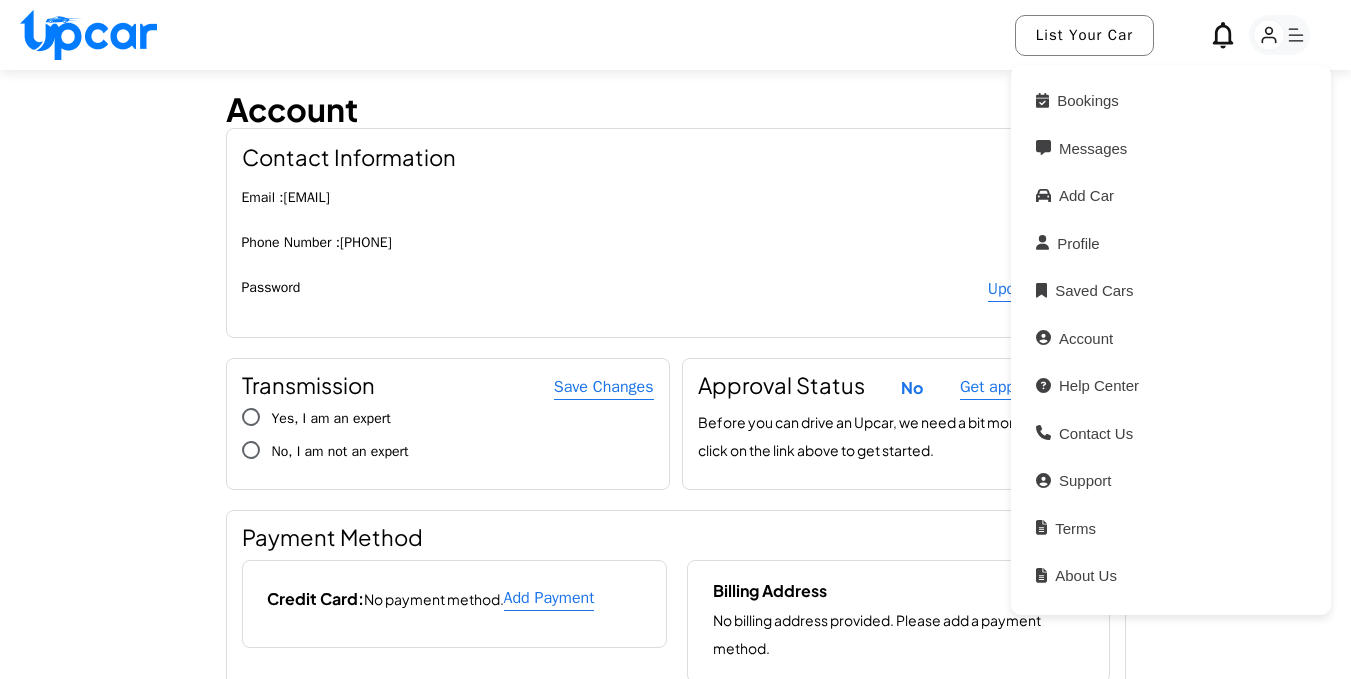 click on "Password" at bounding box center (372, 289) 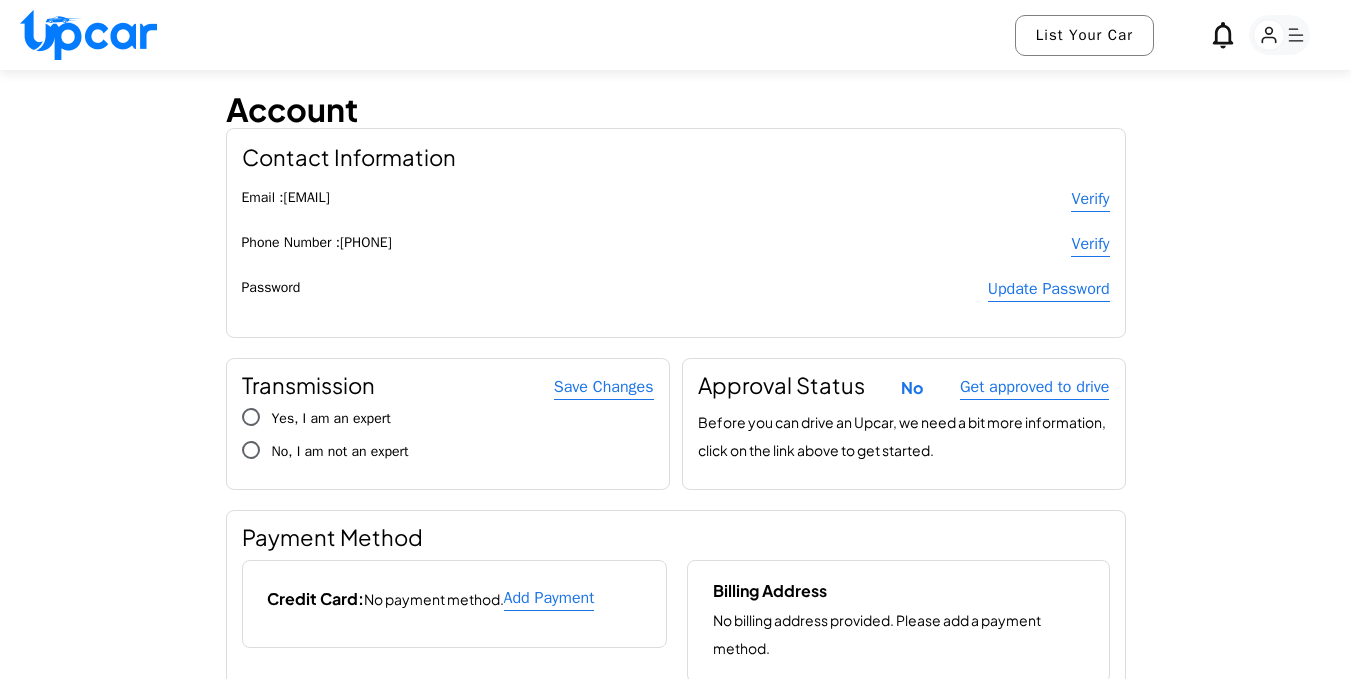 click 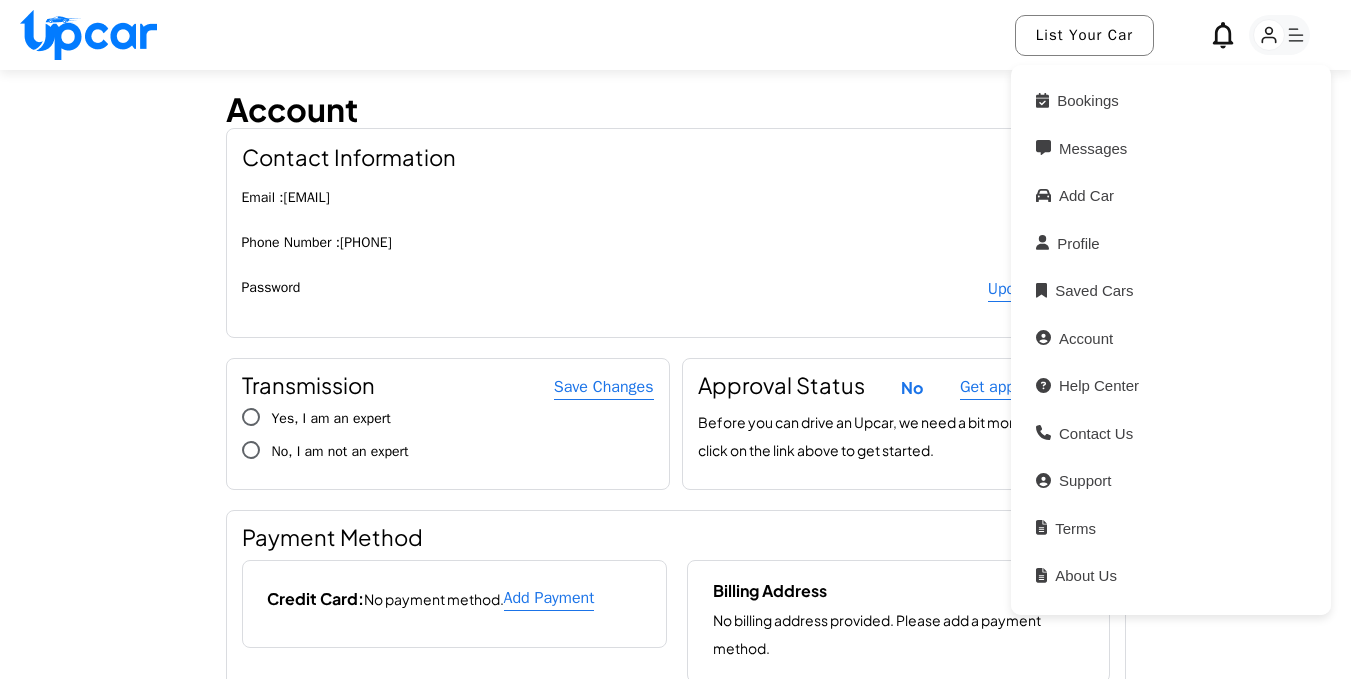 select on "*****" 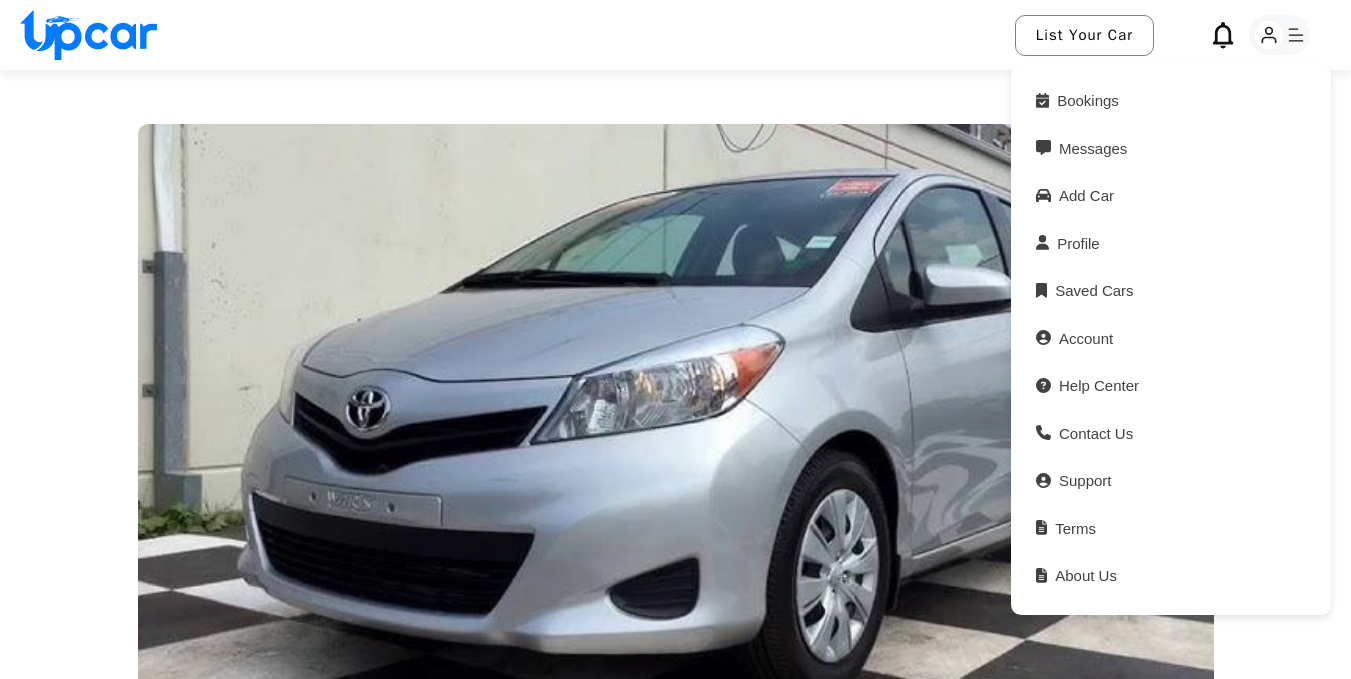 scroll, scrollTop: 724, scrollLeft: 0, axis: vertical 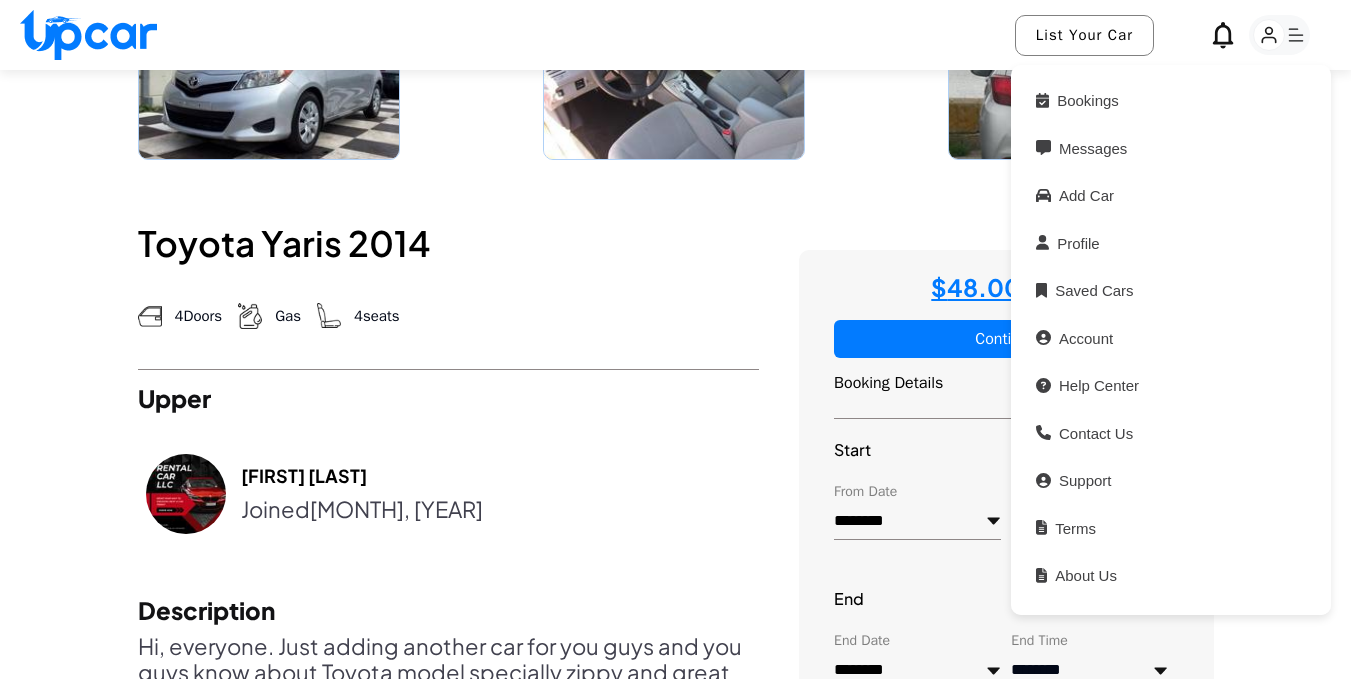 click on "Continue" at bounding box center (1006, 339) 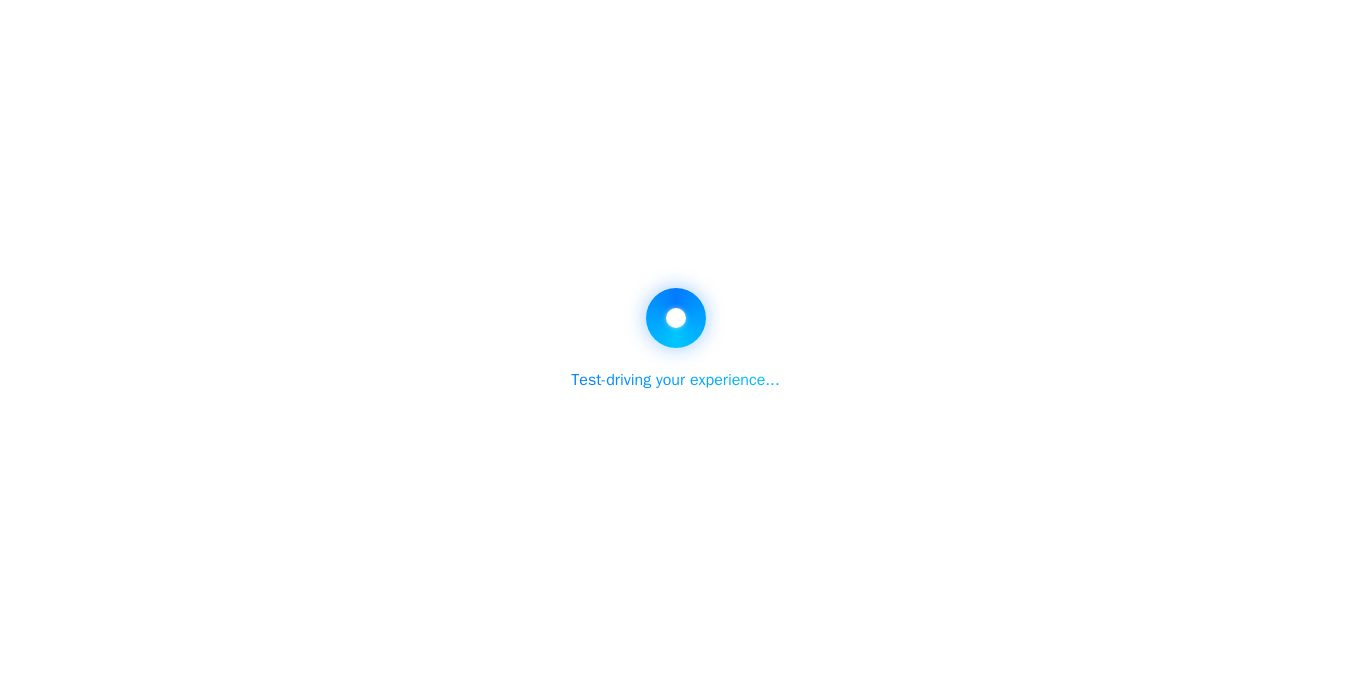 scroll, scrollTop: 0, scrollLeft: 0, axis: both 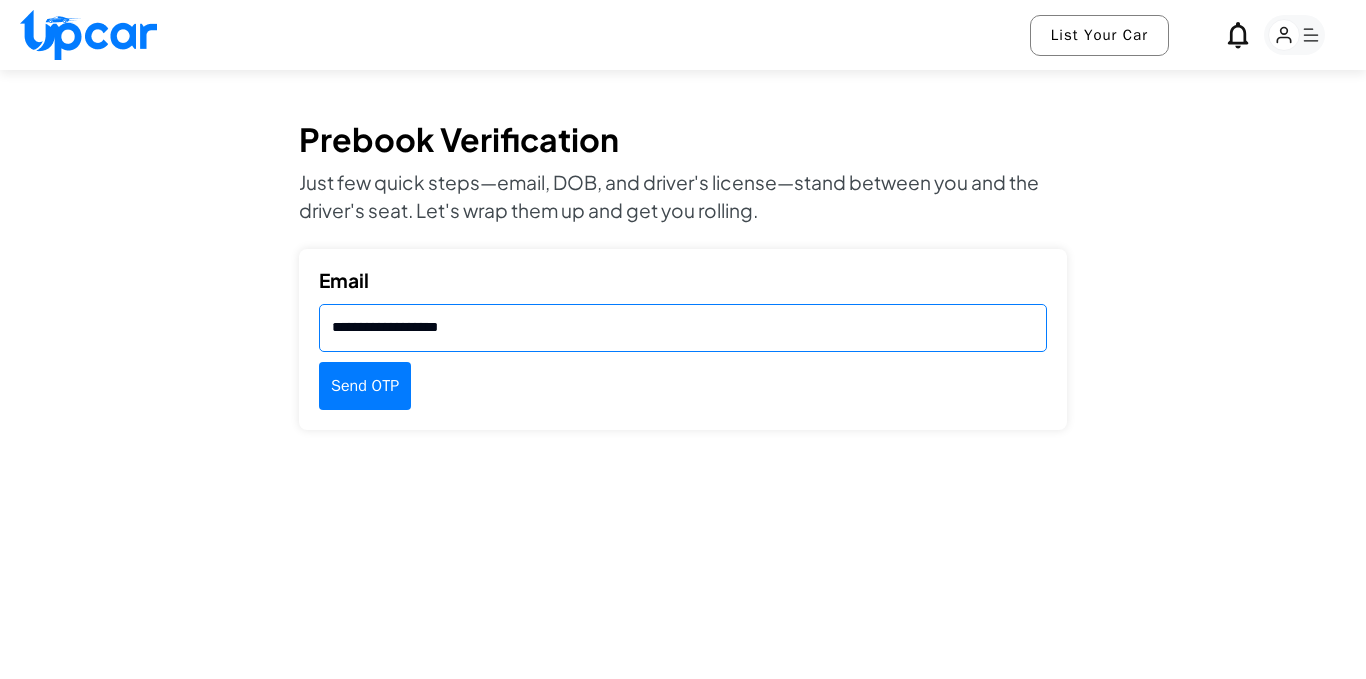 drag, startPoint x: 554, startPoint y: 345, endPoint x: 318, endPoint y: 335, distance: 236.21178 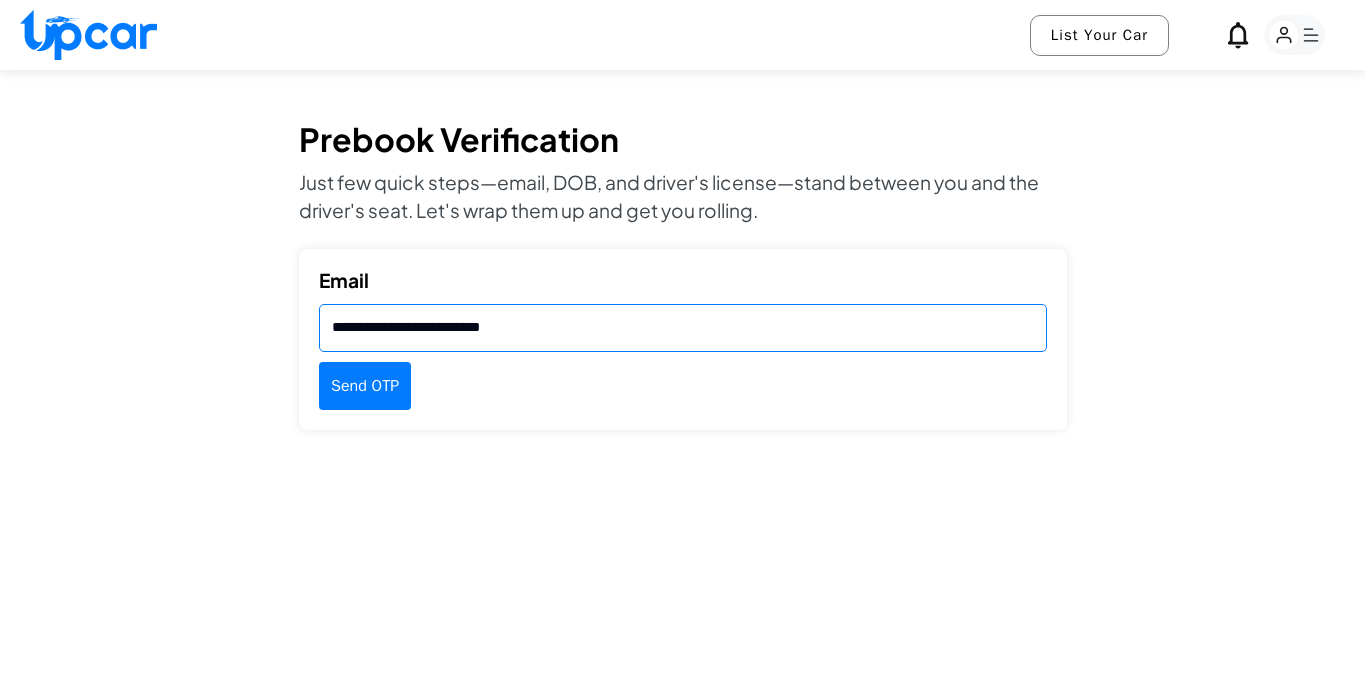 type on "**********" 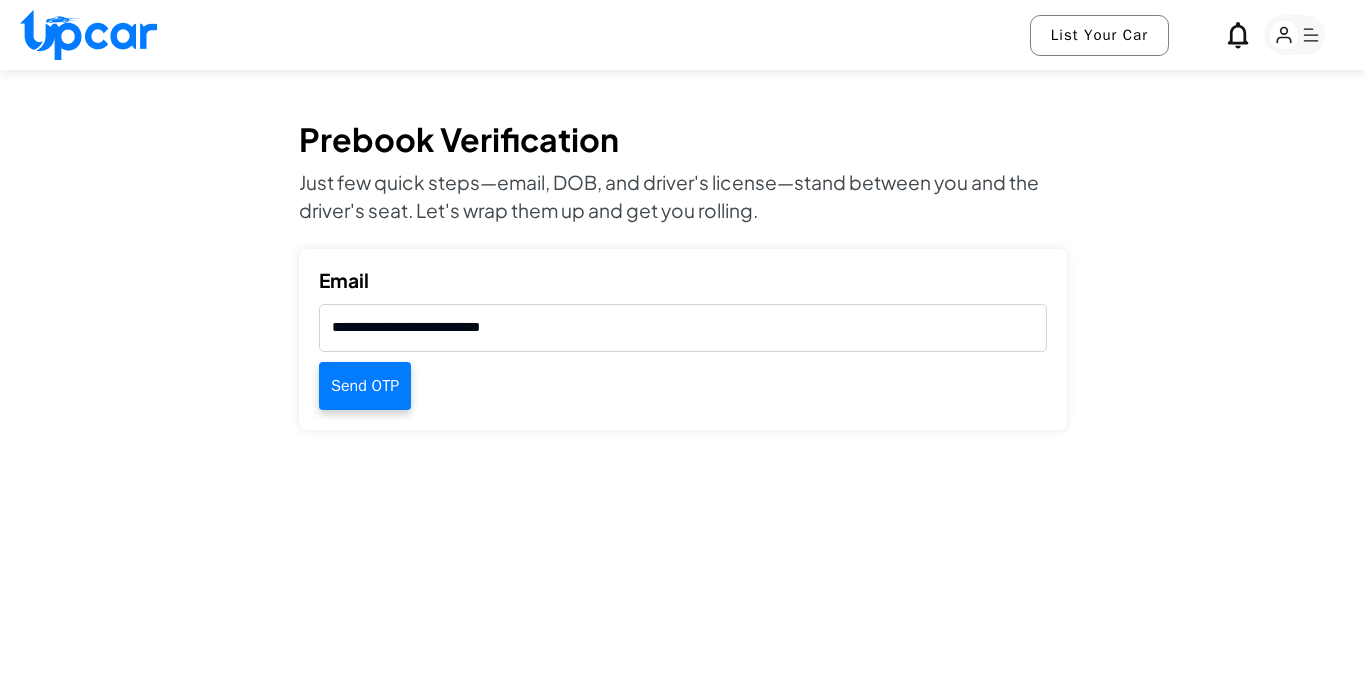 click on "Send OTP" at bounding box center (365, 386) 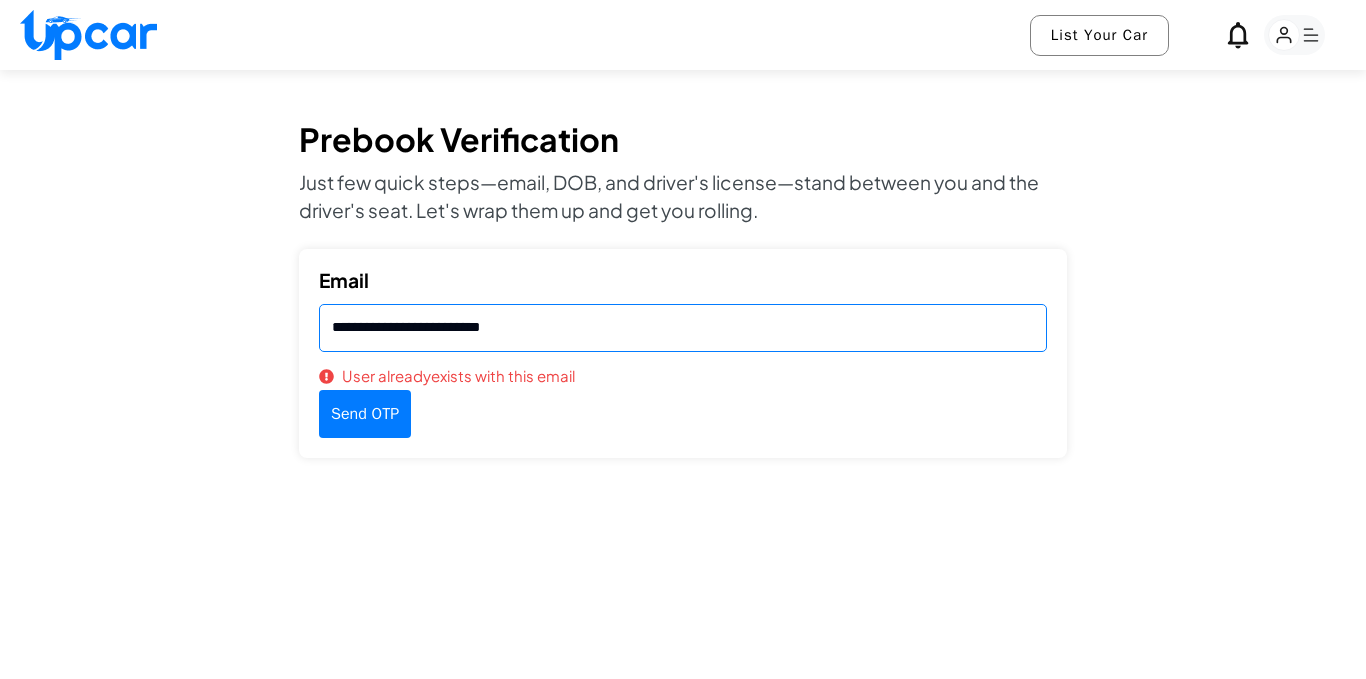 drag, startPoint x: 626, startPoint y: 322, endPoint x: 352, endPoint y: 342, distance: 274.72894 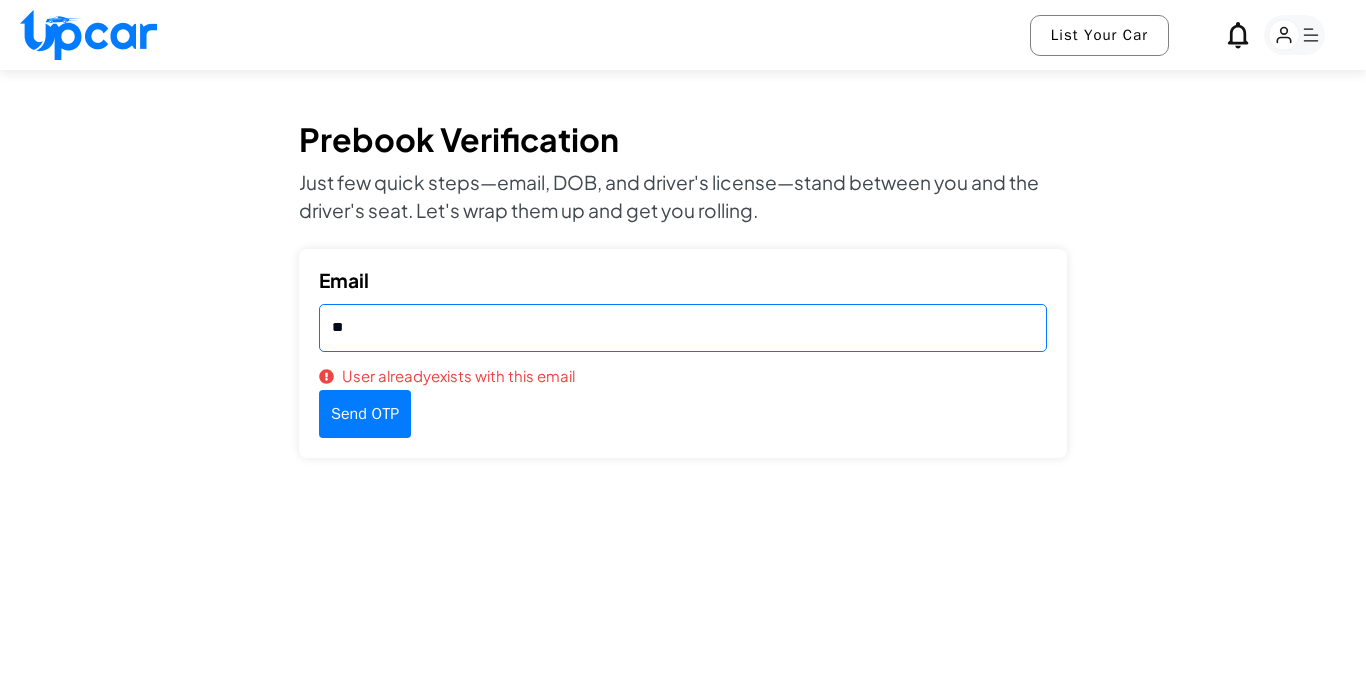 type on "*" 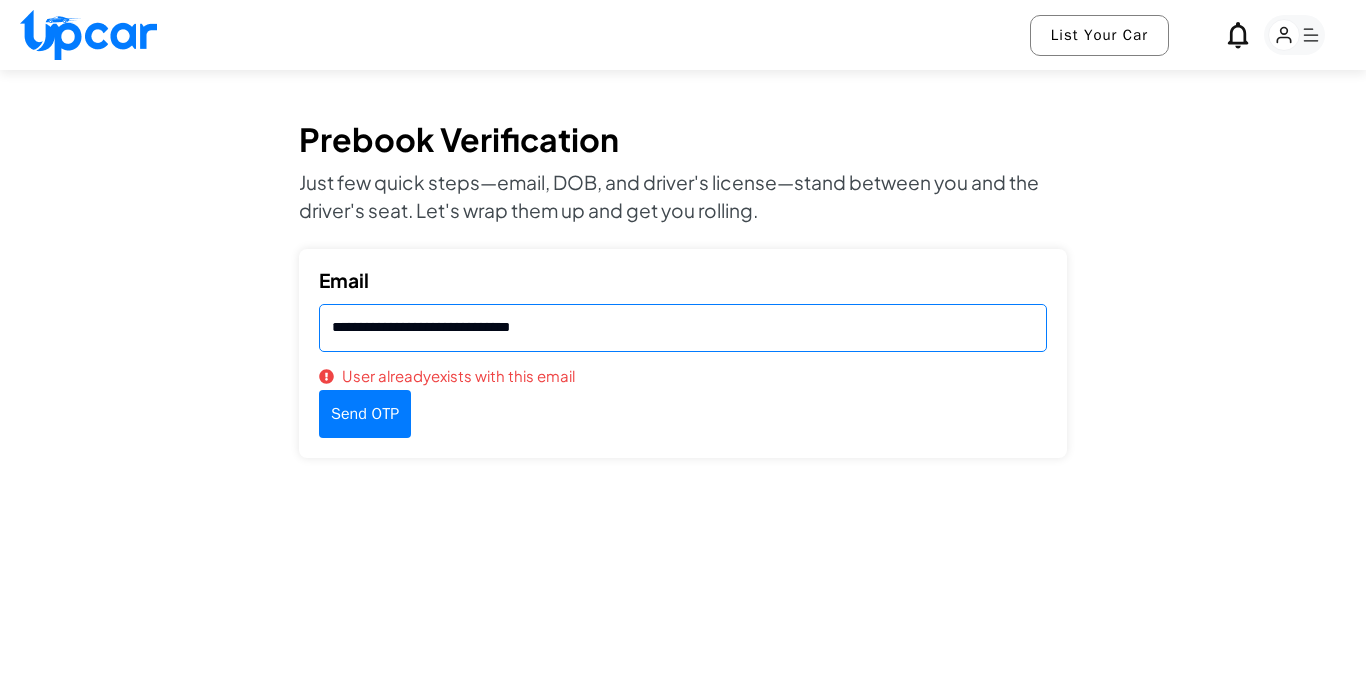 type on "**********" 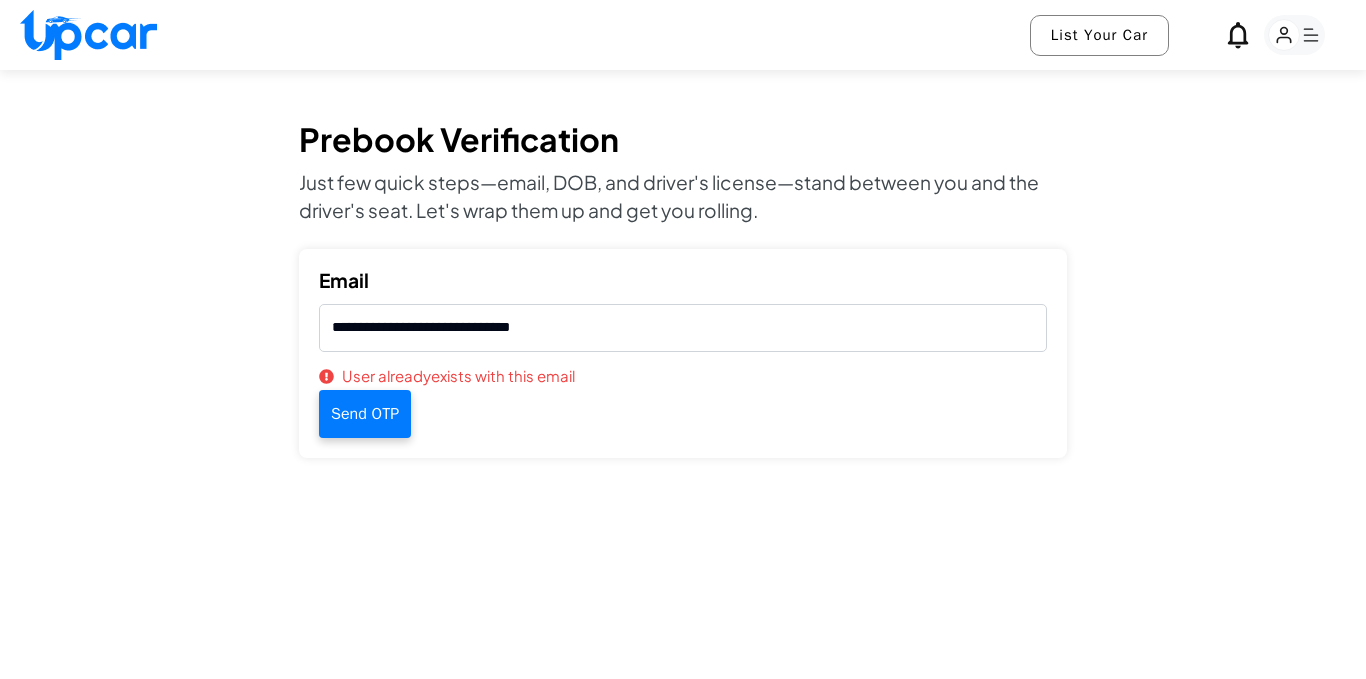 click on "Send OTP" at bounding box center [365, 414] 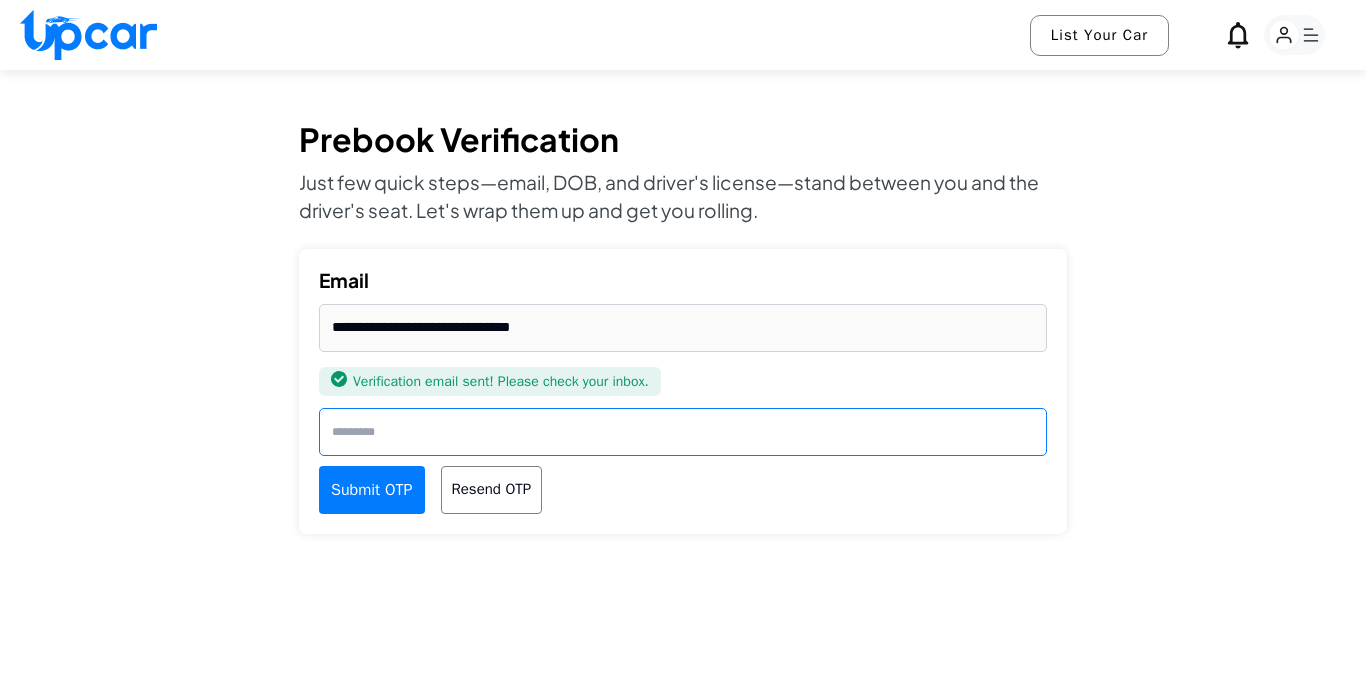 click at bounding box center [683, 432] 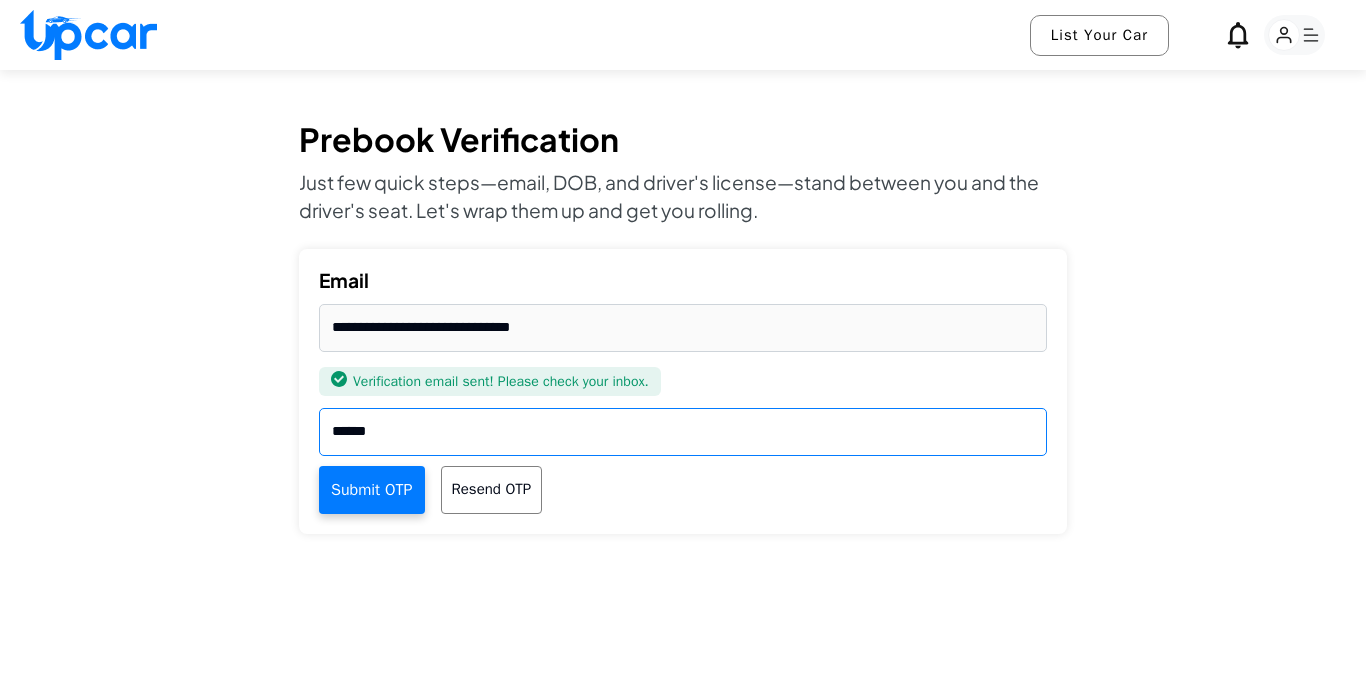 type on "******" 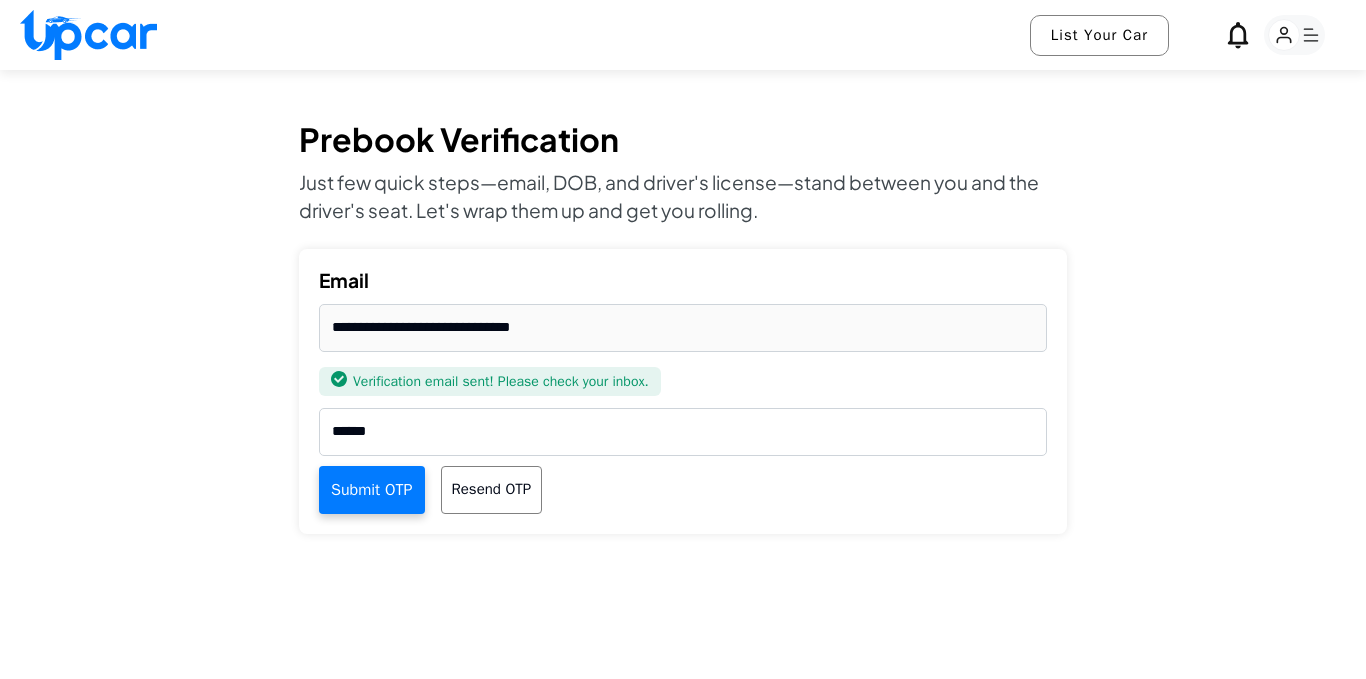 click on "Submit OTP" at bounding box center (372, 490) 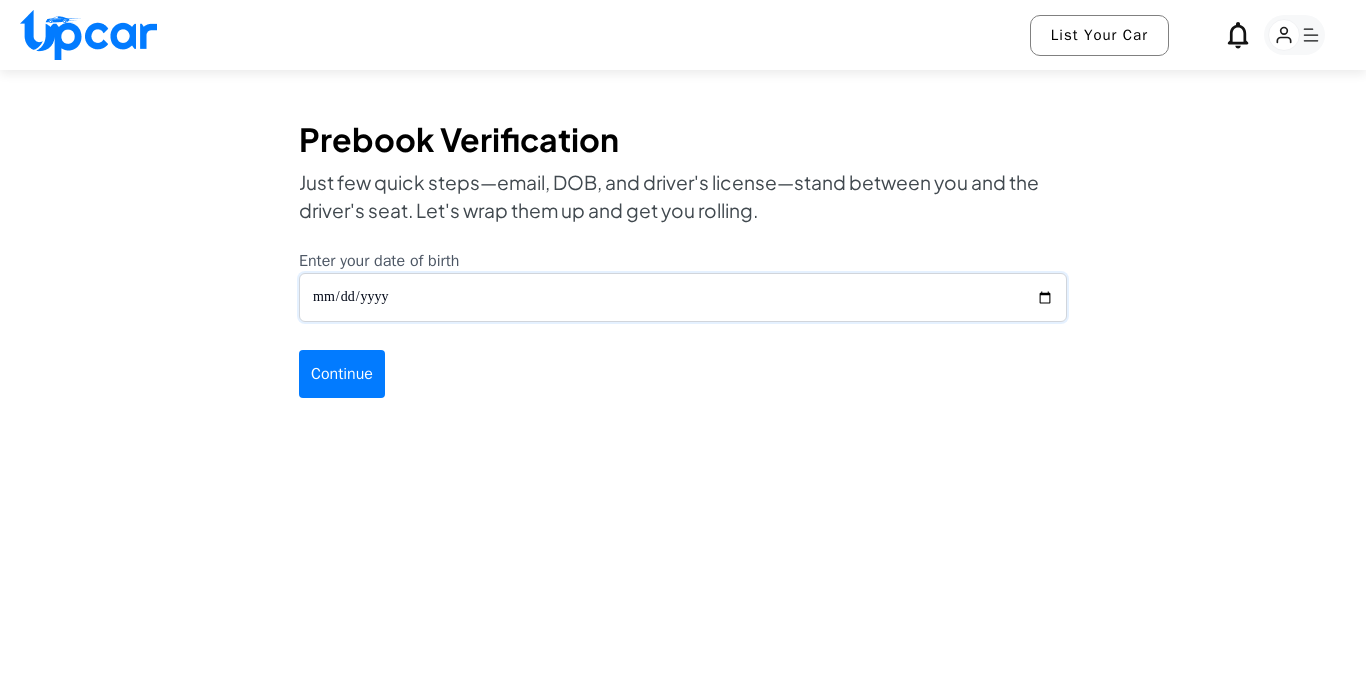 click on "Enter your date of birth" at bounding box center [683, 297] 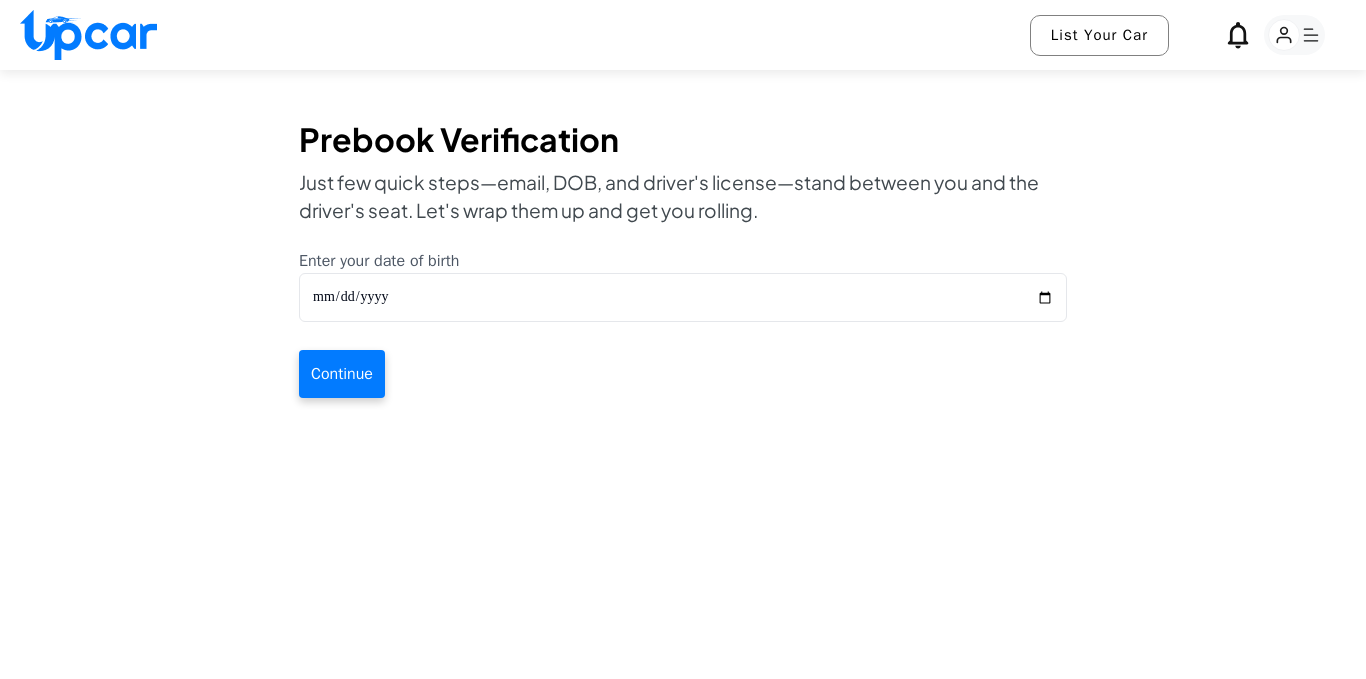 click on "Continue" at bounding box center (342, 374) 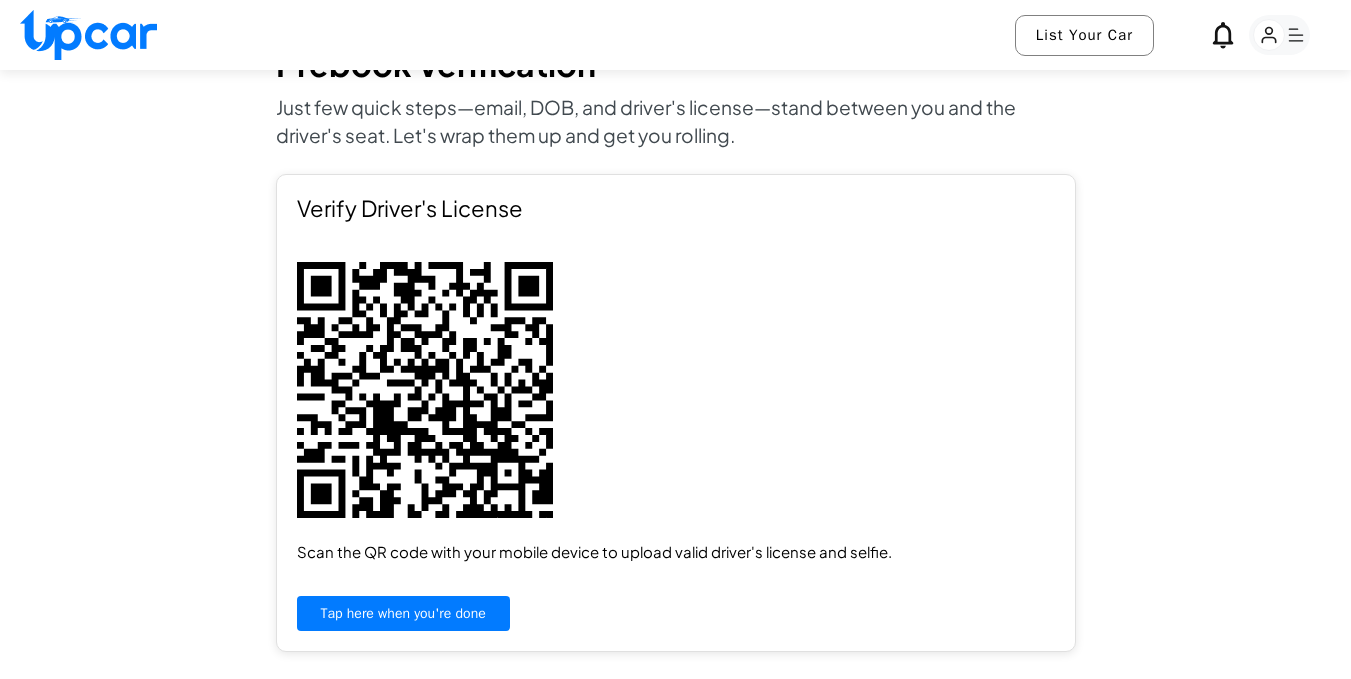 scroll, scrollTop: 96, scrollLeft: 0, axis: vertical 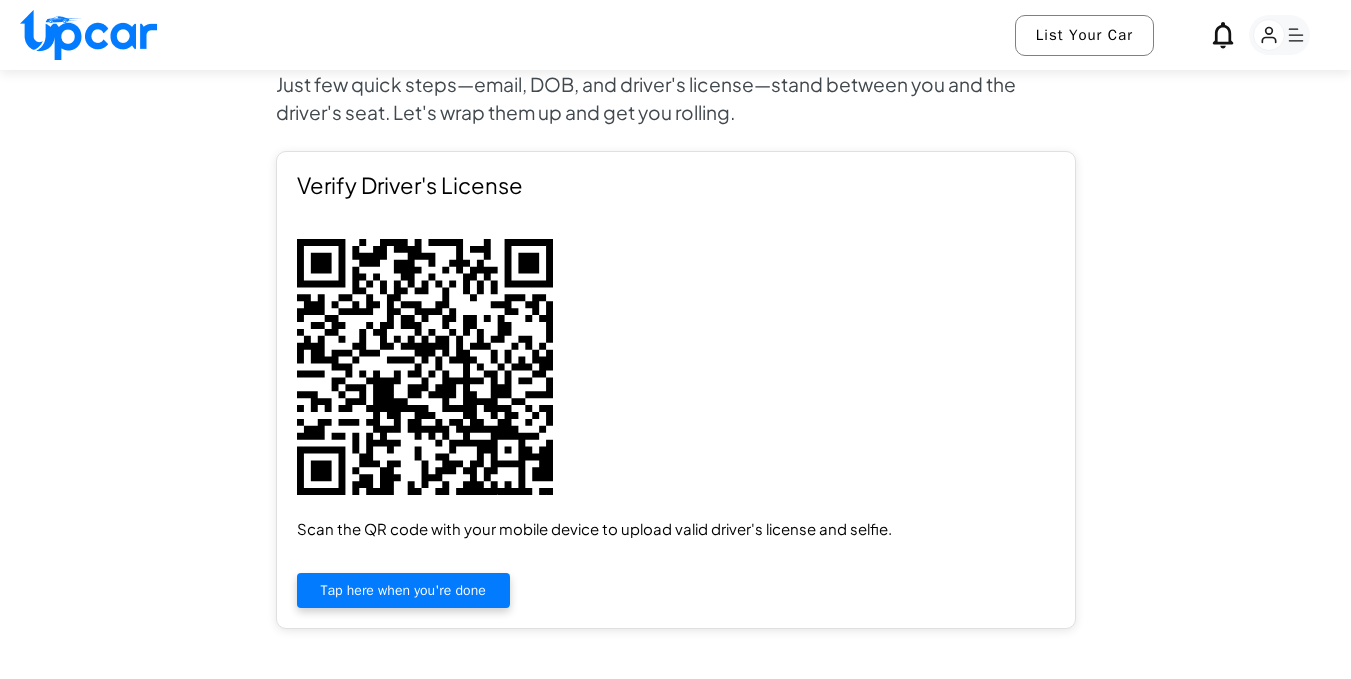 click on "Tap here when you're done" at bounding box center (403, 590) 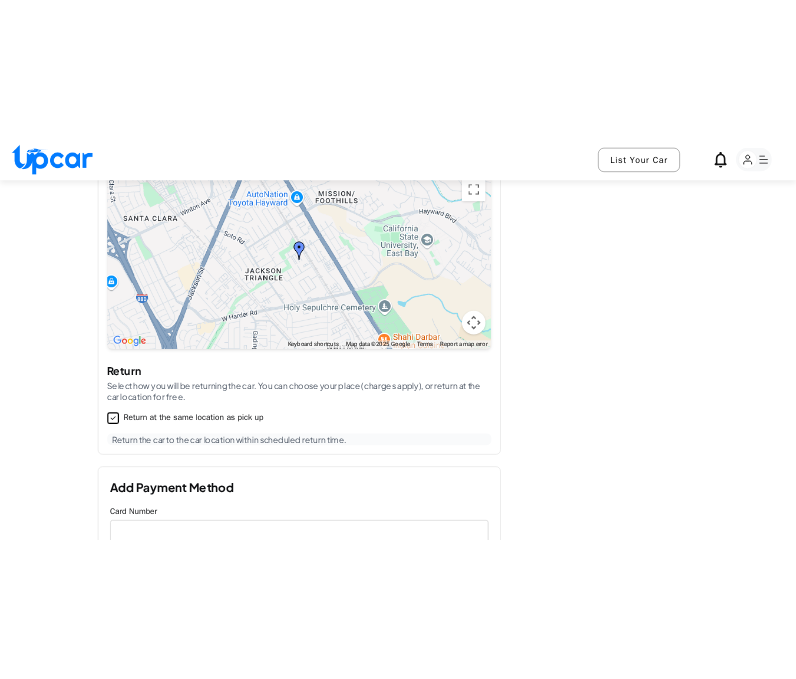 scroll, scrollTop: 2048, scrollLeft: 0, axis: vertical 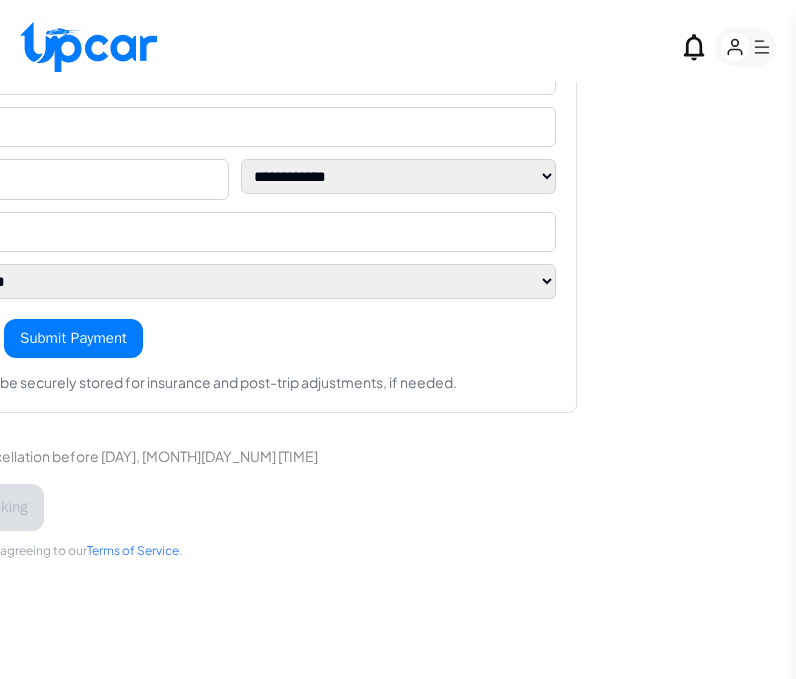 click on "[NAME] 's Toyota Yaris 2014 2.0T S 0 trips [DAY], [MONTH] [DAY_NUM] [TIME] [DAY], [MONTH] [DAY_NUM] [TIME] Delivery Location Select delivery address $[PRICE] x [NUMBER] days: $[PRICE] Platform Fee: FREE [NUMBER] miles included FREE Standard Protection Plan: $[PRICE] Total: $[PRICE] Promo Code Apply Only one promo code can be applied per trip. If multiple codes are added, only the last one will apply." at bounding box center (758, -697) 